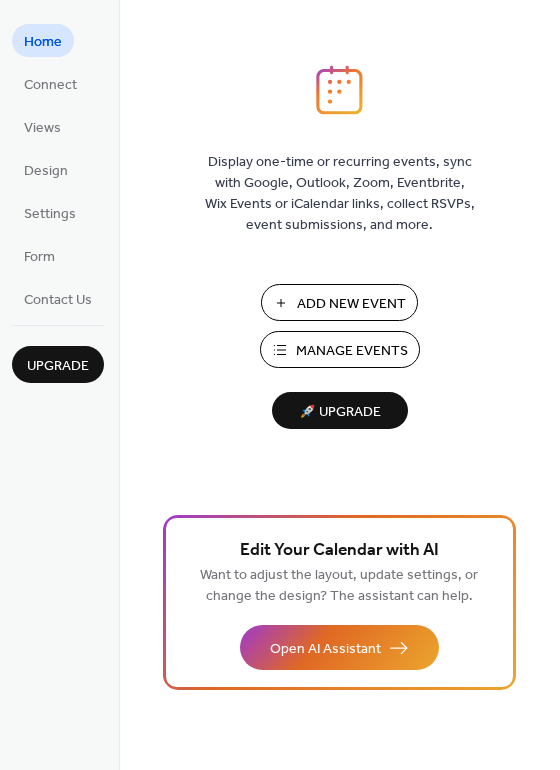 scroll, scrollTop: 0, scrollLeft: 0, axis: both 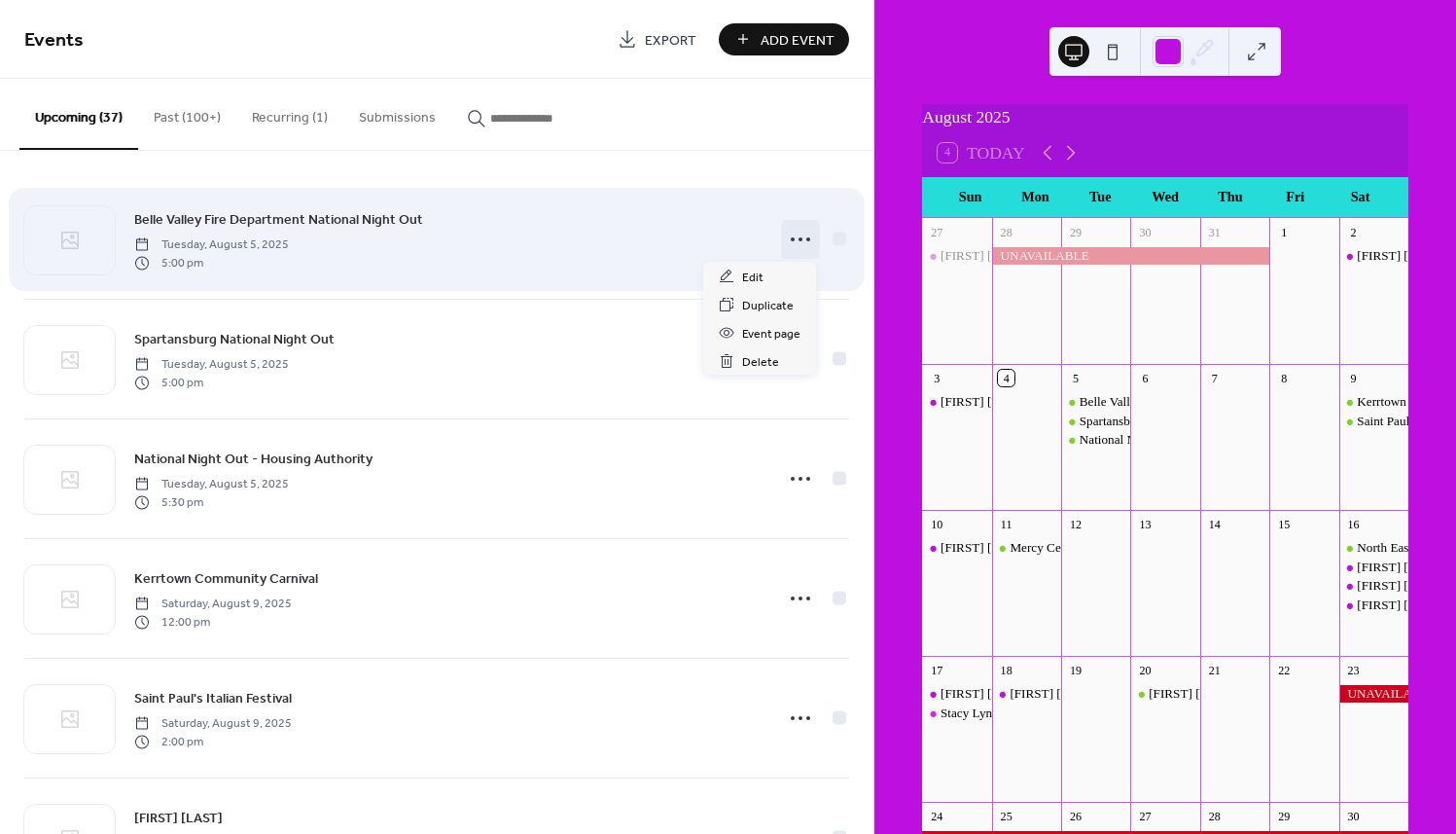 click 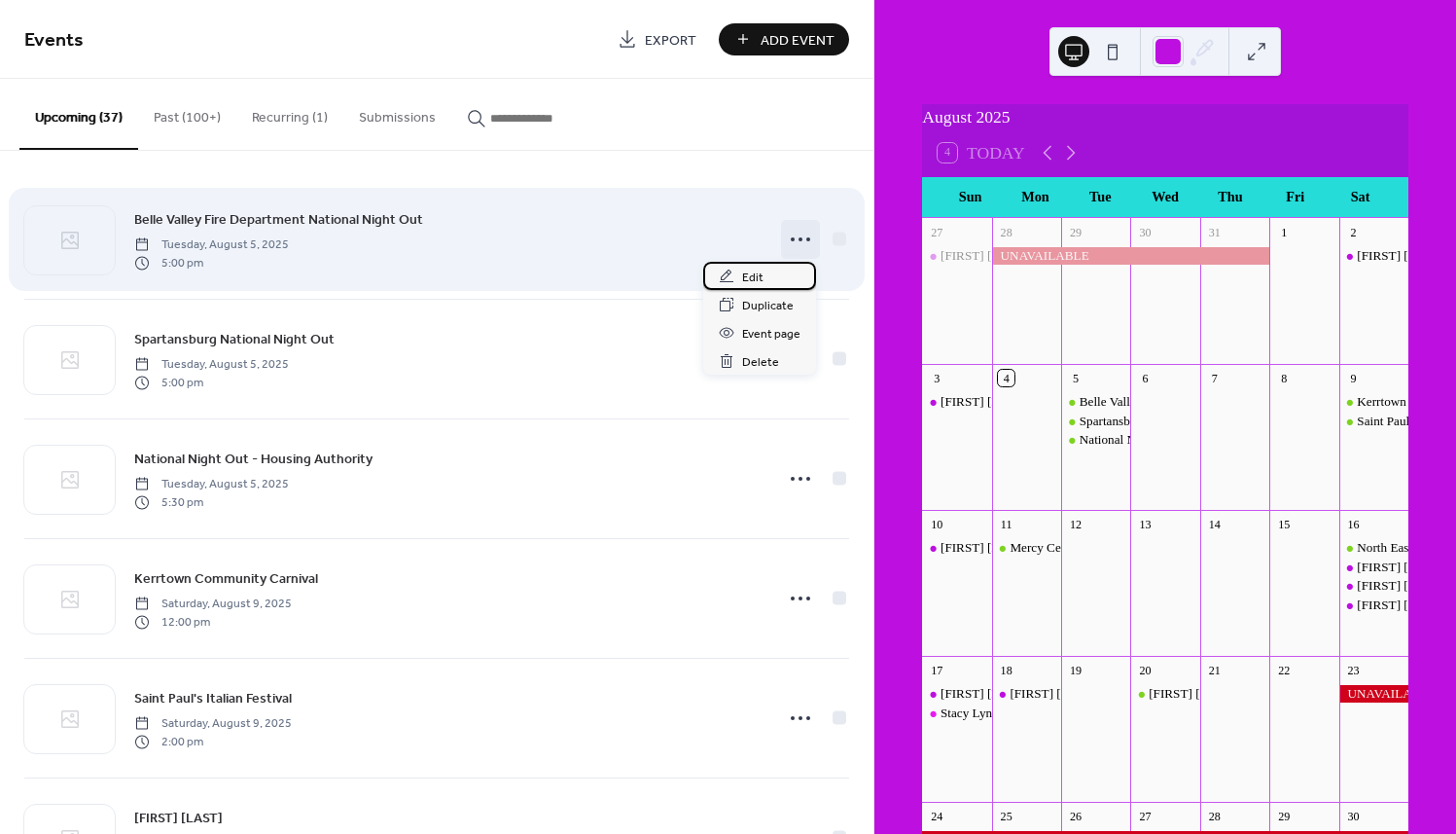 click 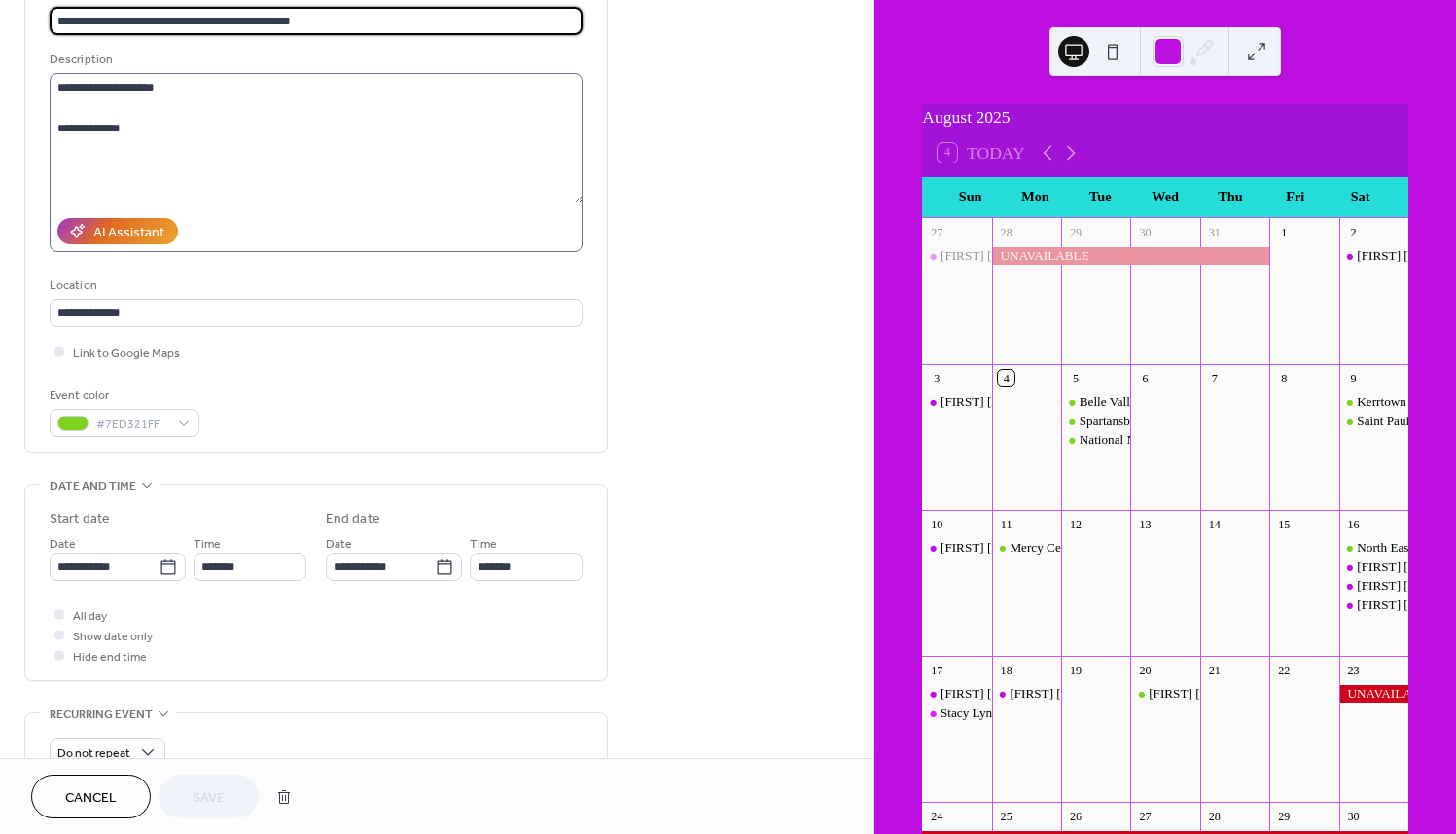 scroll, scrollTop: 195, scrollLeft: 0, axis: vertical 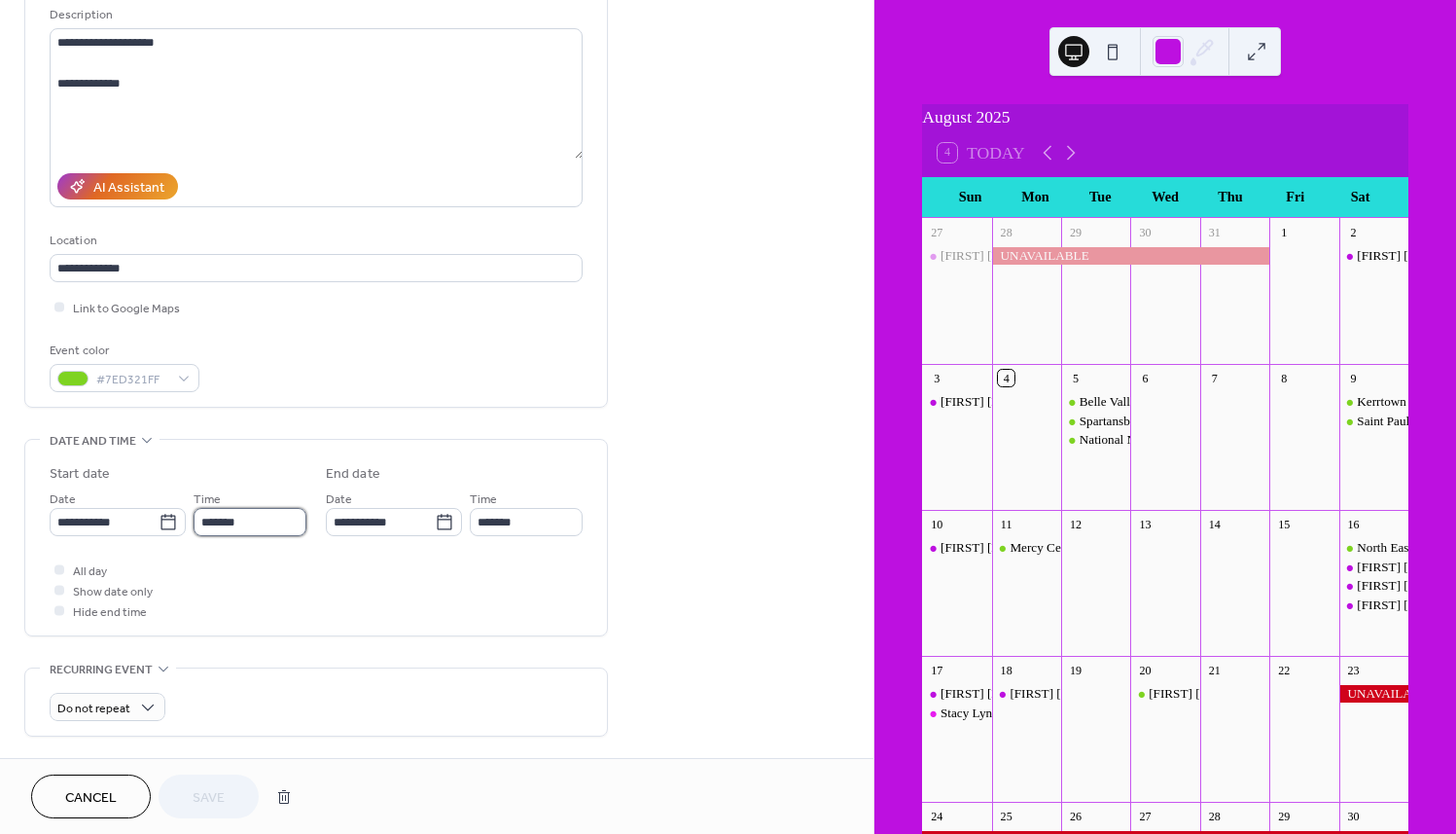 click on "*******" at bounding box center (250, 522) 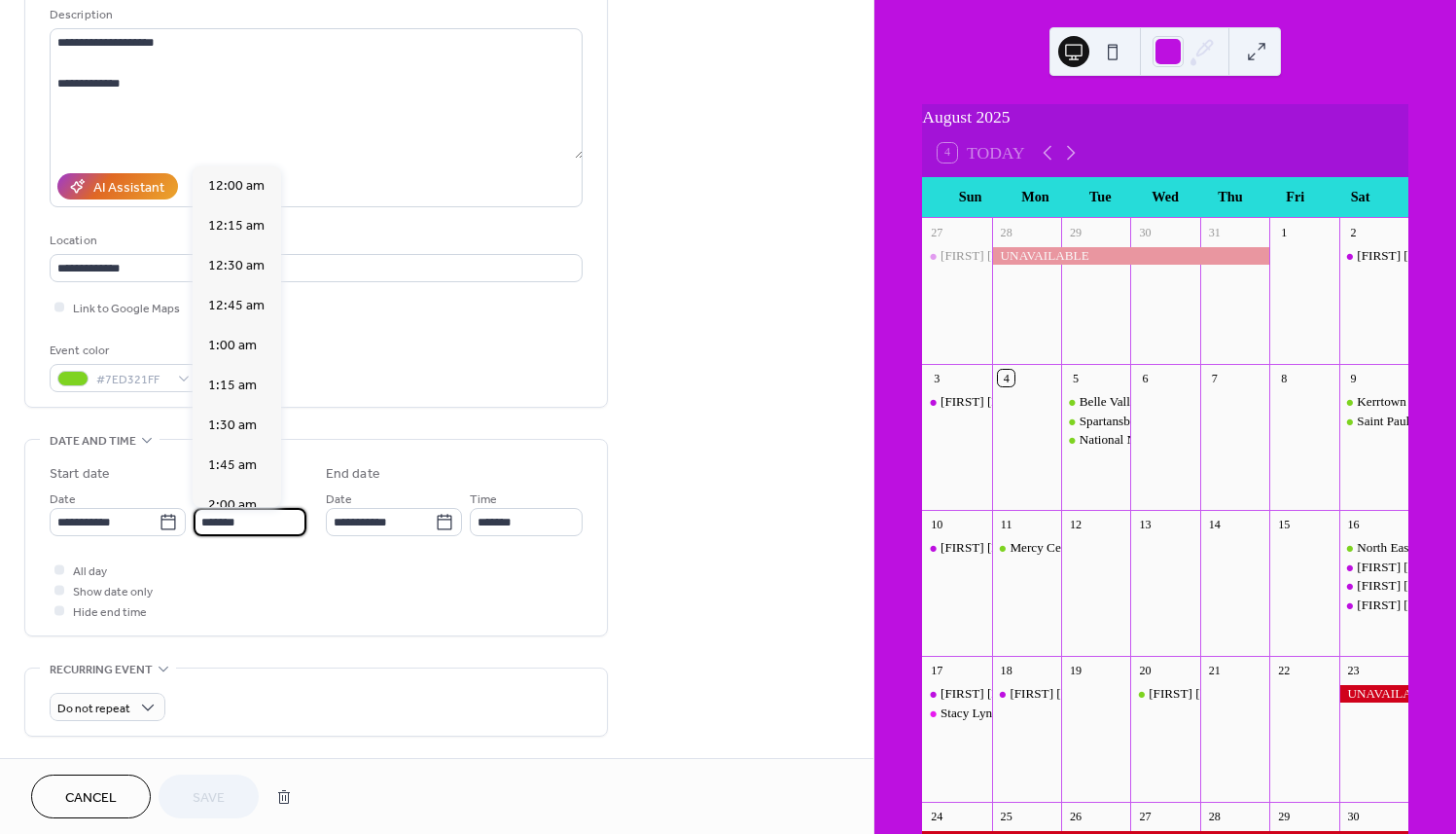 scroll, scrollTop: 2713, scrollLeft: 0, axis: vertical 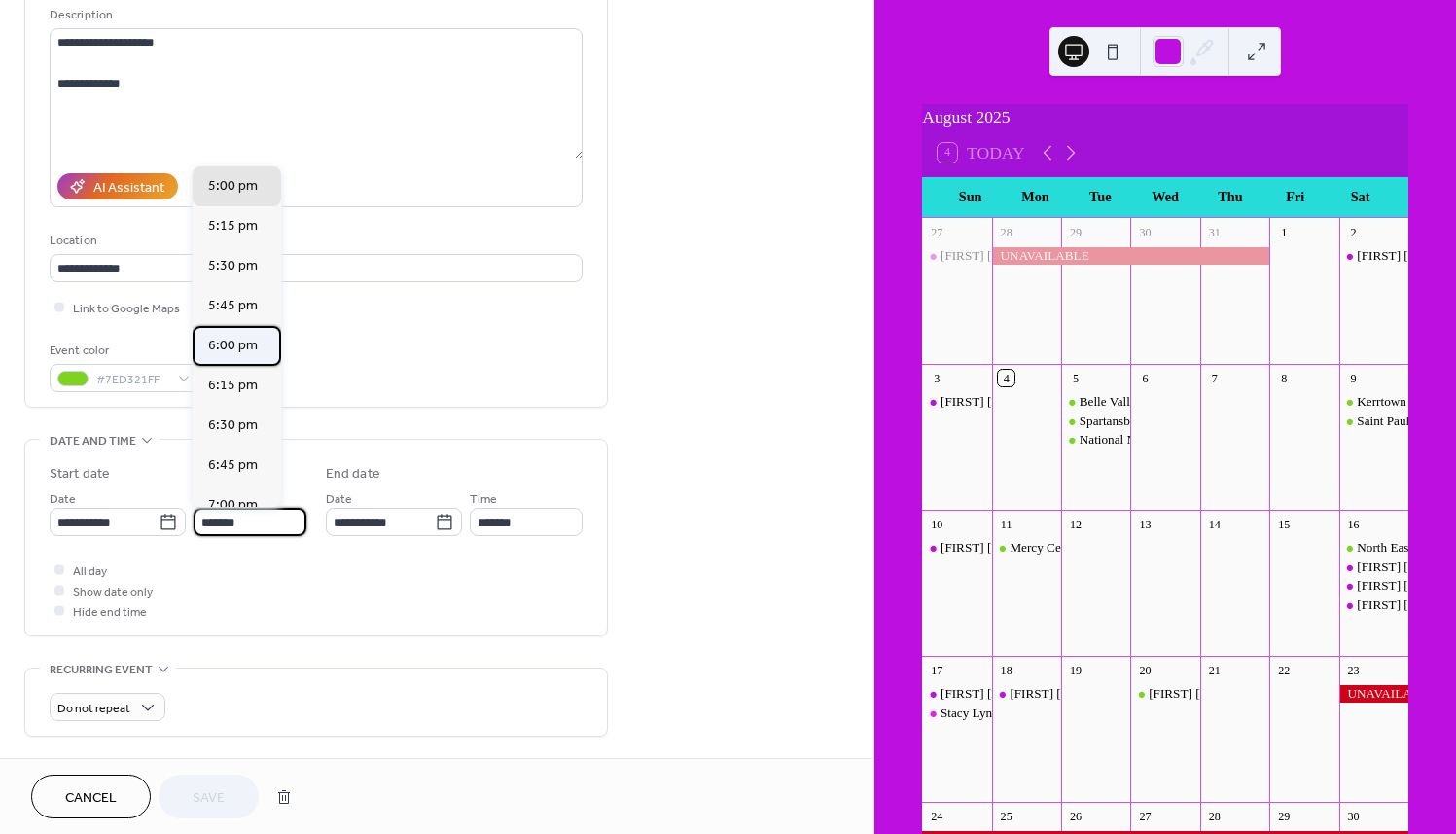 click on "6:00 pm" at bounding box center [232, 344] 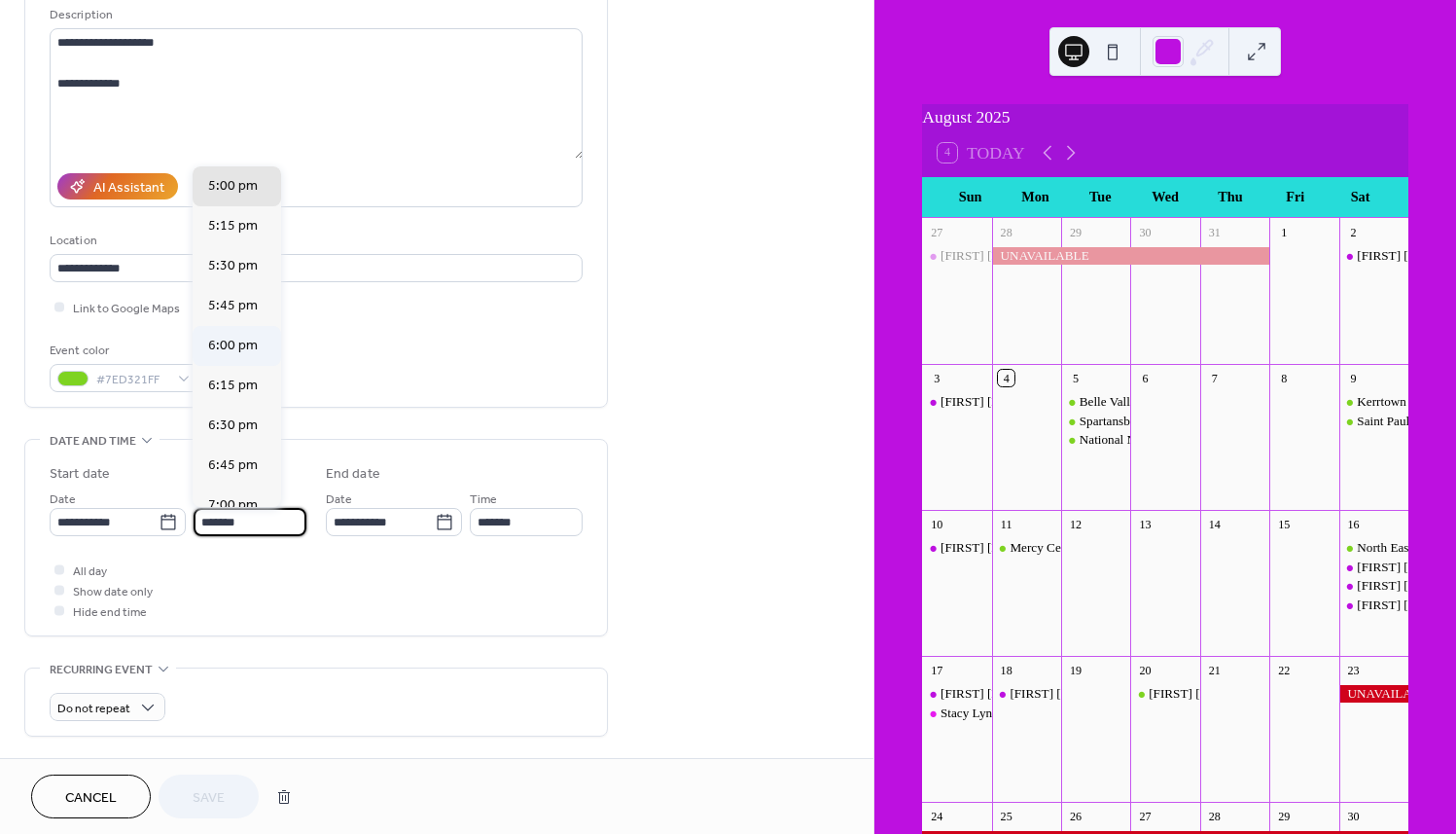 type on "*******" 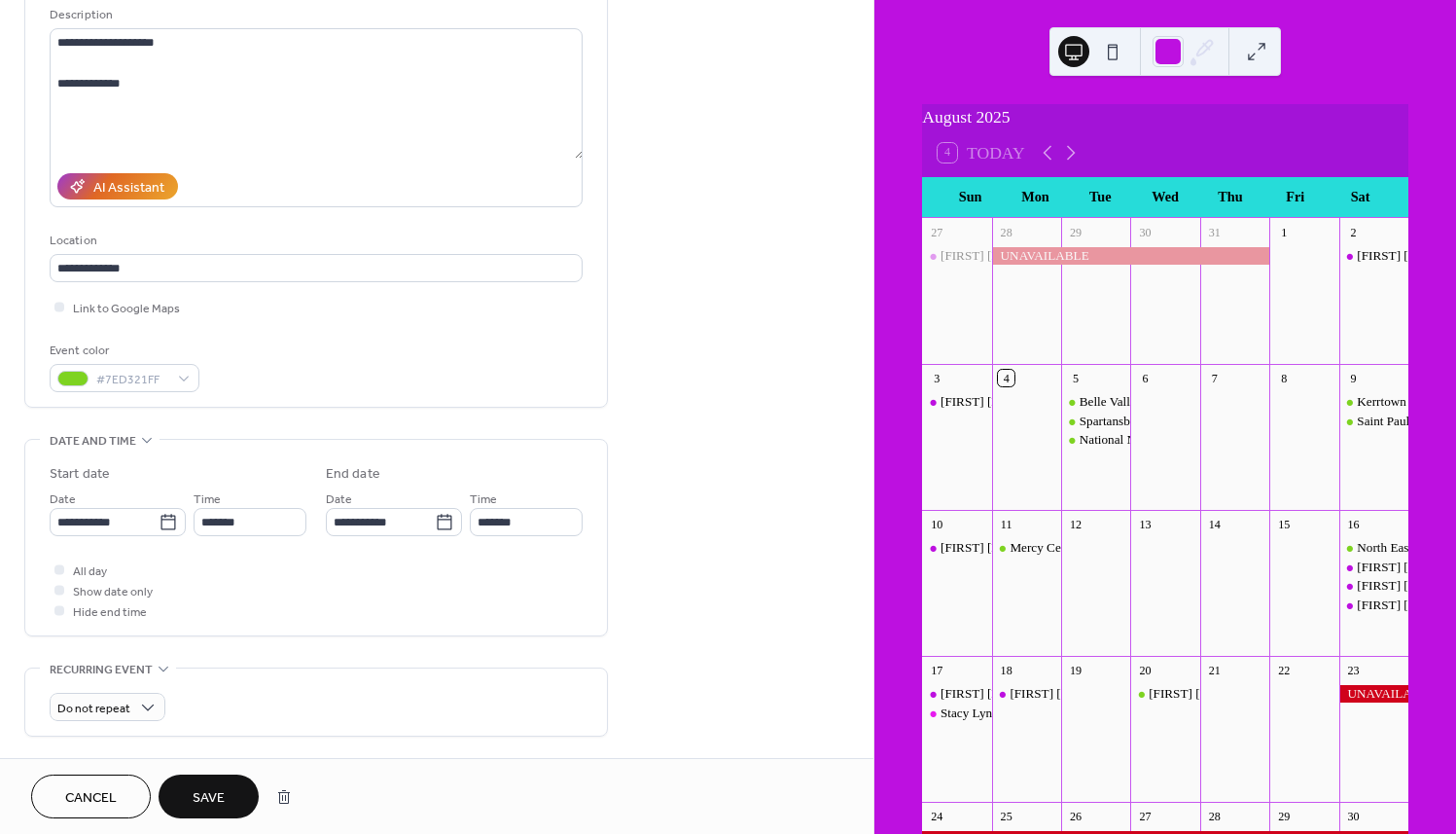 click on "Save" at bounding box center (208, 798) 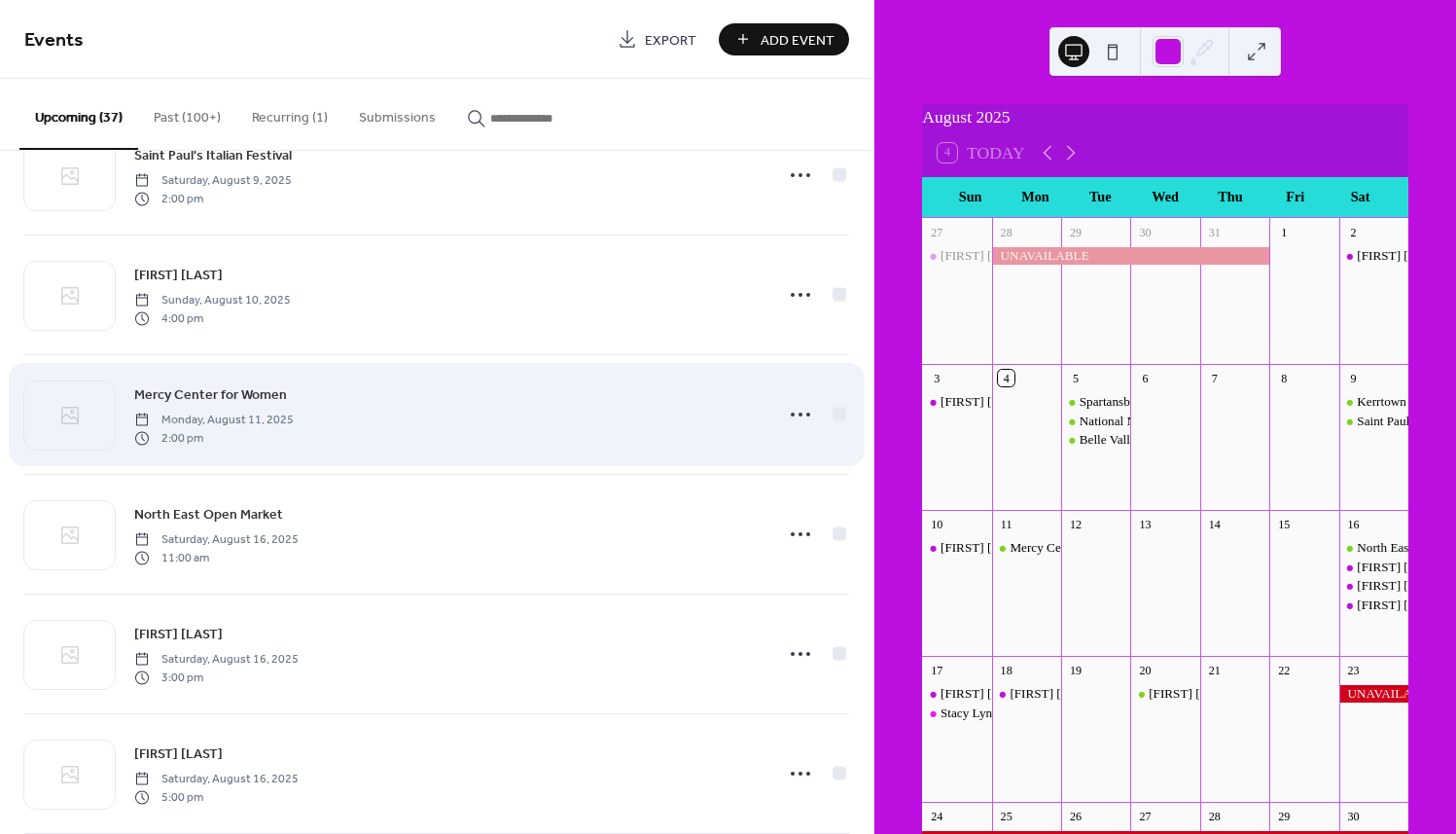 scroll, scrollTop: 681, scrollLeft: 0, axis: vertical 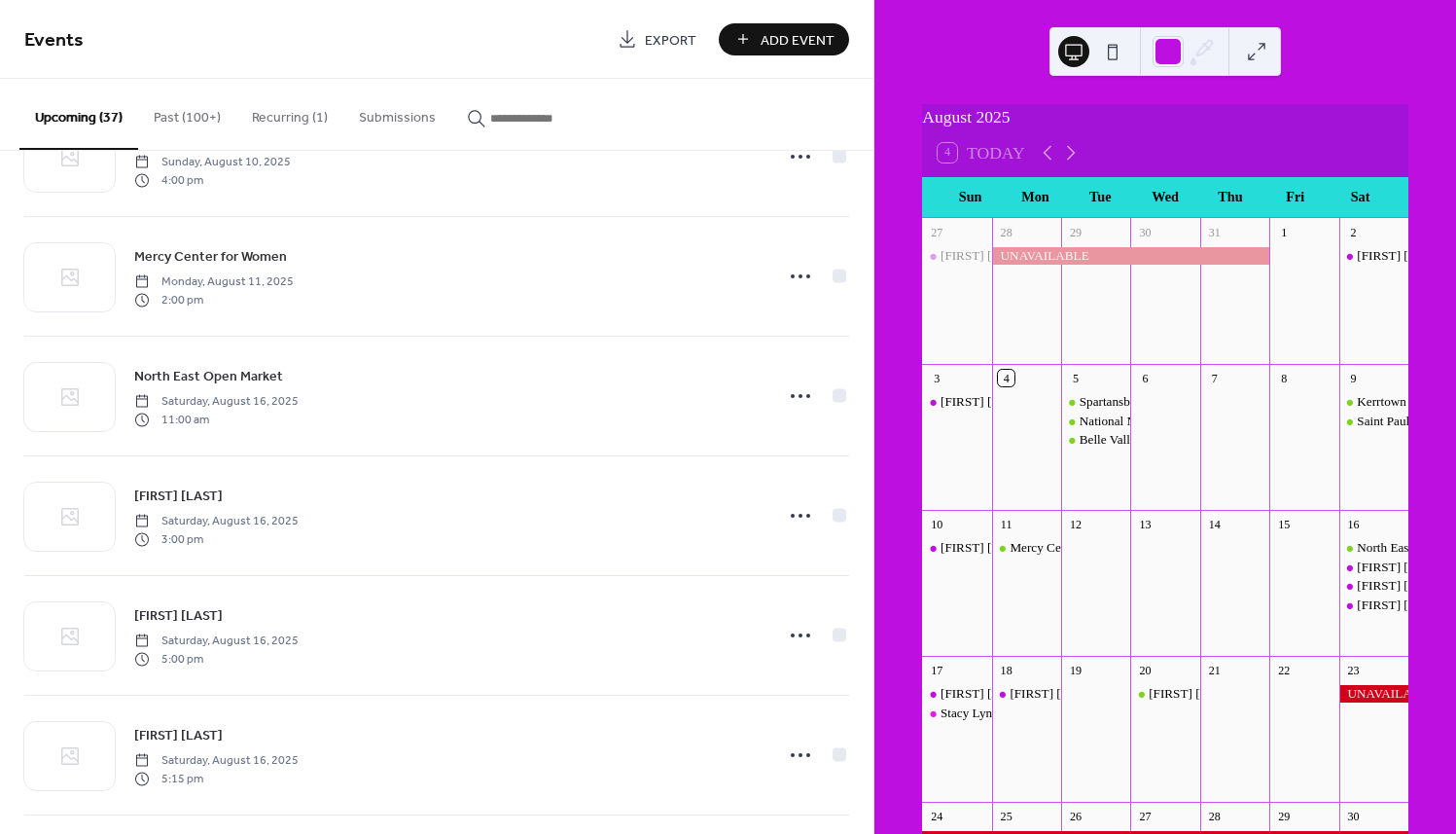 click on "Add Event" at bounding box center (798, 40) 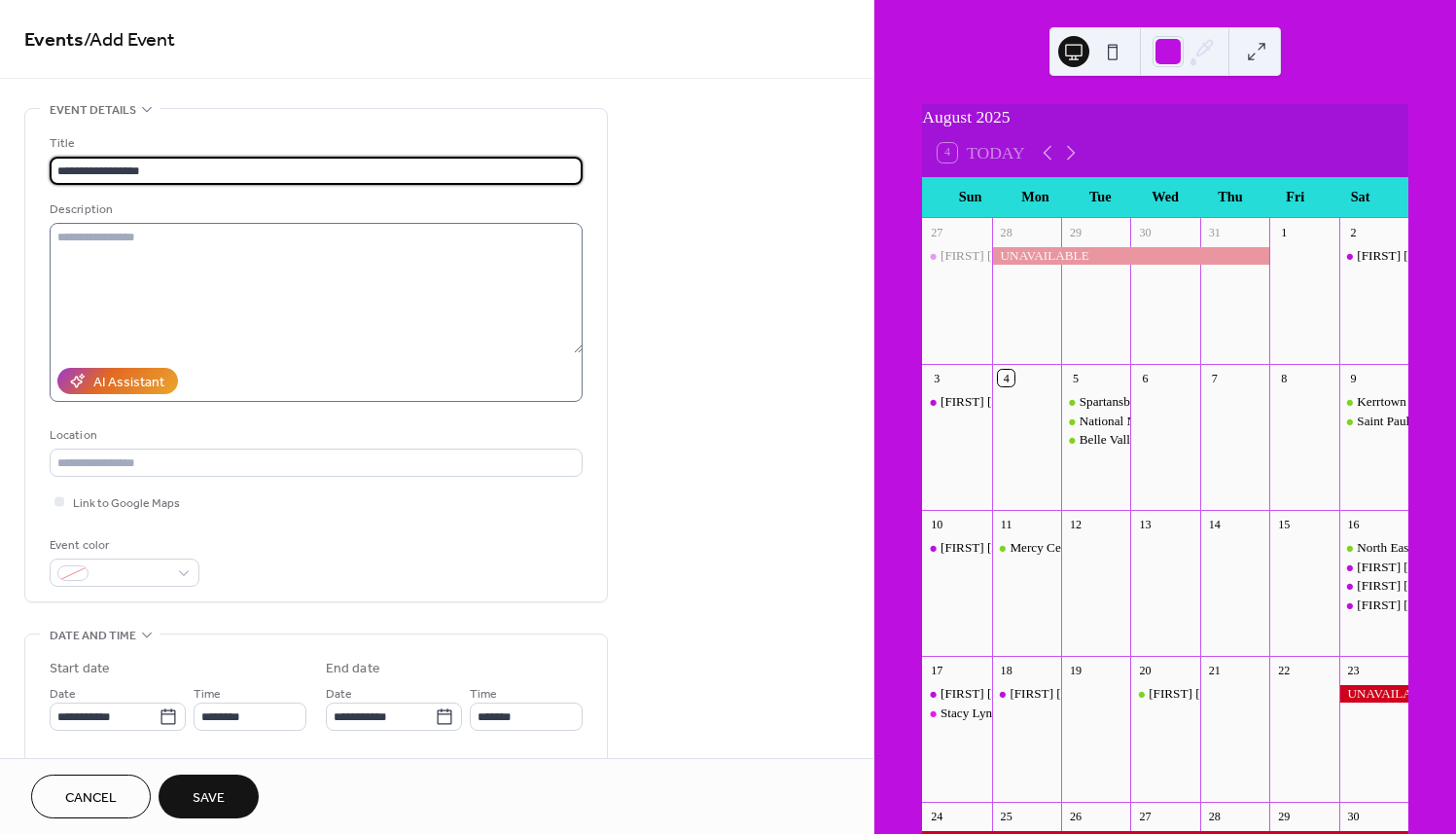 type on "**********" 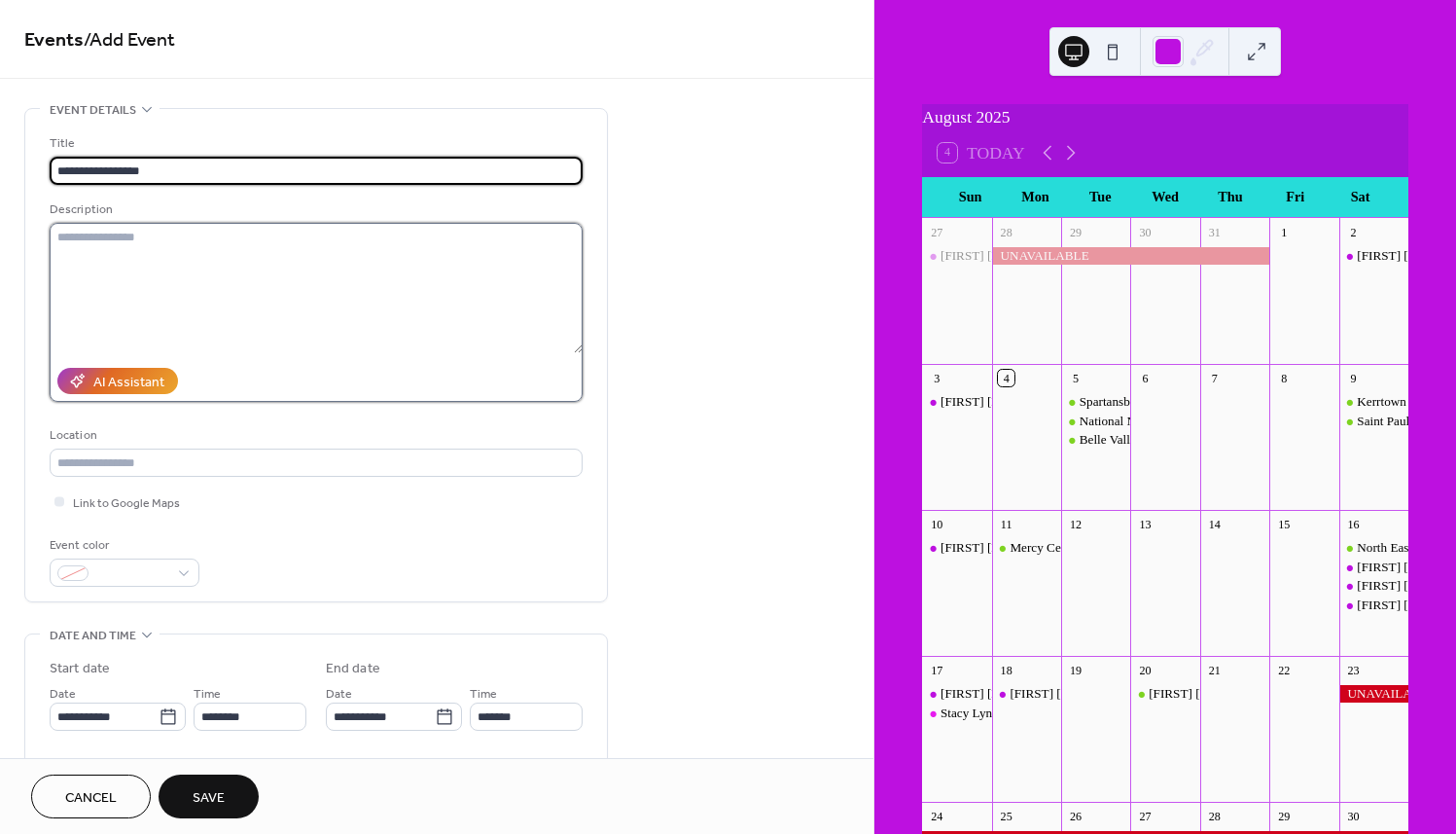 click at bounding box center (316, 288) 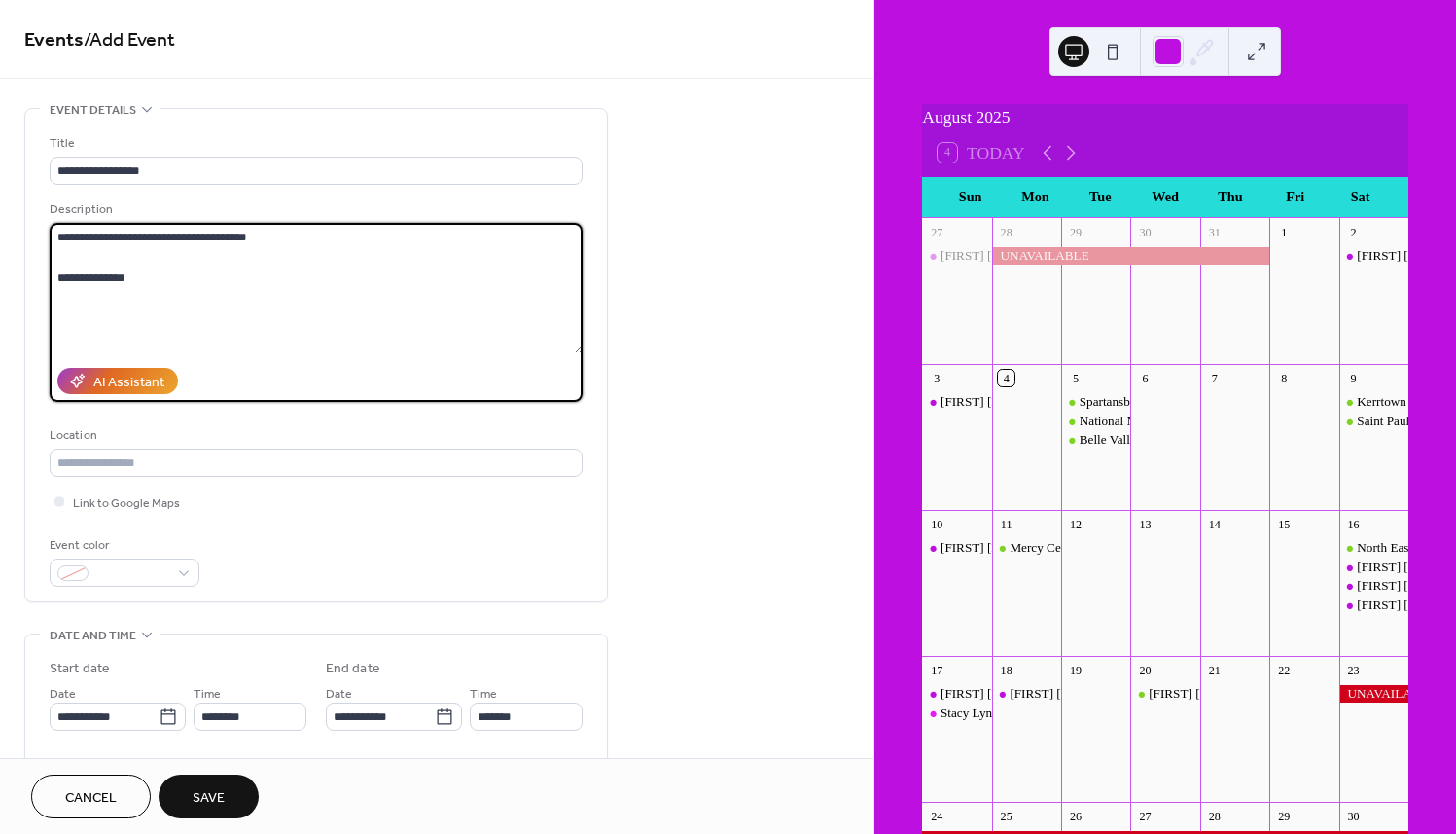scroll, scrollTop: 292, scrollLeft: 0, axis: vertical 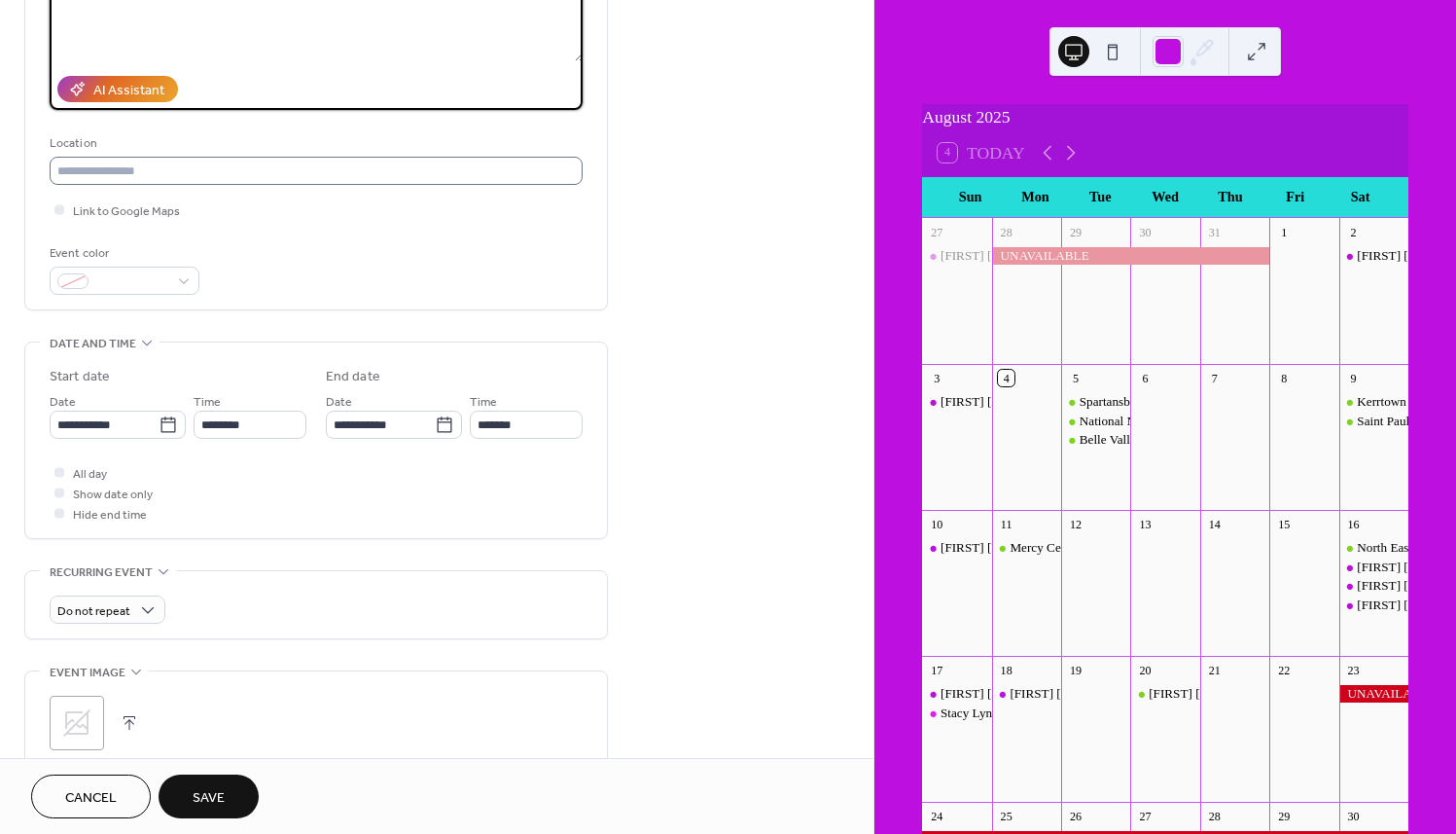 type on "**********" 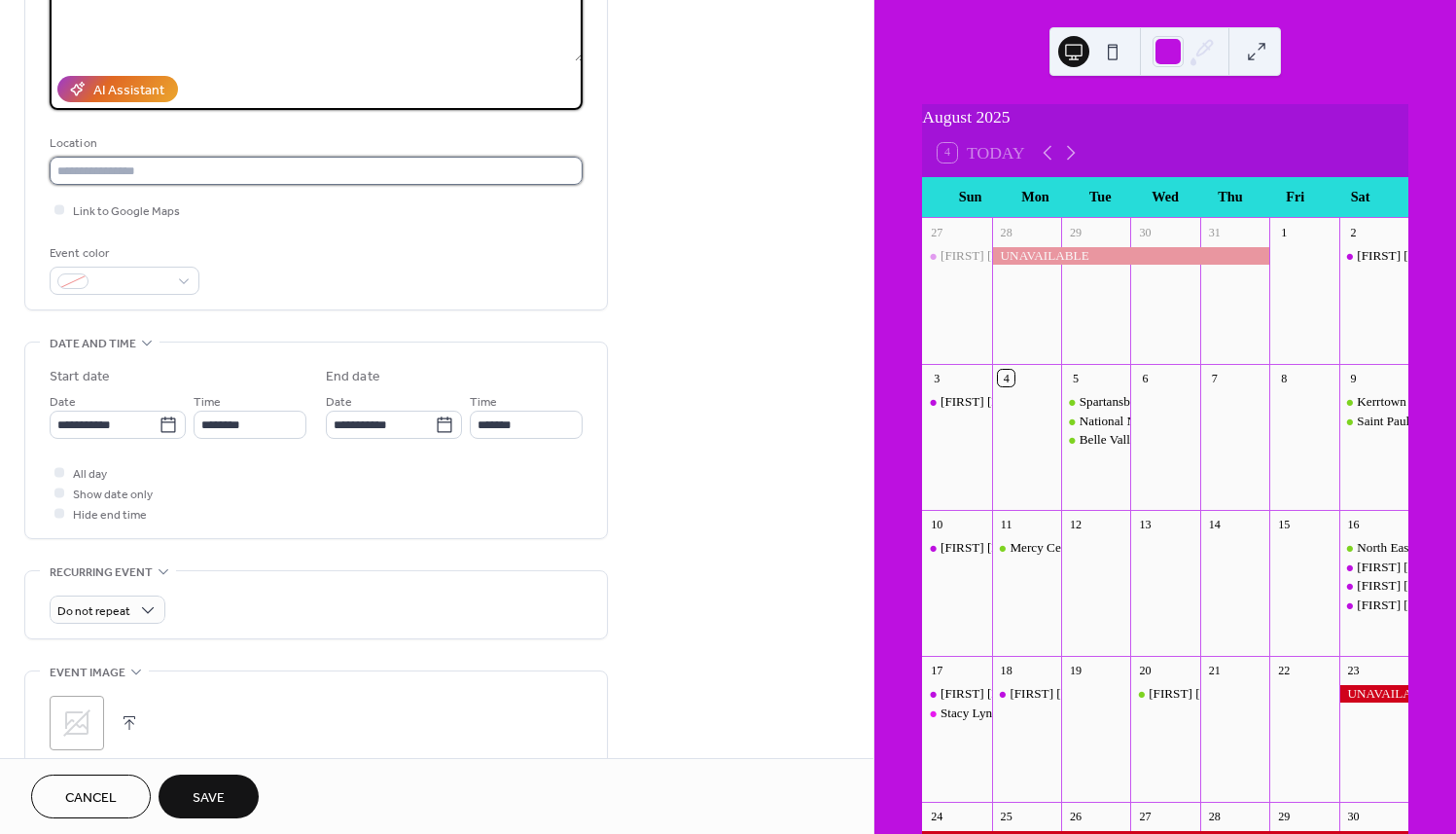 click at bounding box center [316, 170] 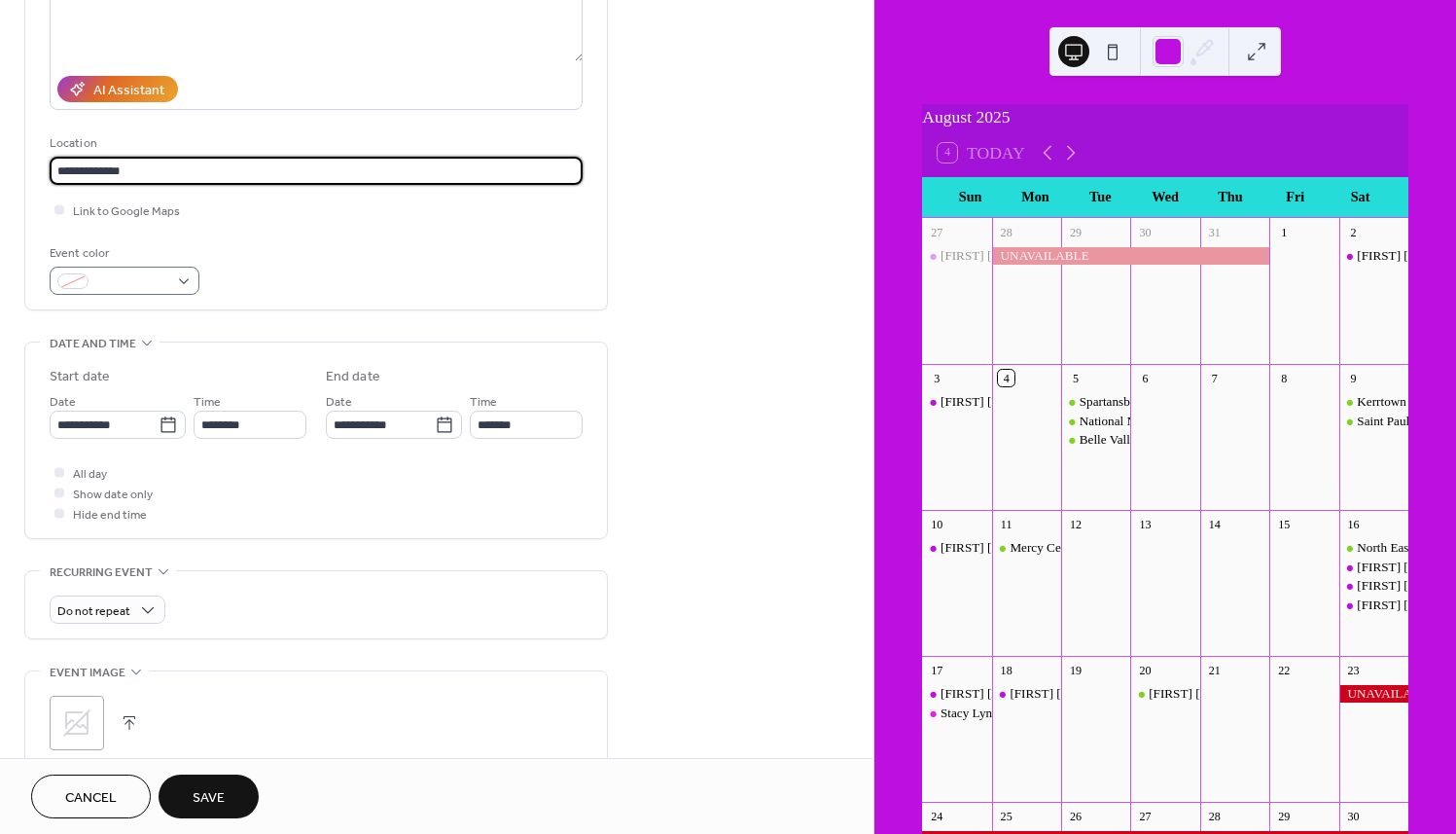type on "**********" 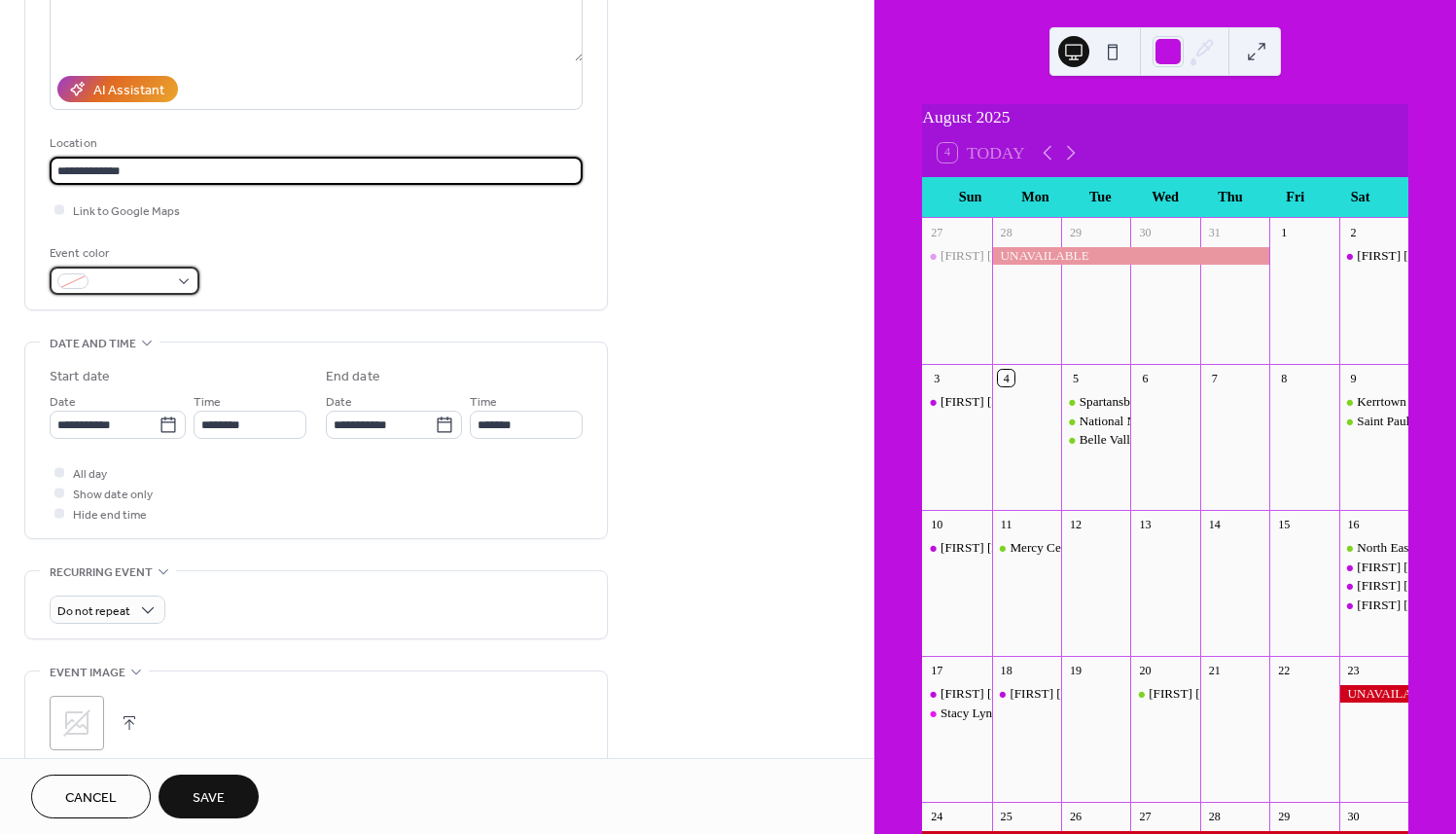 click at bounding box center (124, 280) 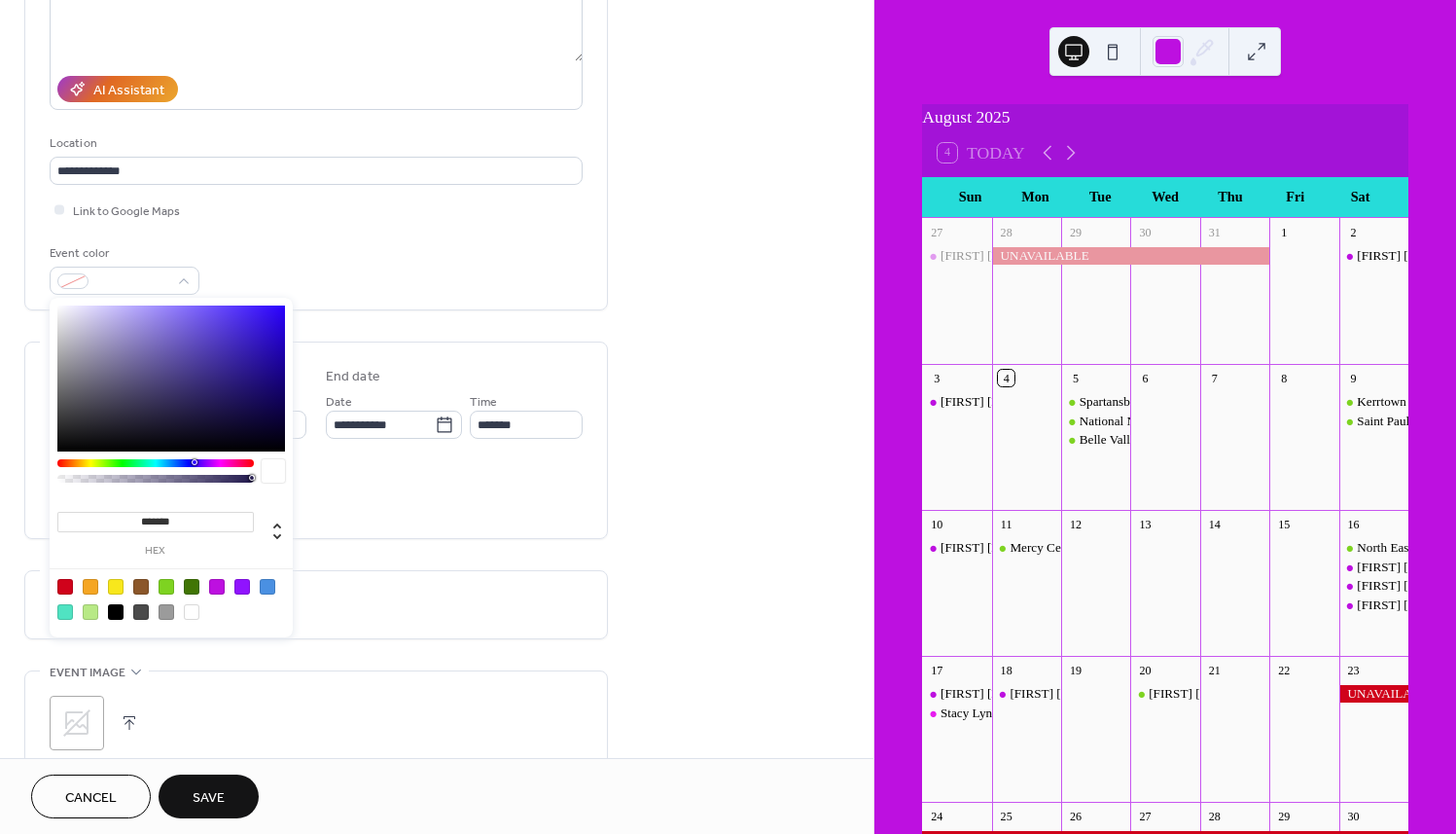 click at bounding box center (217, 587) 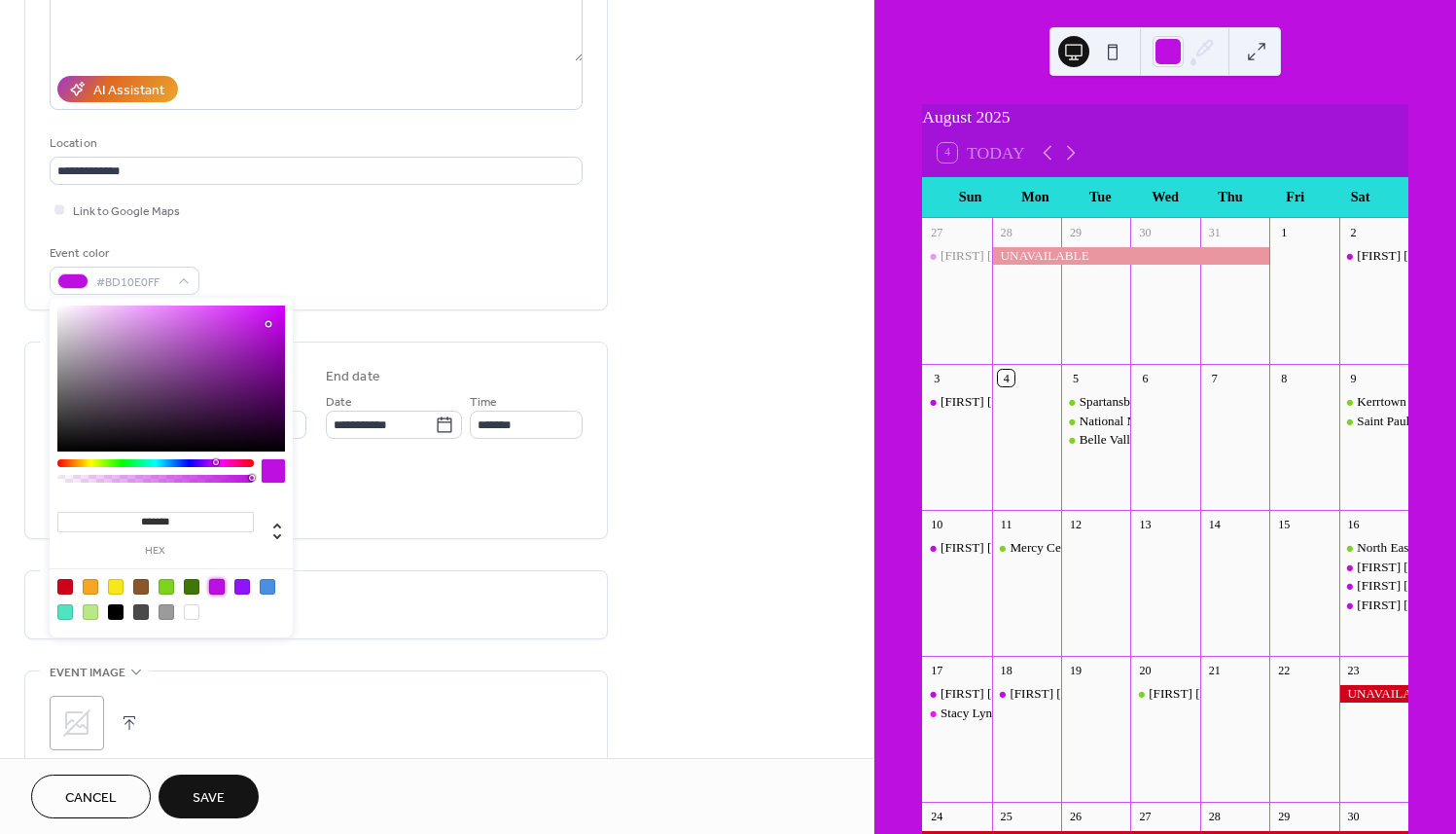 drag, startPoint x: 290, startPoint y: 423, endPoint x: 265, endPoint y: 404, distance: 31.40064 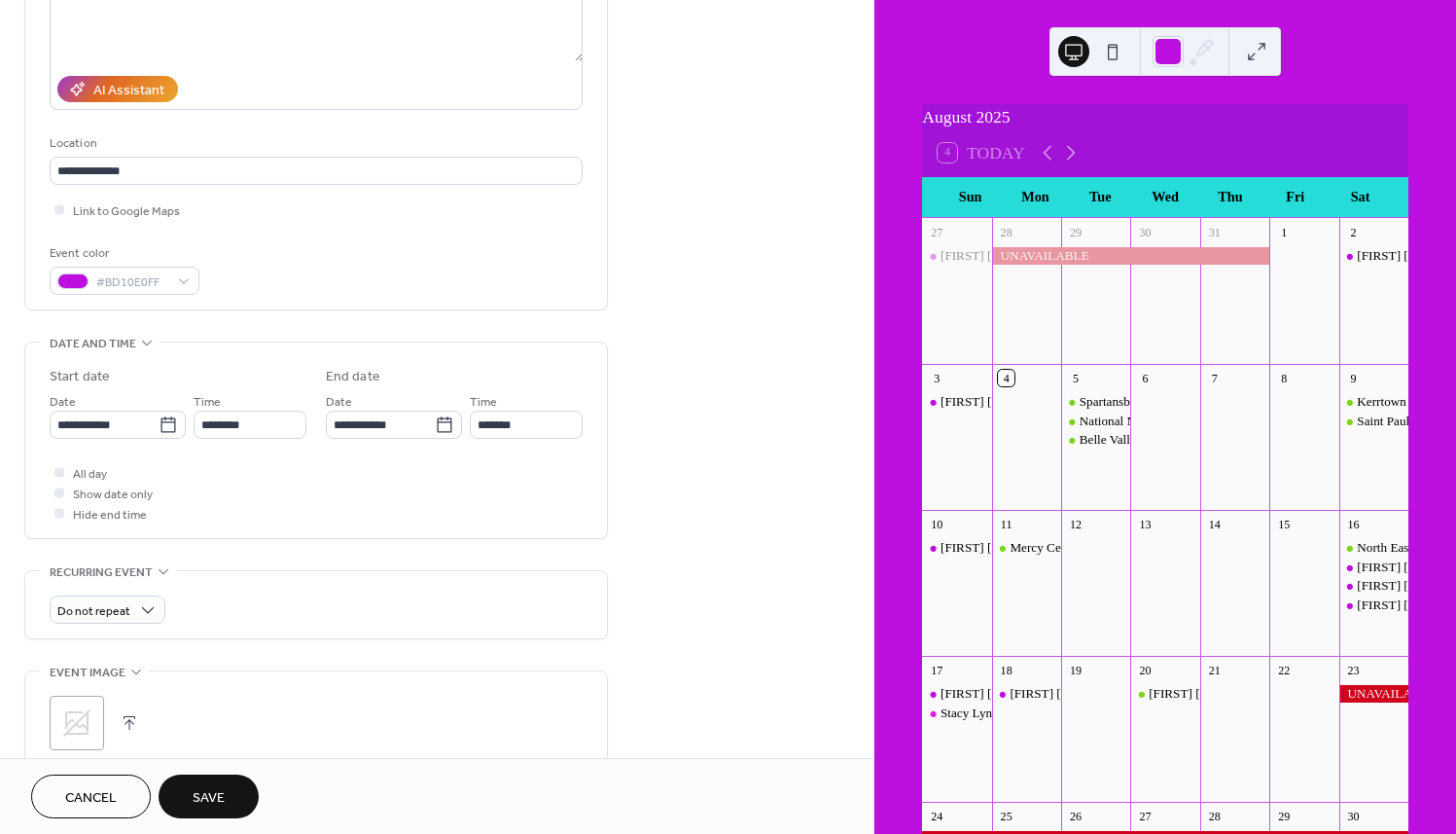 click on "**********" at bounding box center [316, 440] 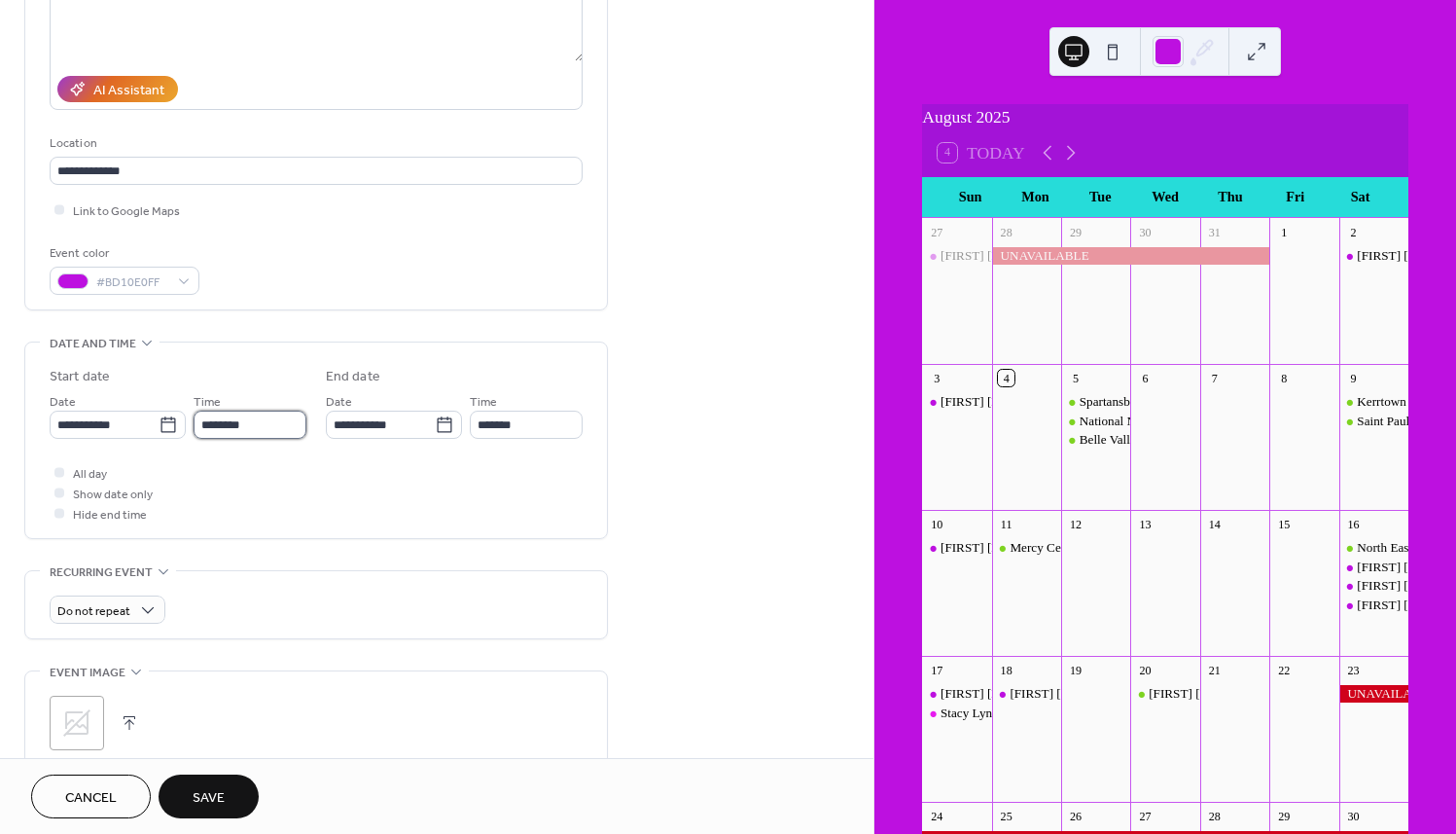 click on "********" at bounding box center (250, 424) 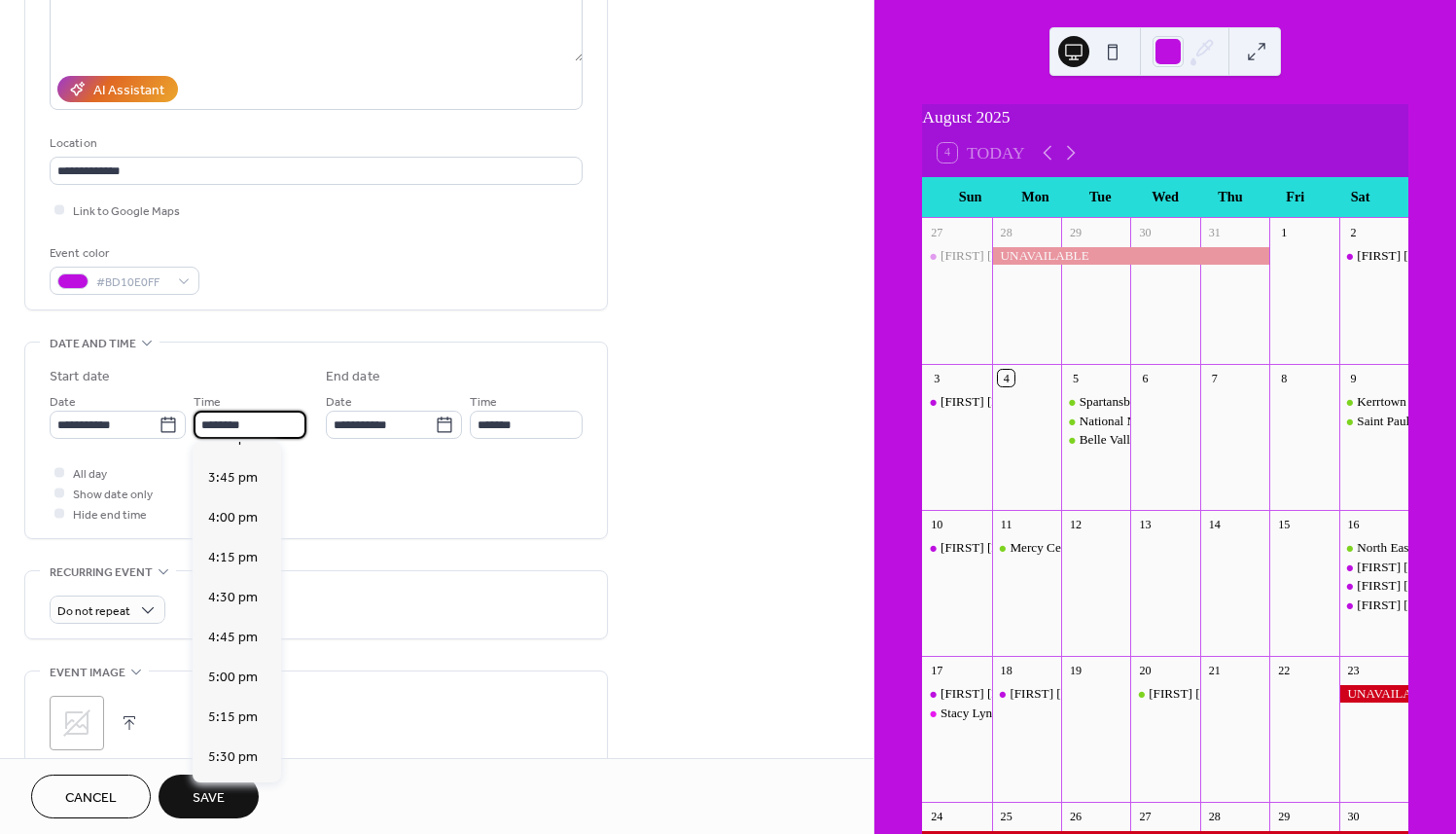 scroll, scrollTop: 2499, scrollLeft: 0, axis: vertical 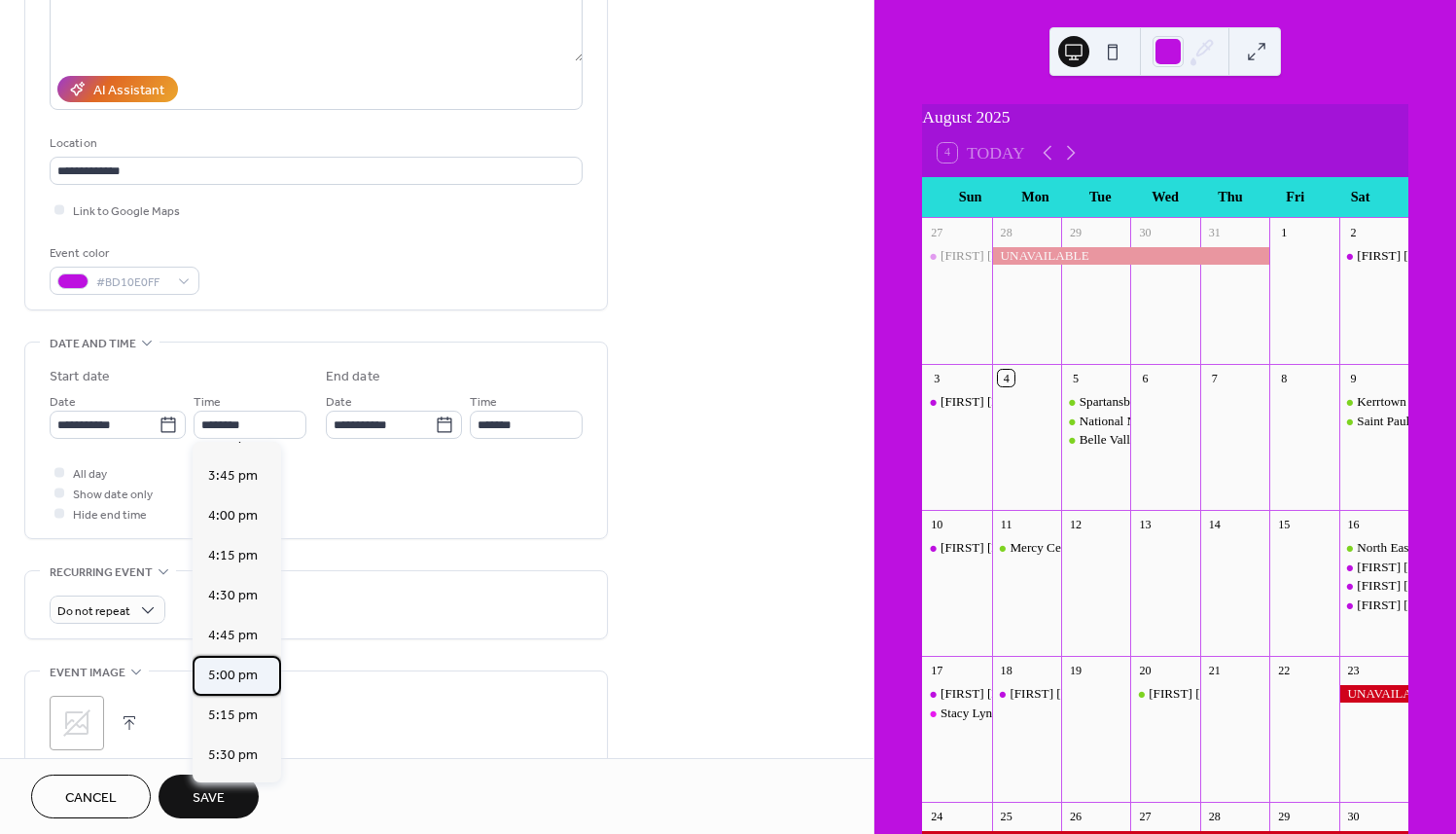 click on "5:00 pm" at bounding box center (232, 674) 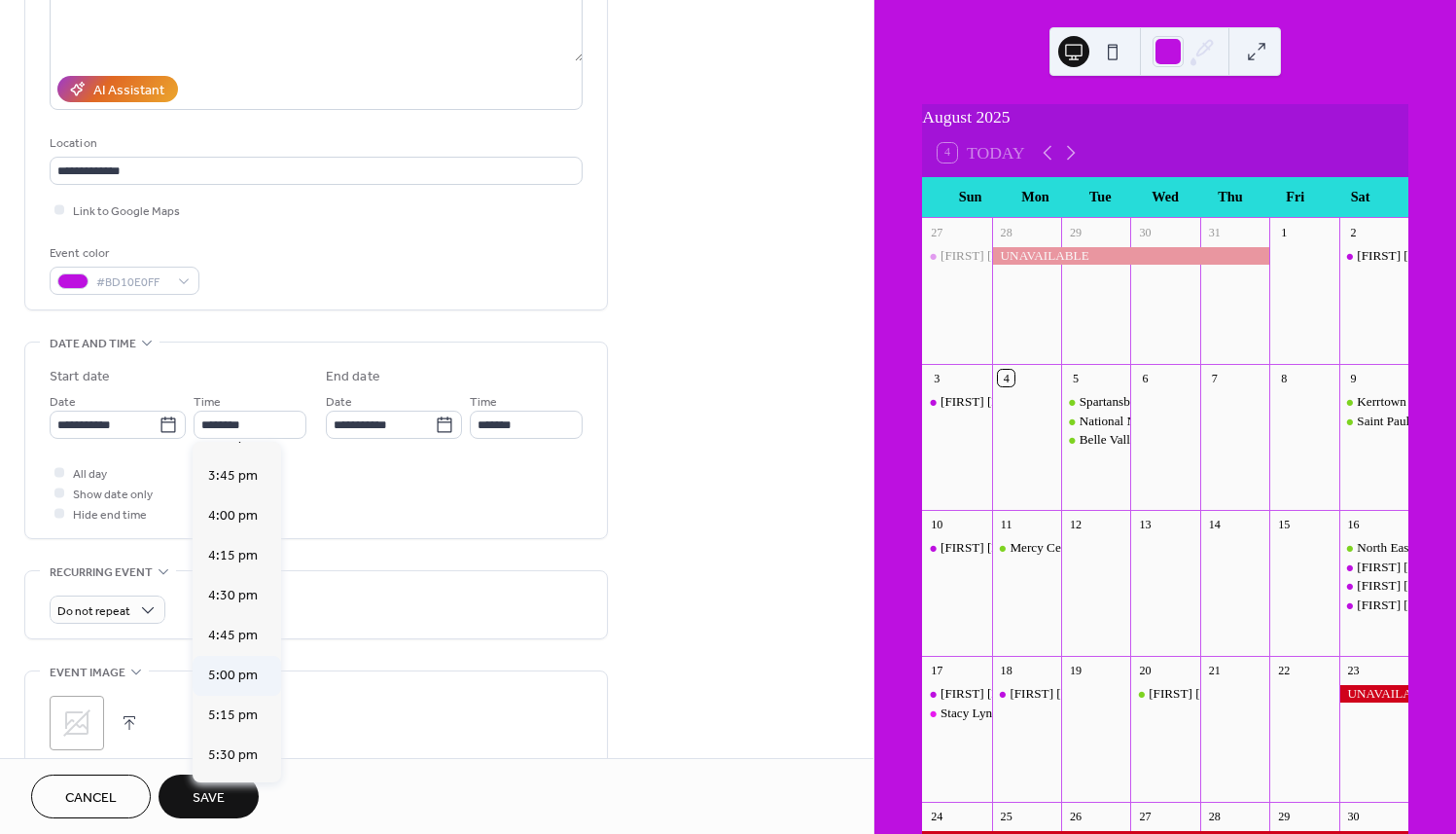 type on "*******" 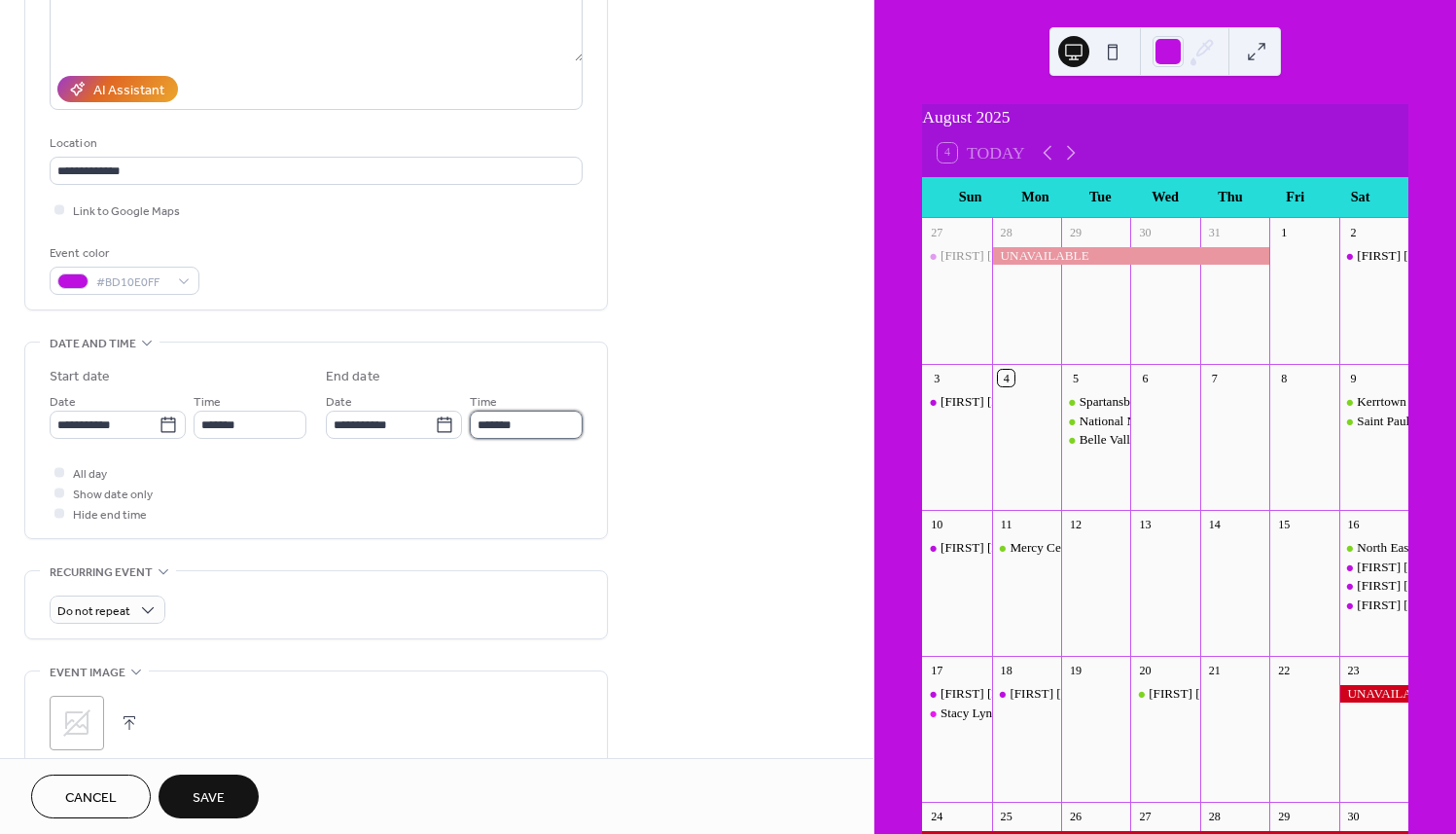 click on "*******" at bounding box center [526, 424] 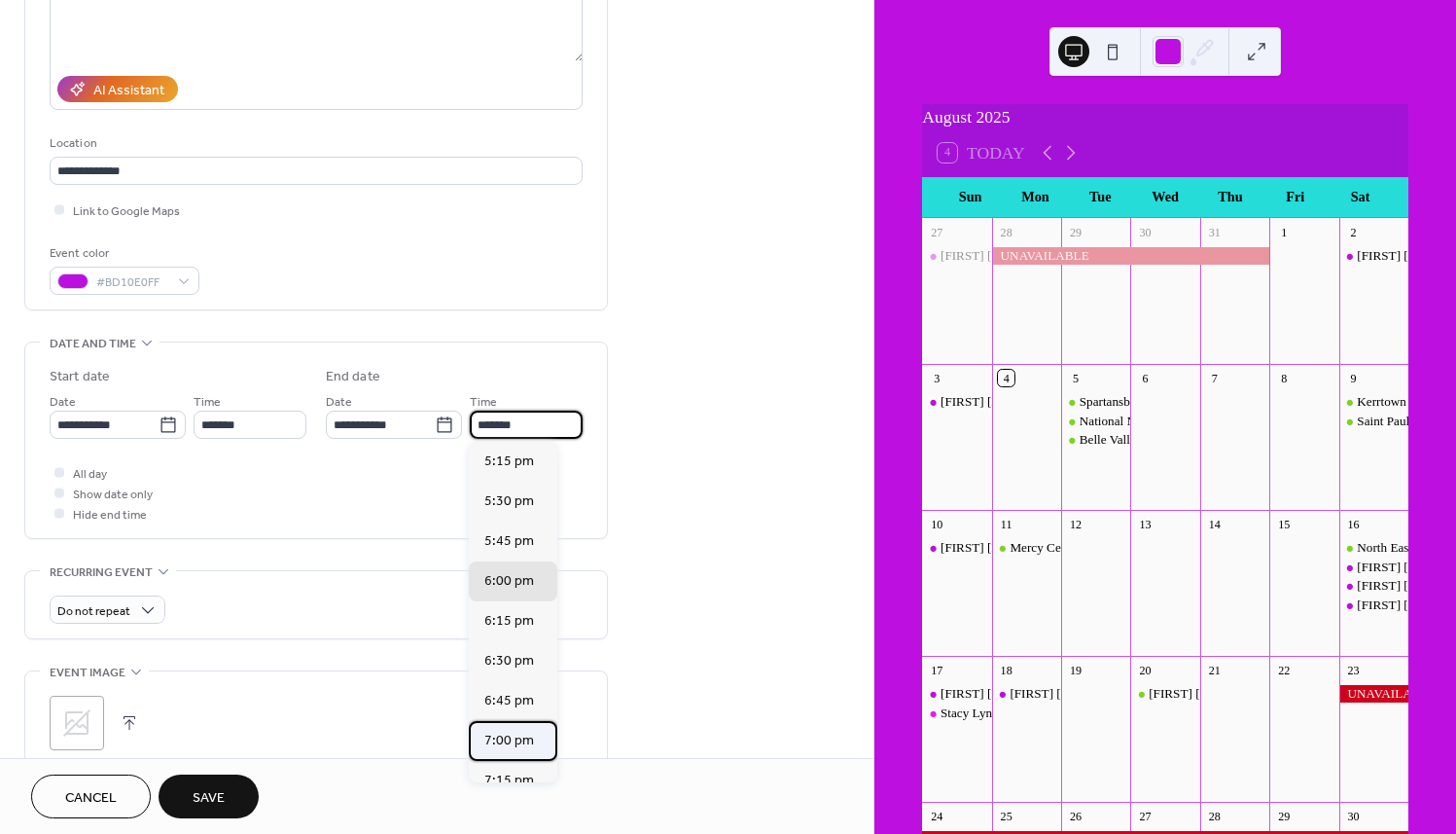 click on "7:00 pm" at bounding box center [509, 740] 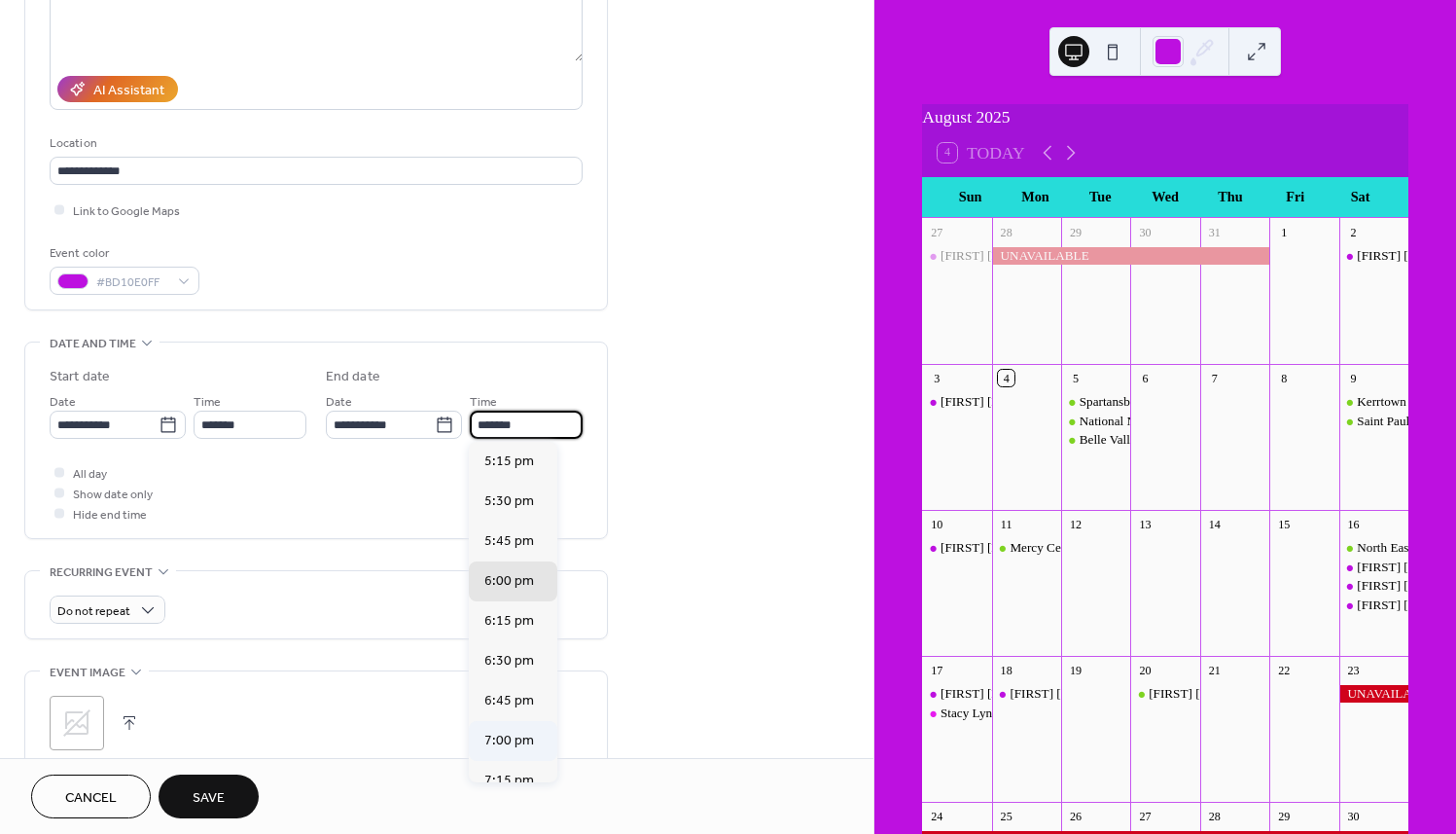 type on "*******" 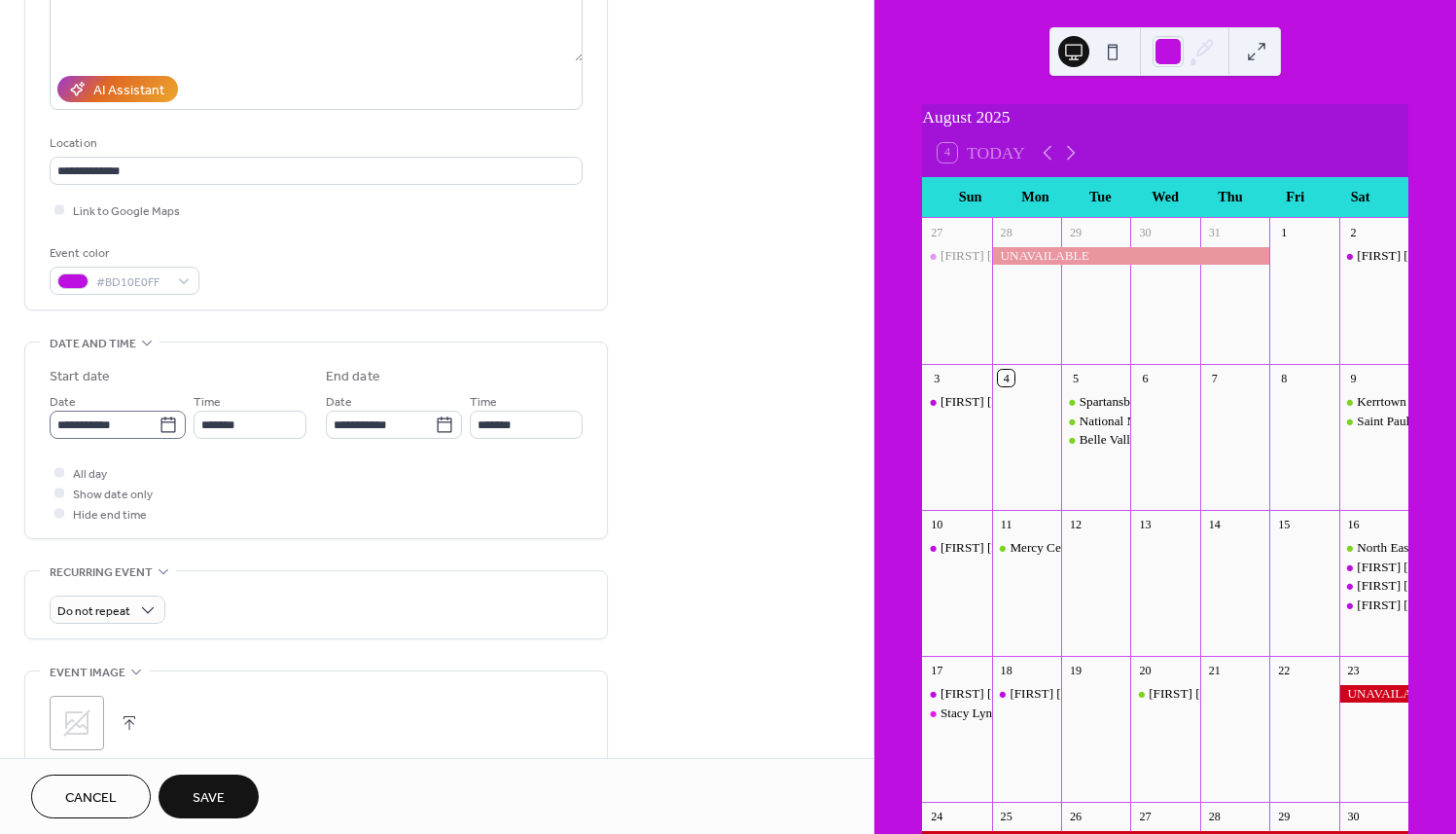 click 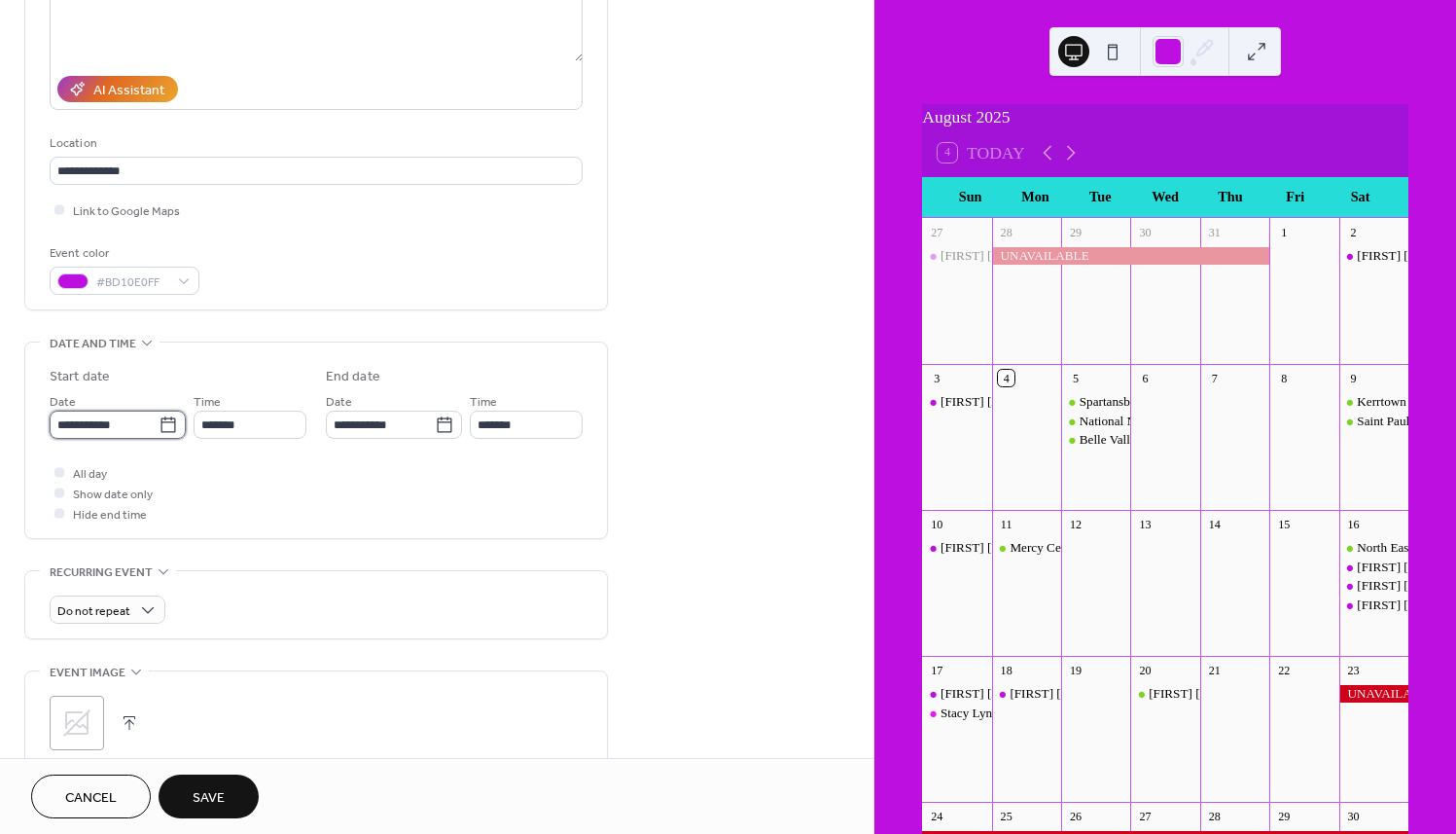 click on "**********" at bounding box center (104, 424) 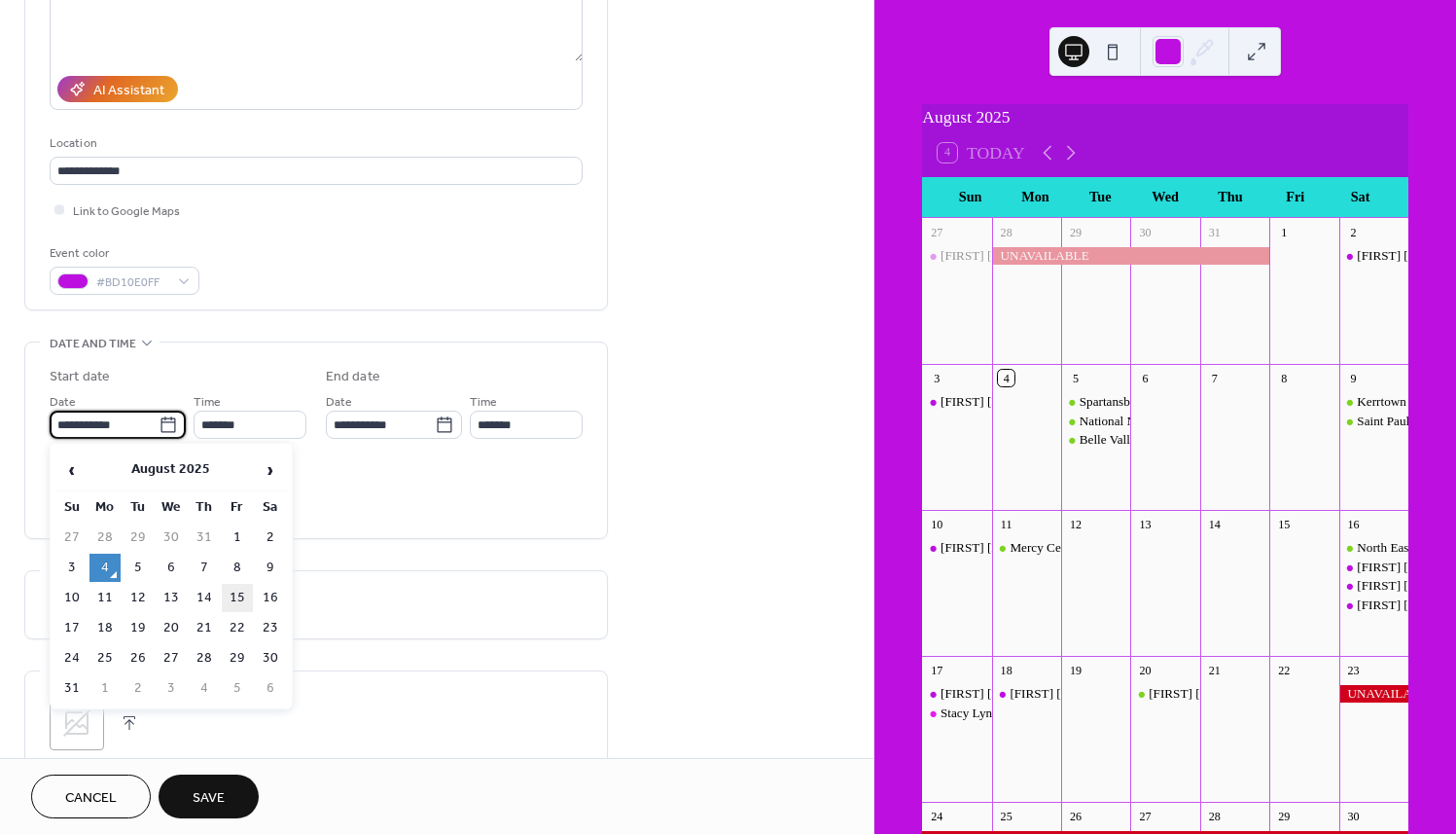 click on "15" at bounding box center (237, 598) 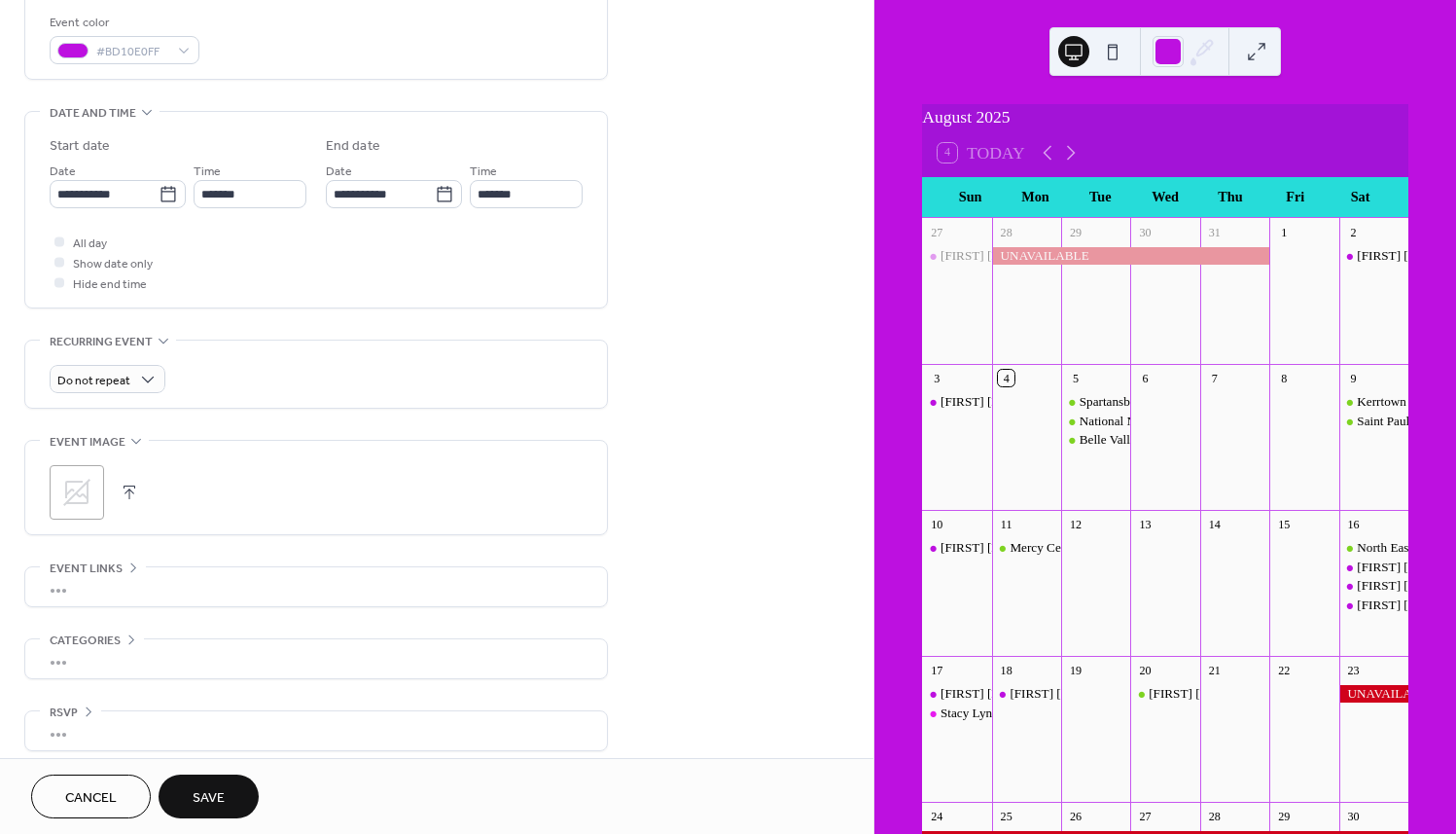 scroll, scrollTop: 529, scrollLeft: 0, axis: vertical 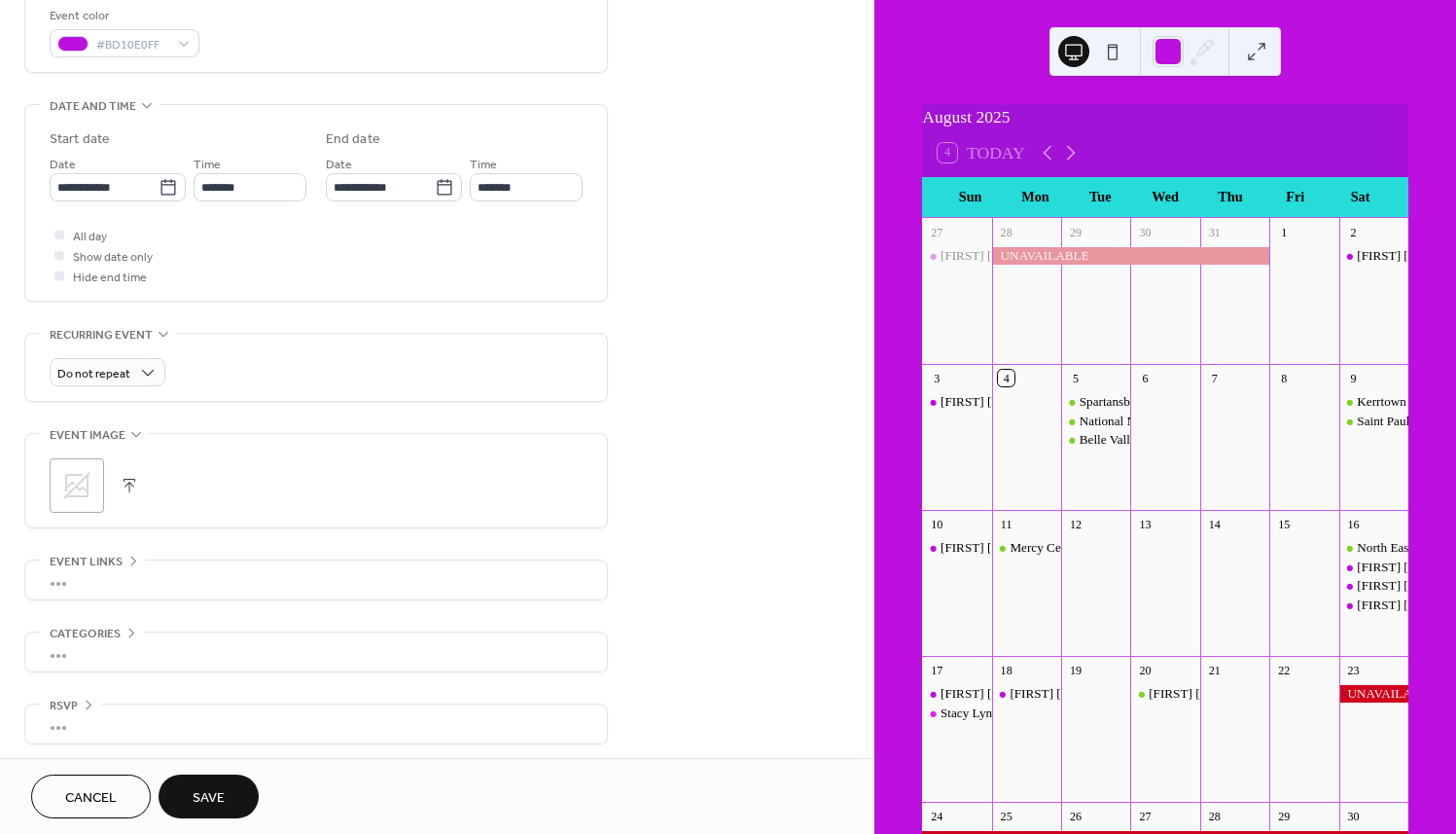click on "Save" at bounding box center (208, 798) 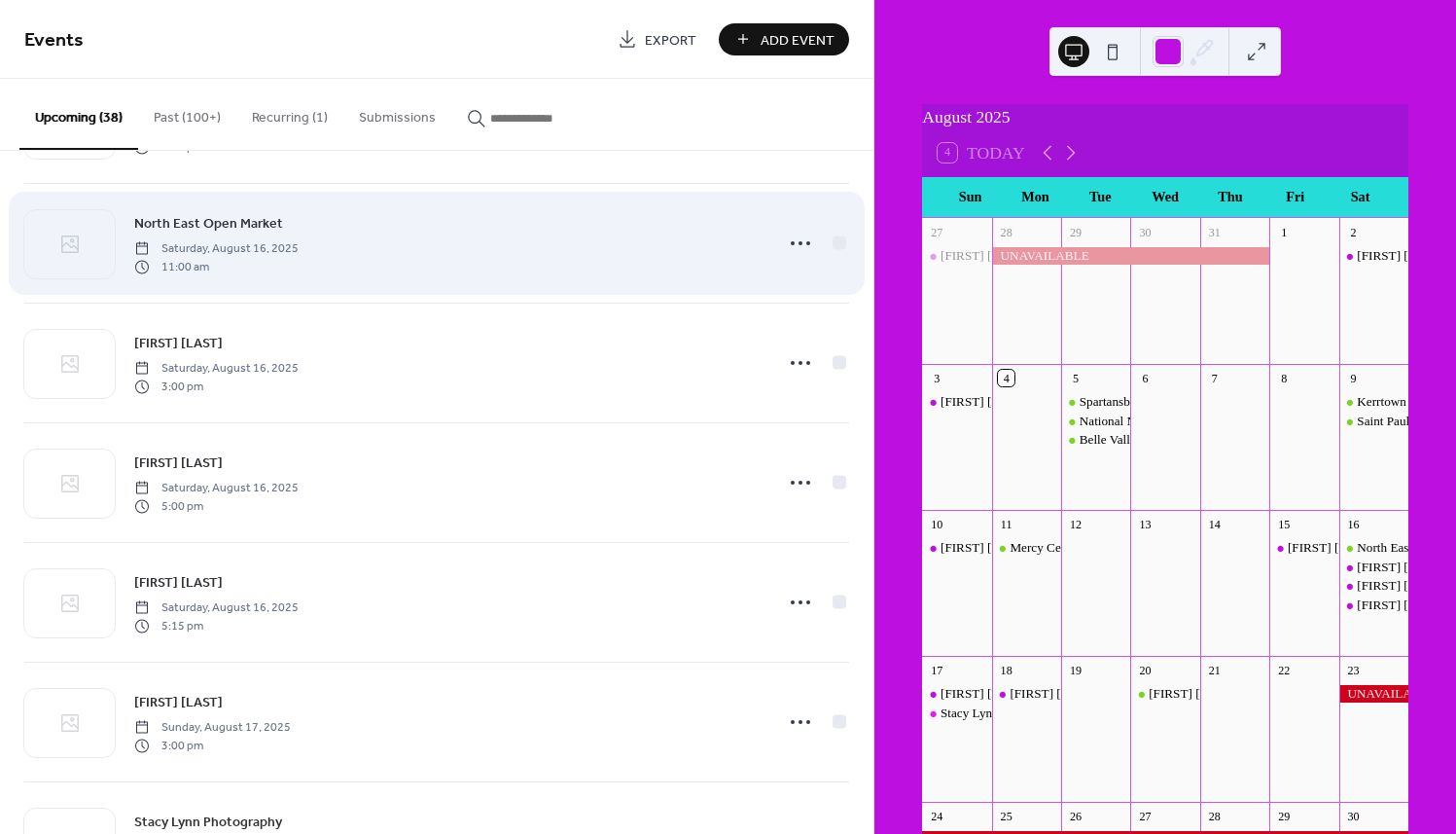 scroll, scrollTop: 973, scrollLeft: 0, axis: vertical 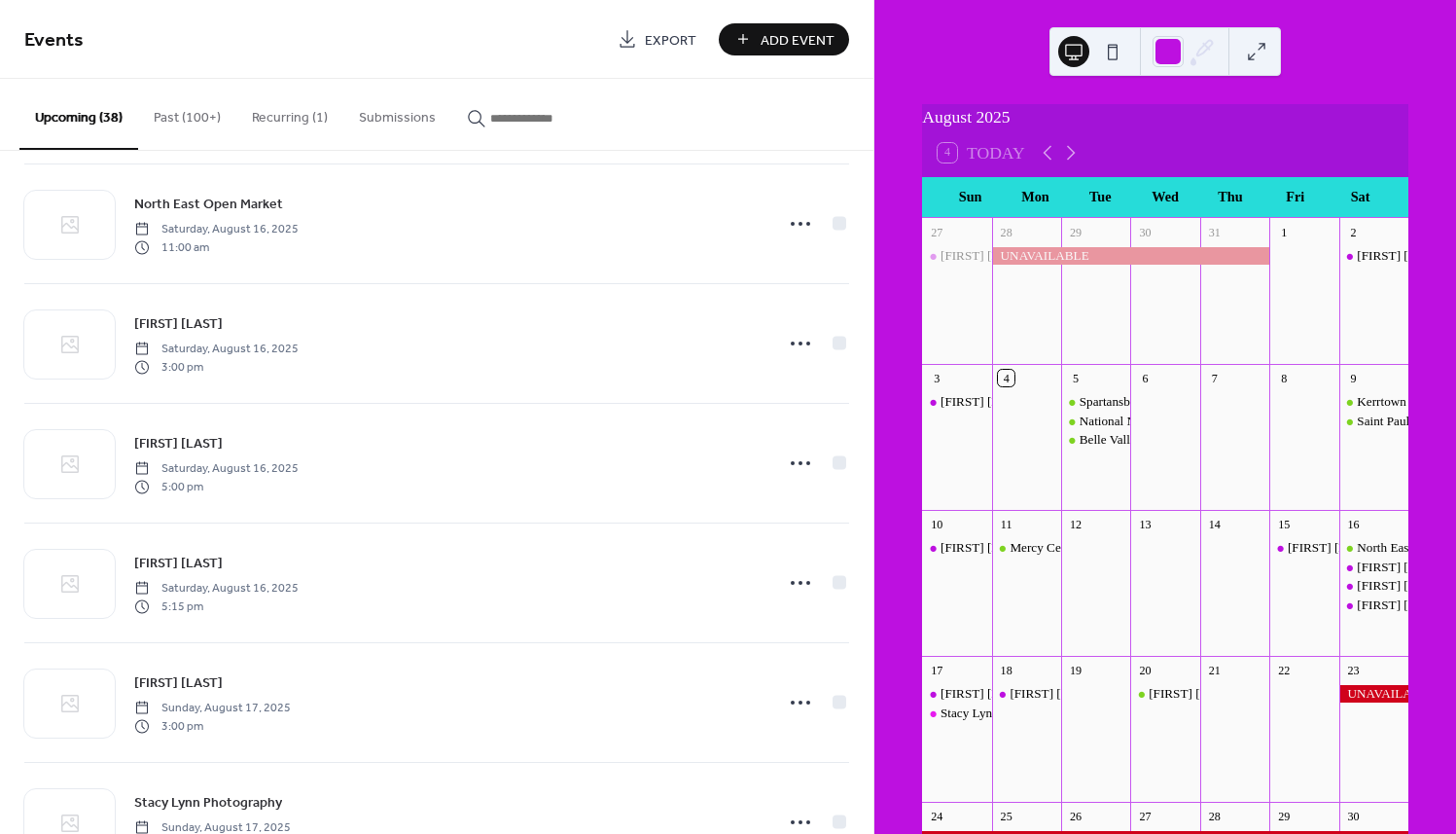 click on "Add Event" at bounding box center (784, 39) 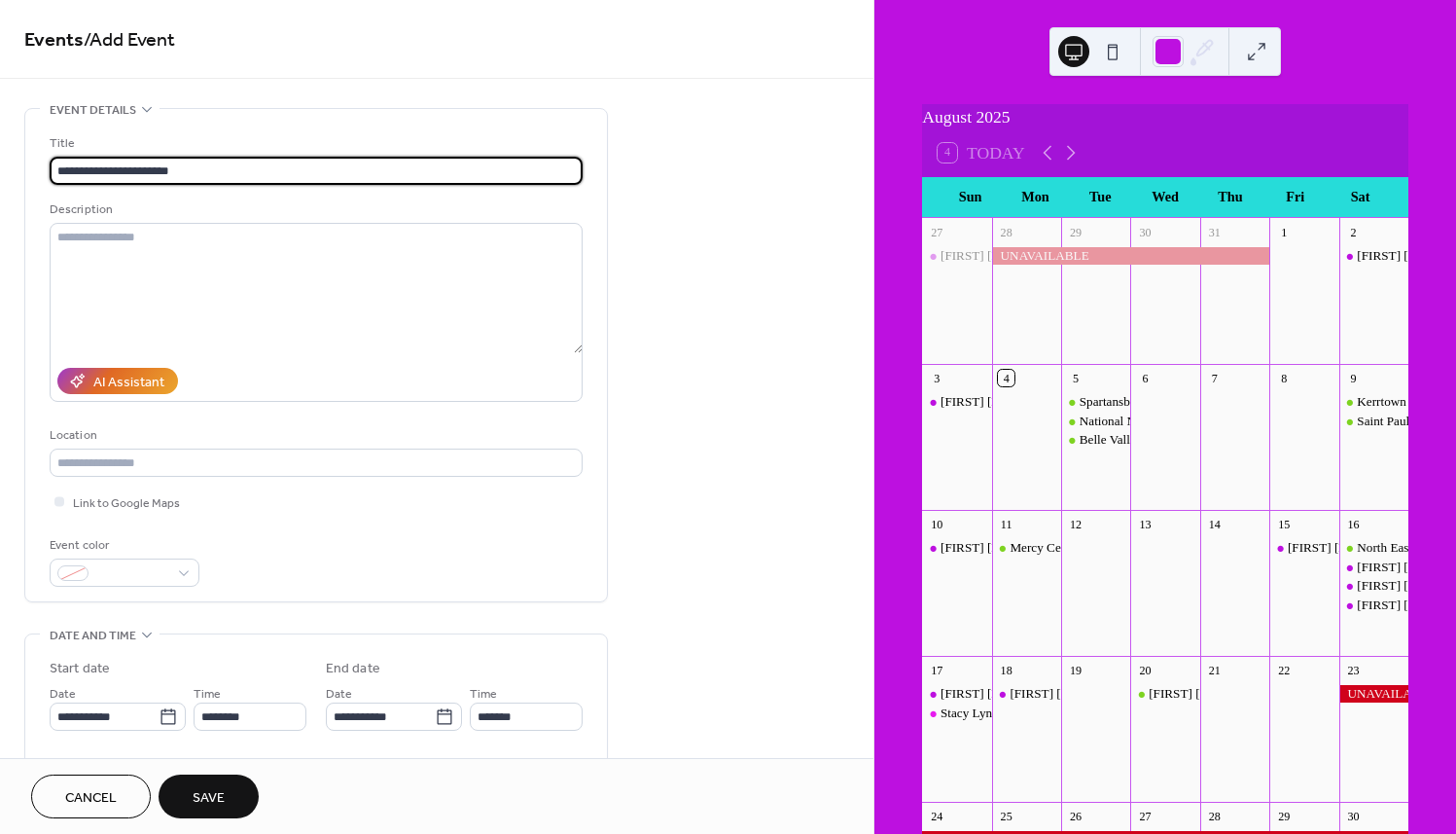 click on "**********" at bounding box center (316, 170) 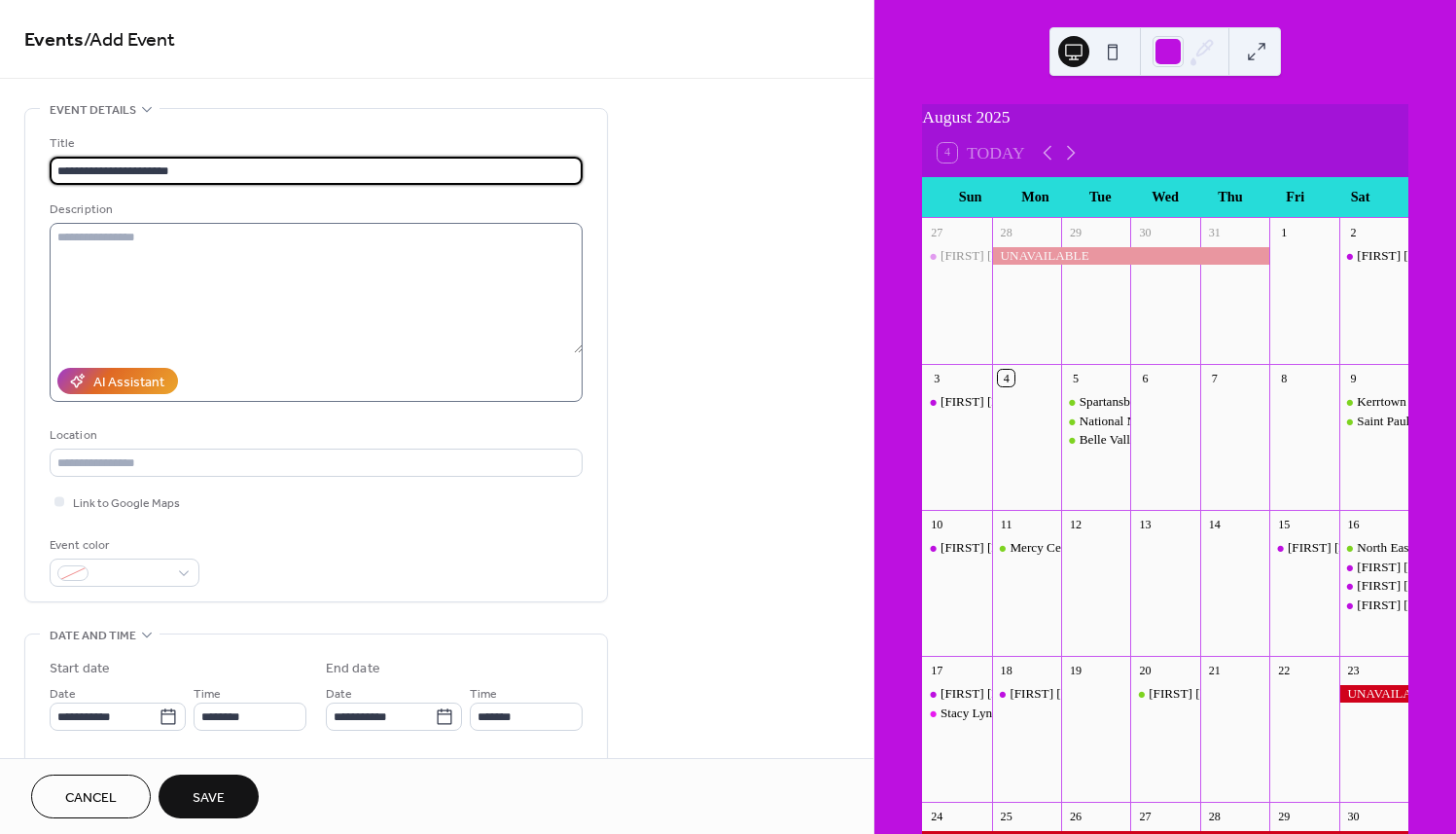 type on "**********" 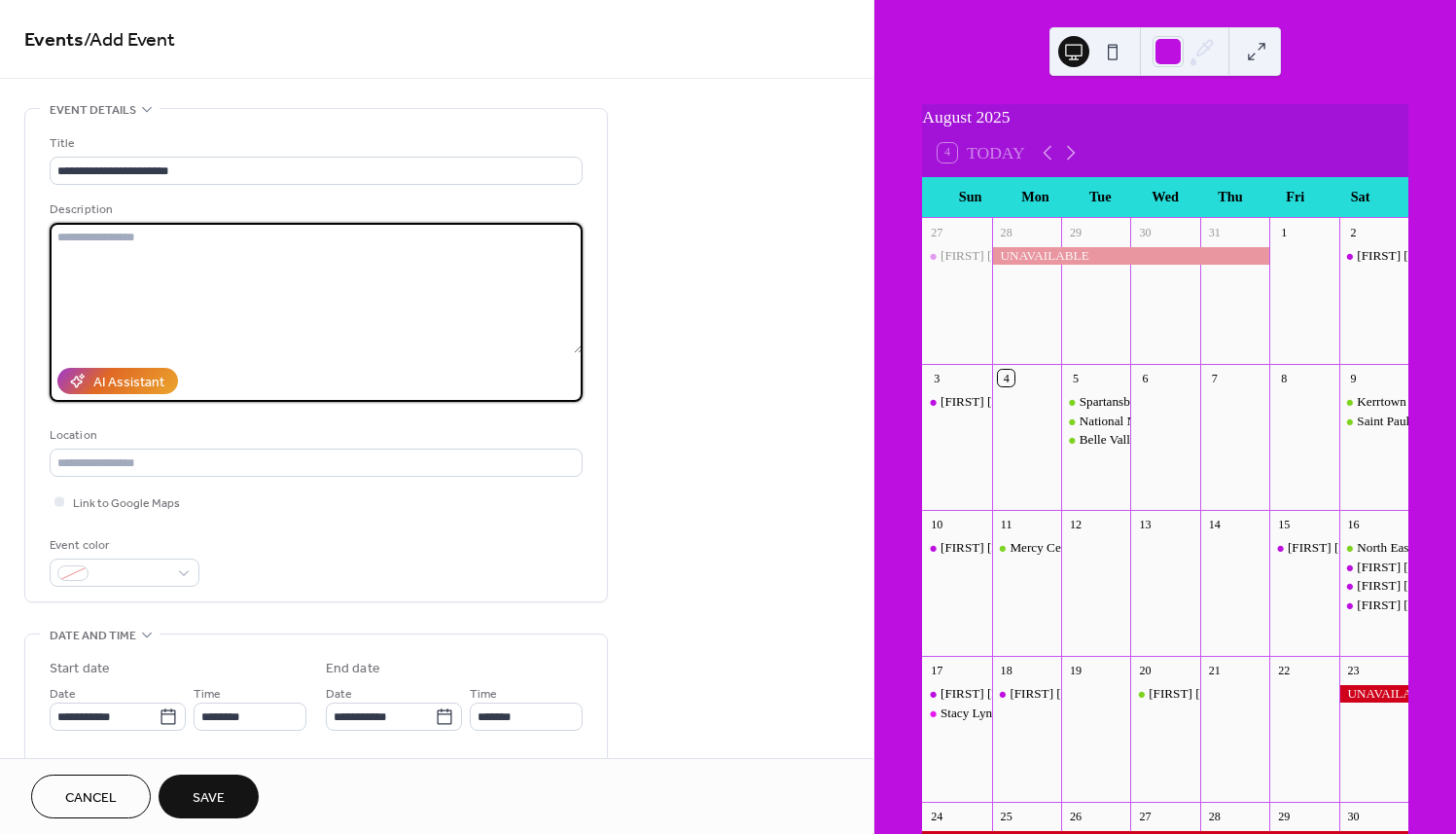 click at bounding box center [316, 288] 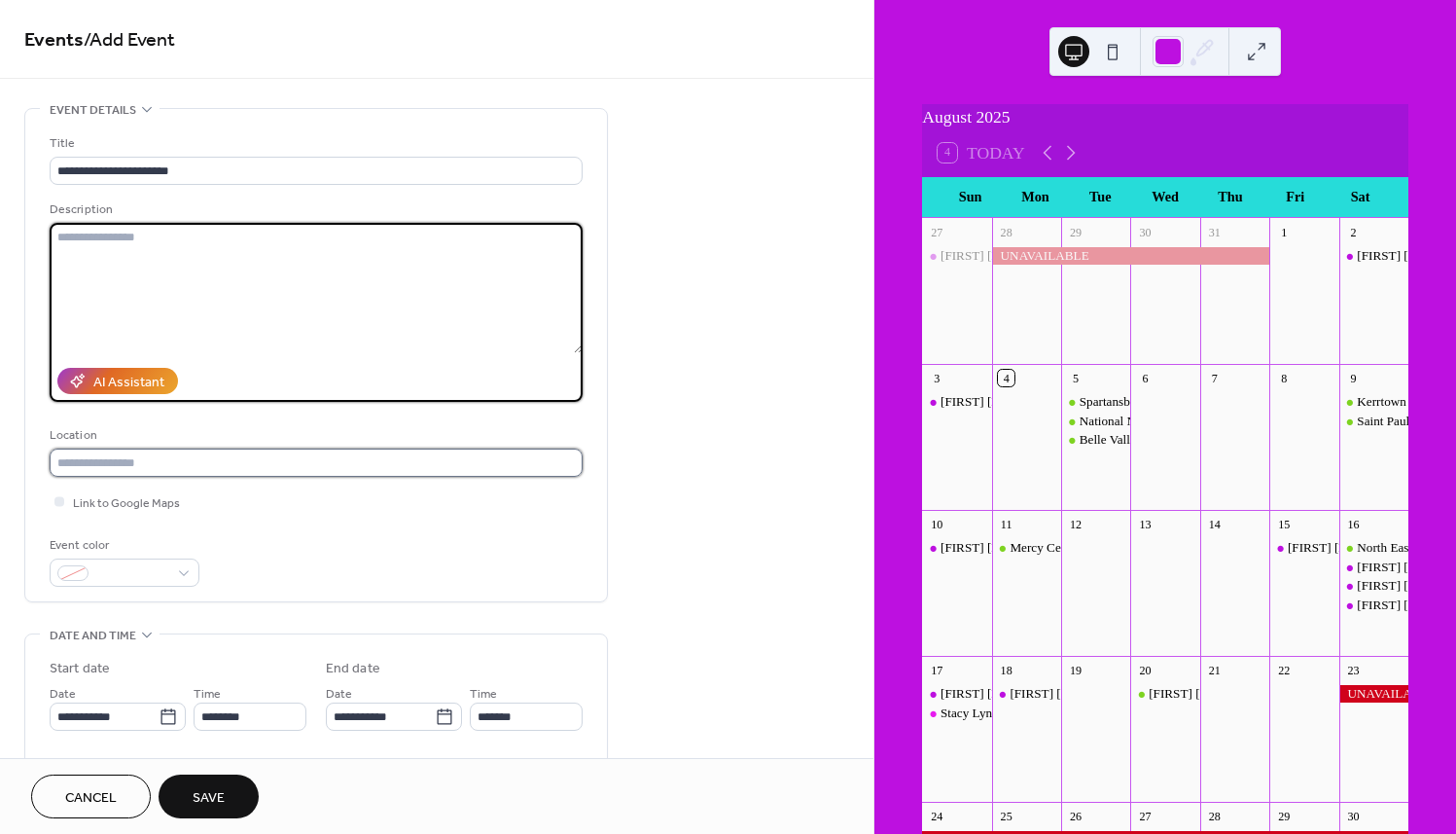 click at bounding box center (316, 462) 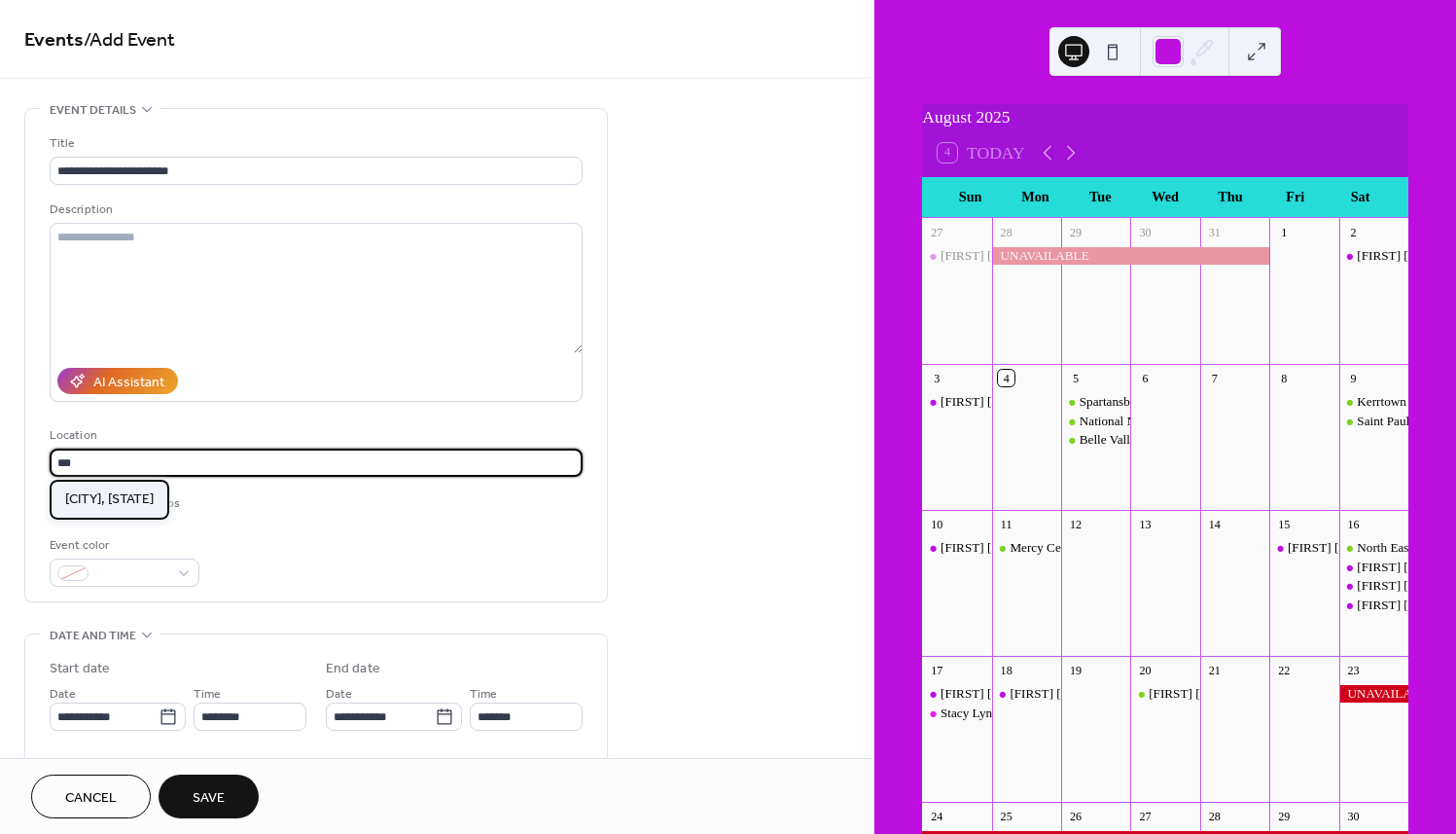 click on "[CITY], [STATE]" at bounding box center (109, 499) 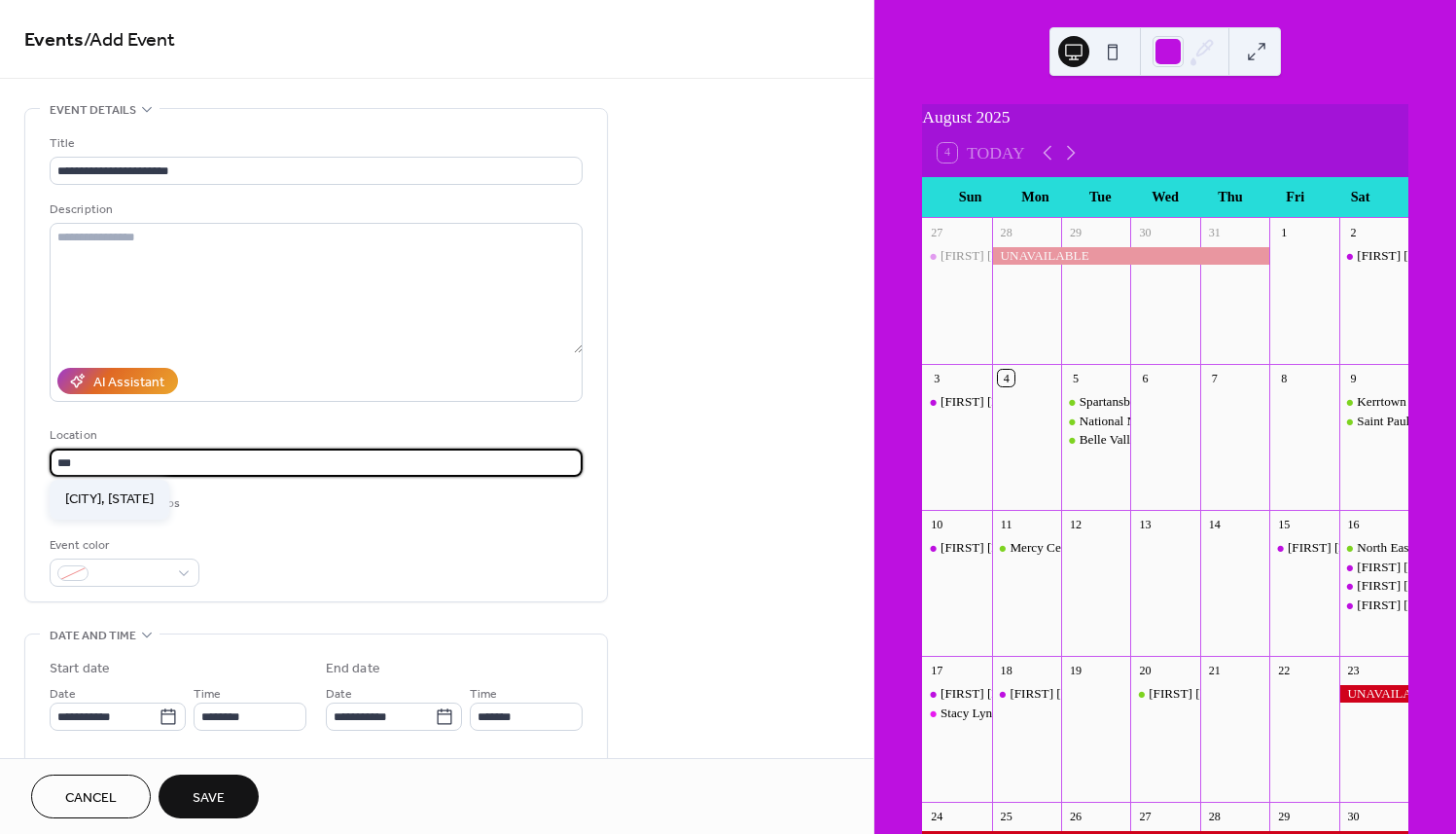 type on "*********" 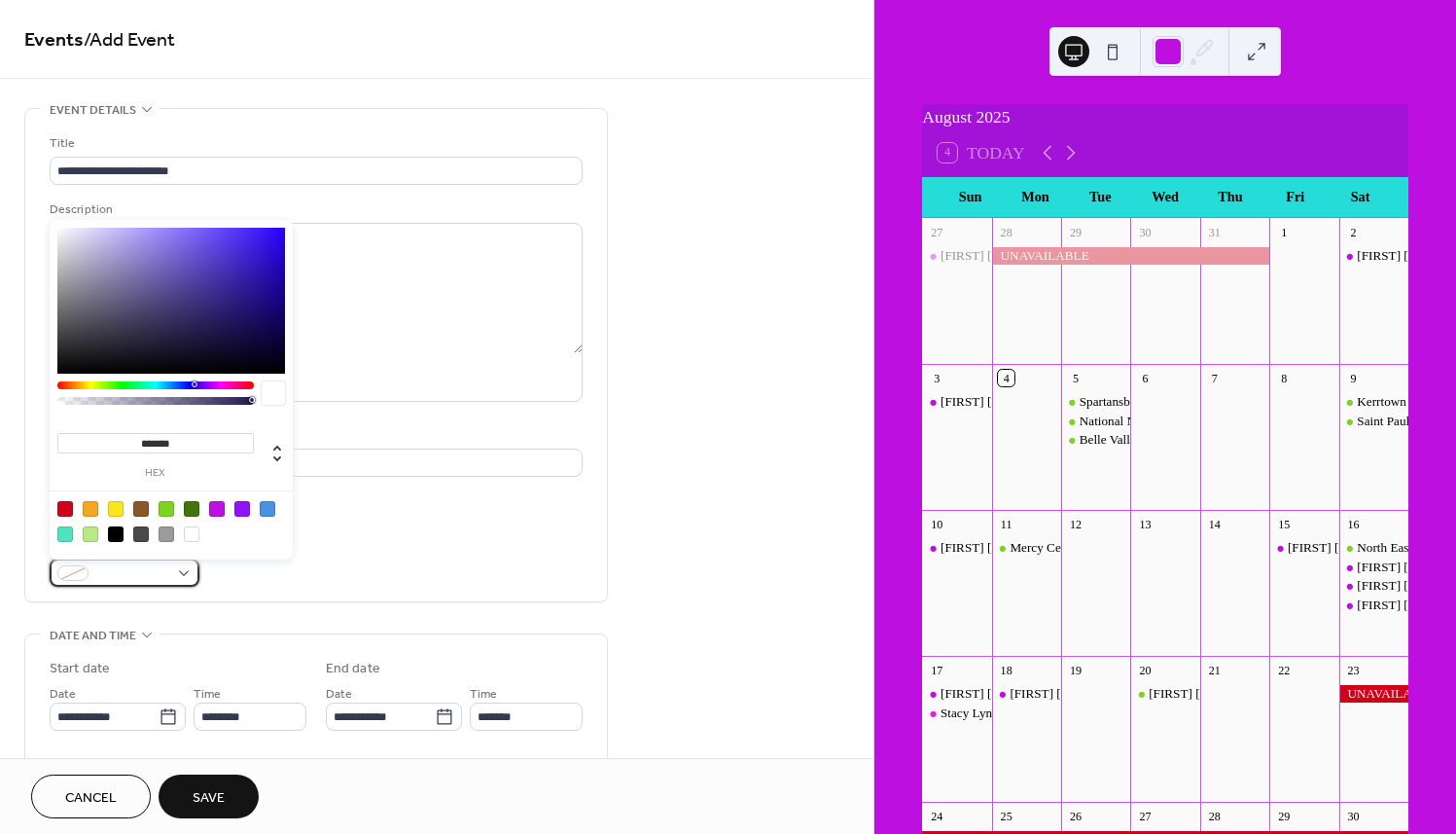 click at bounding box center (124, 572) 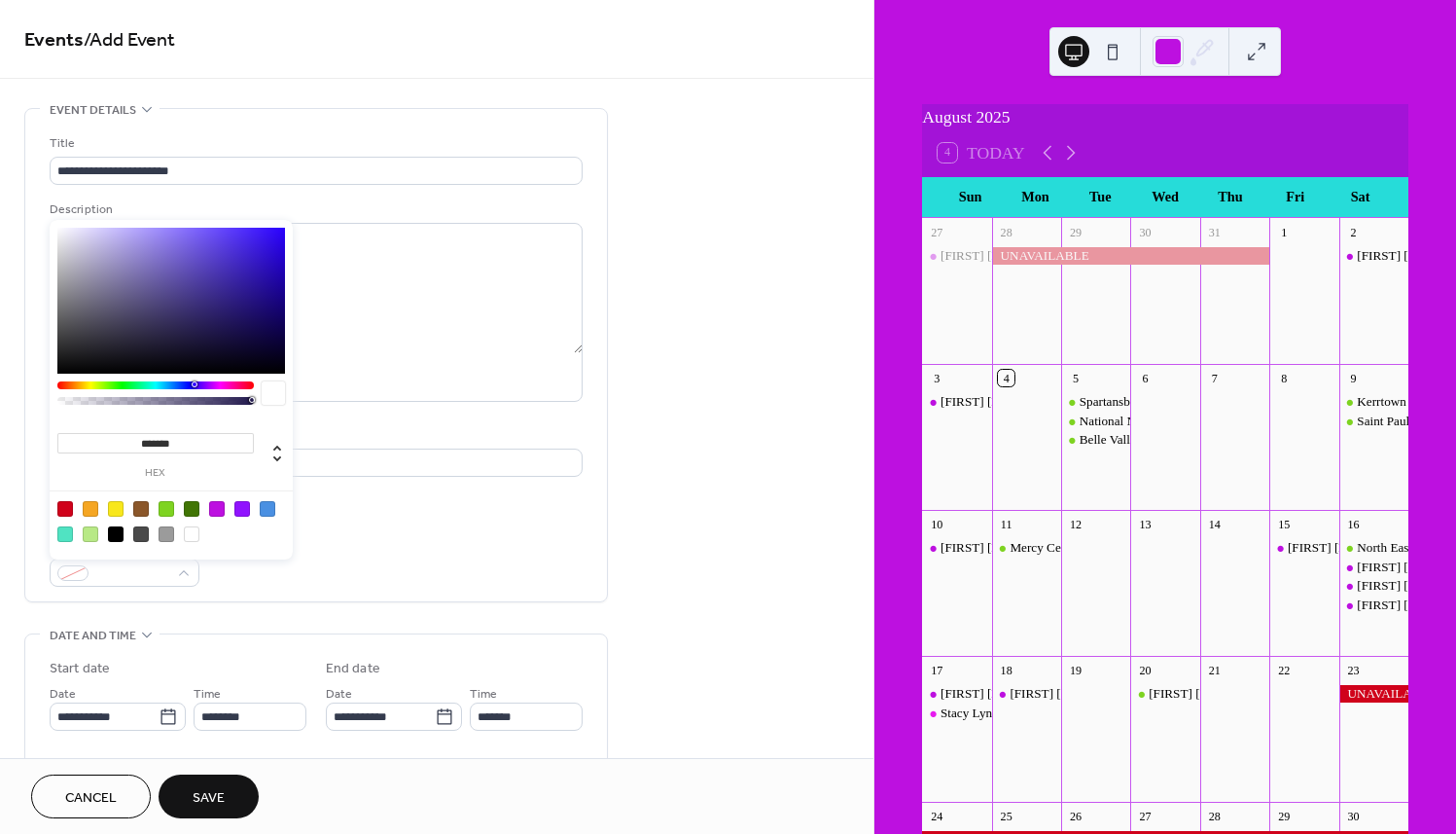 click at bounding box center (65, 534) 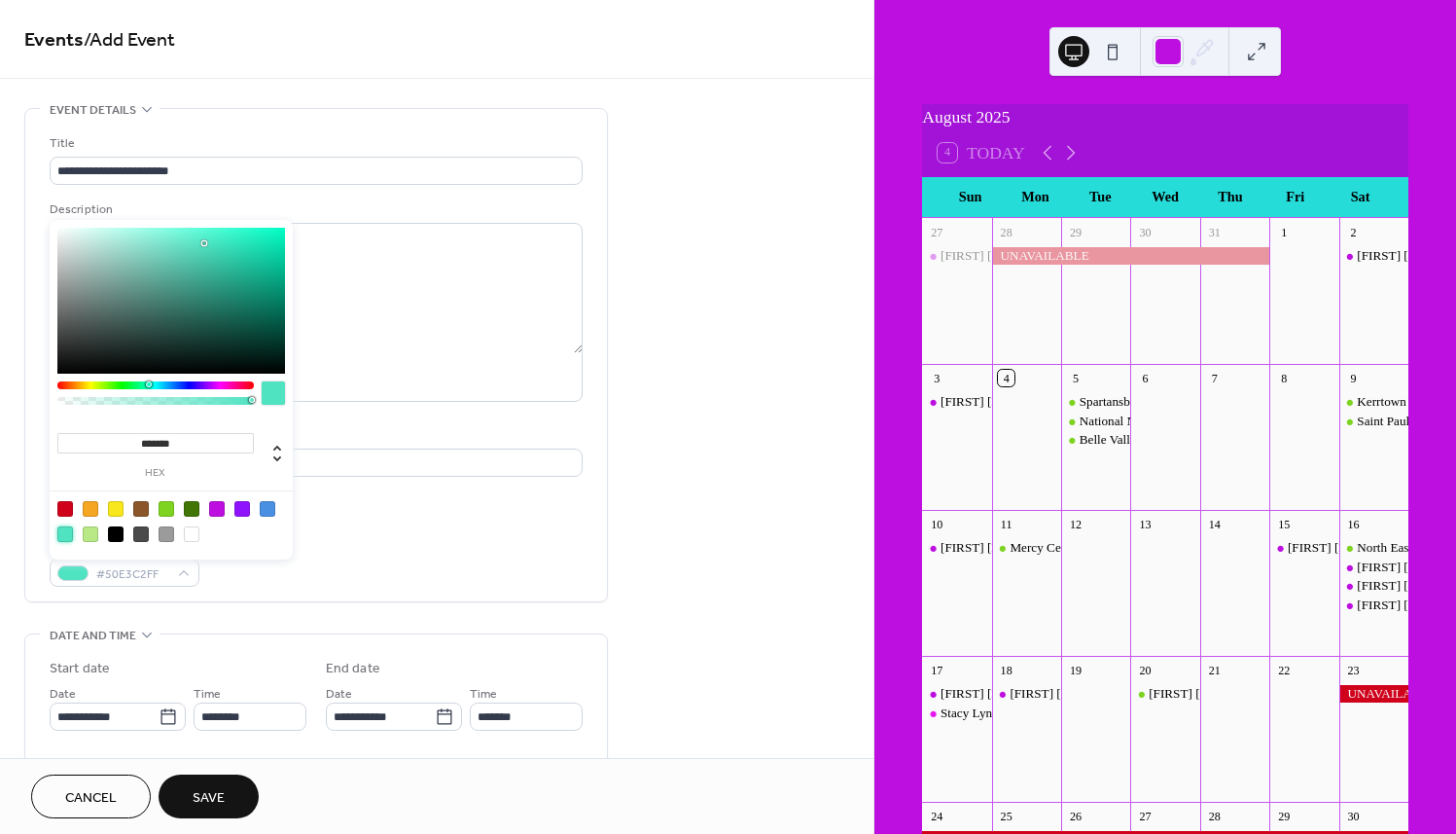 click on "Event color #50E3C2FF" at bounding box center (316, 561) 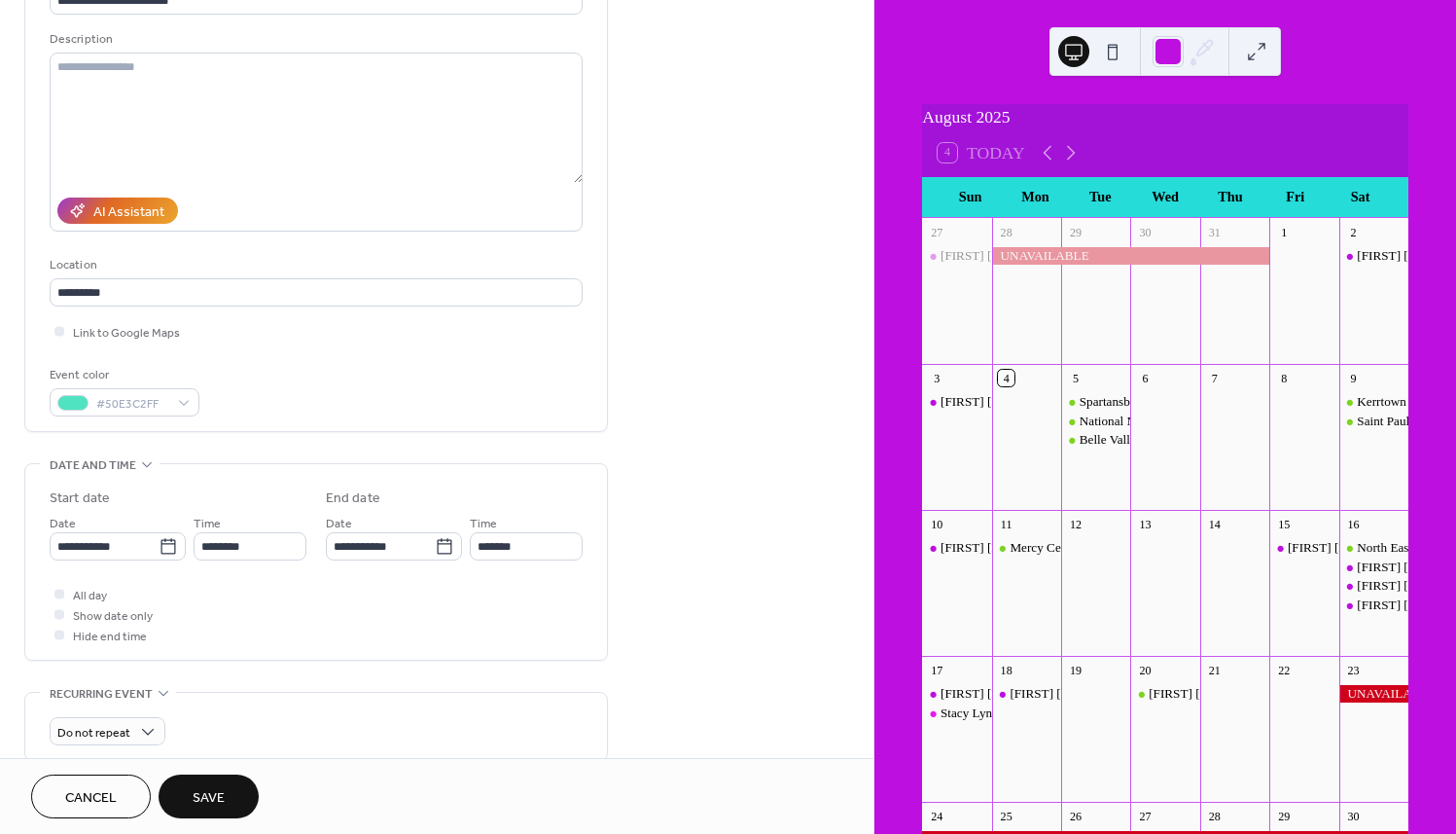 scroll, scrollTop: 292, scrollLeft: 0, axis: vertical 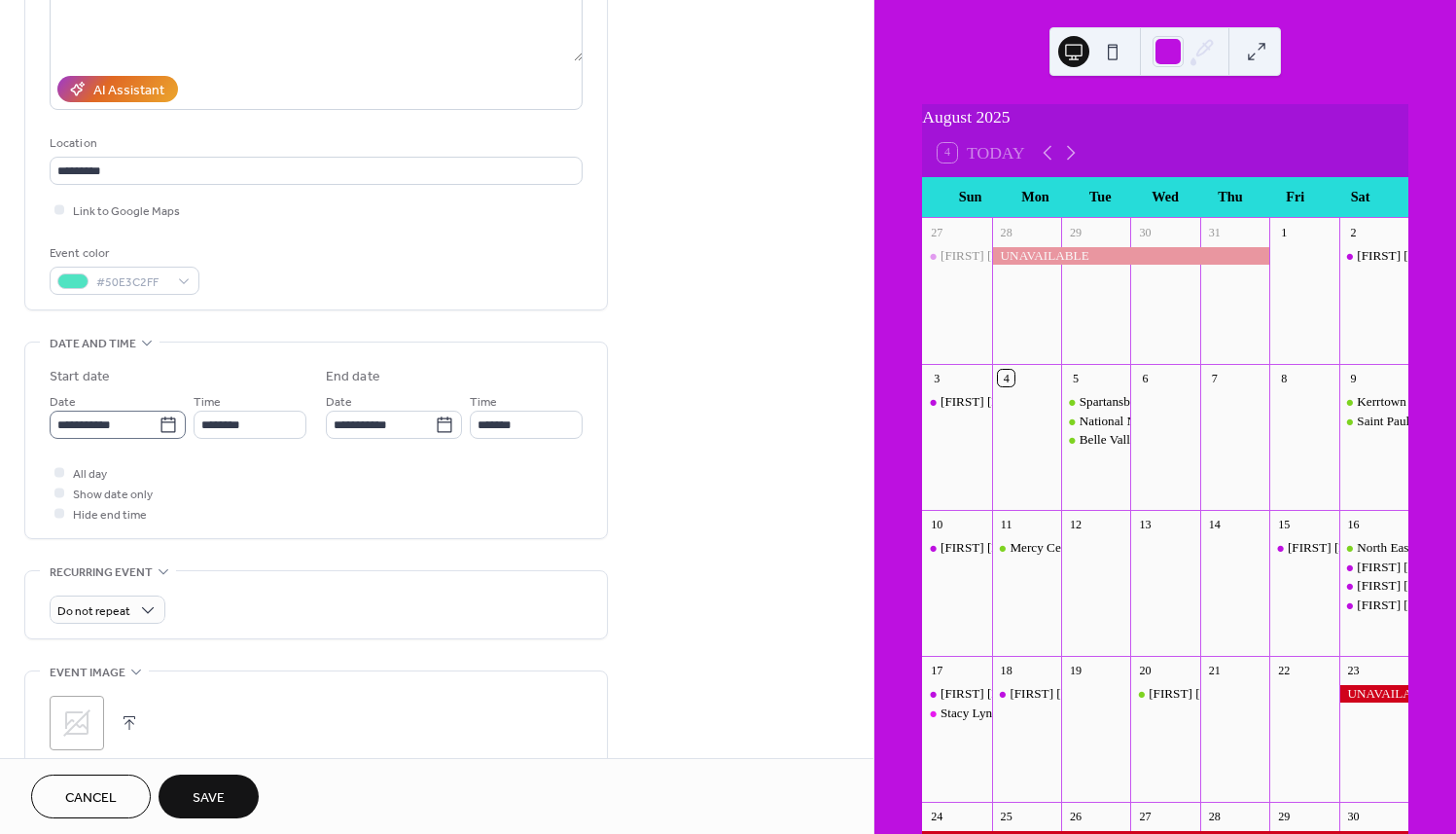click 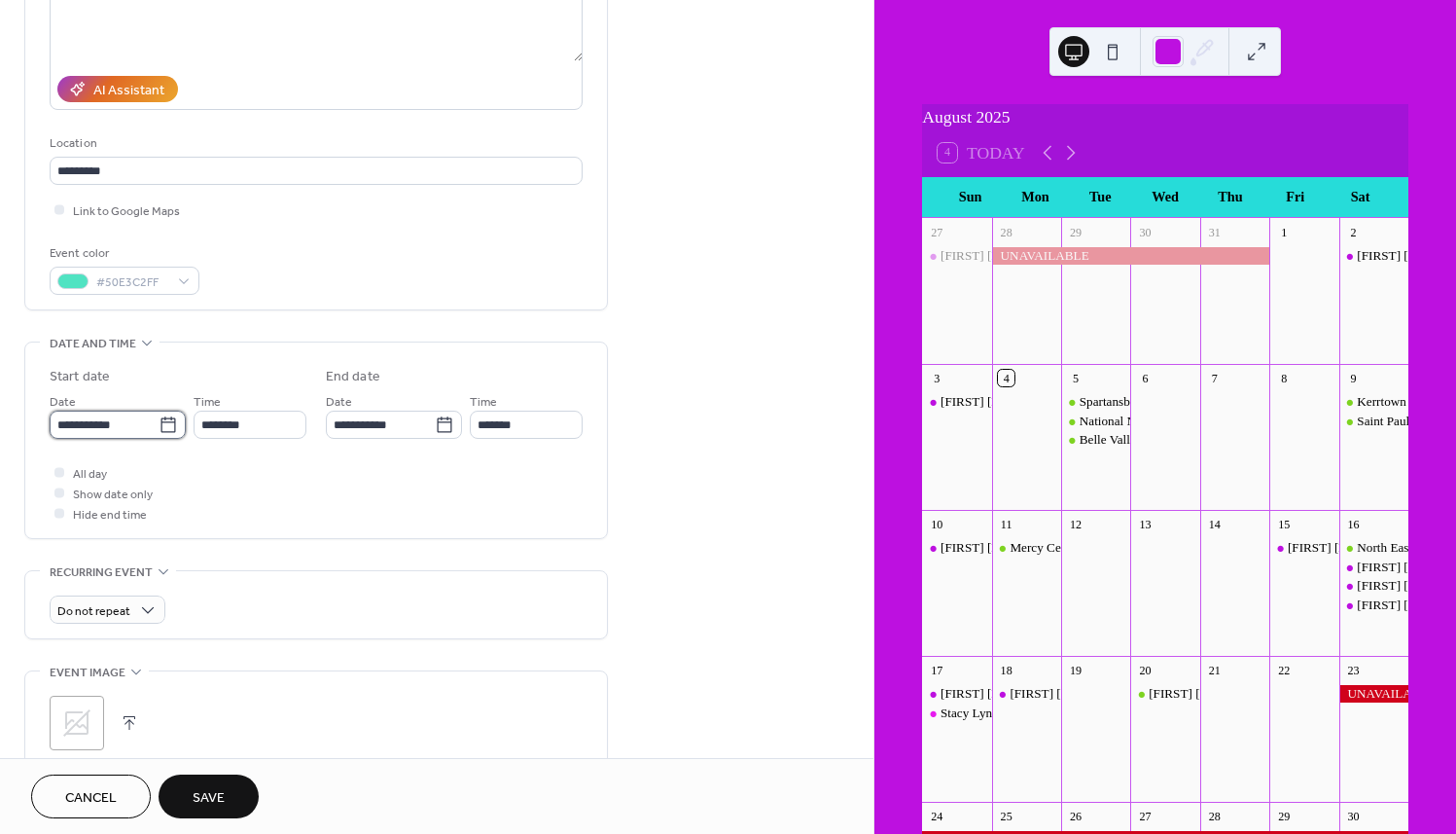 click on "**********" at bounding box center (104, 424) 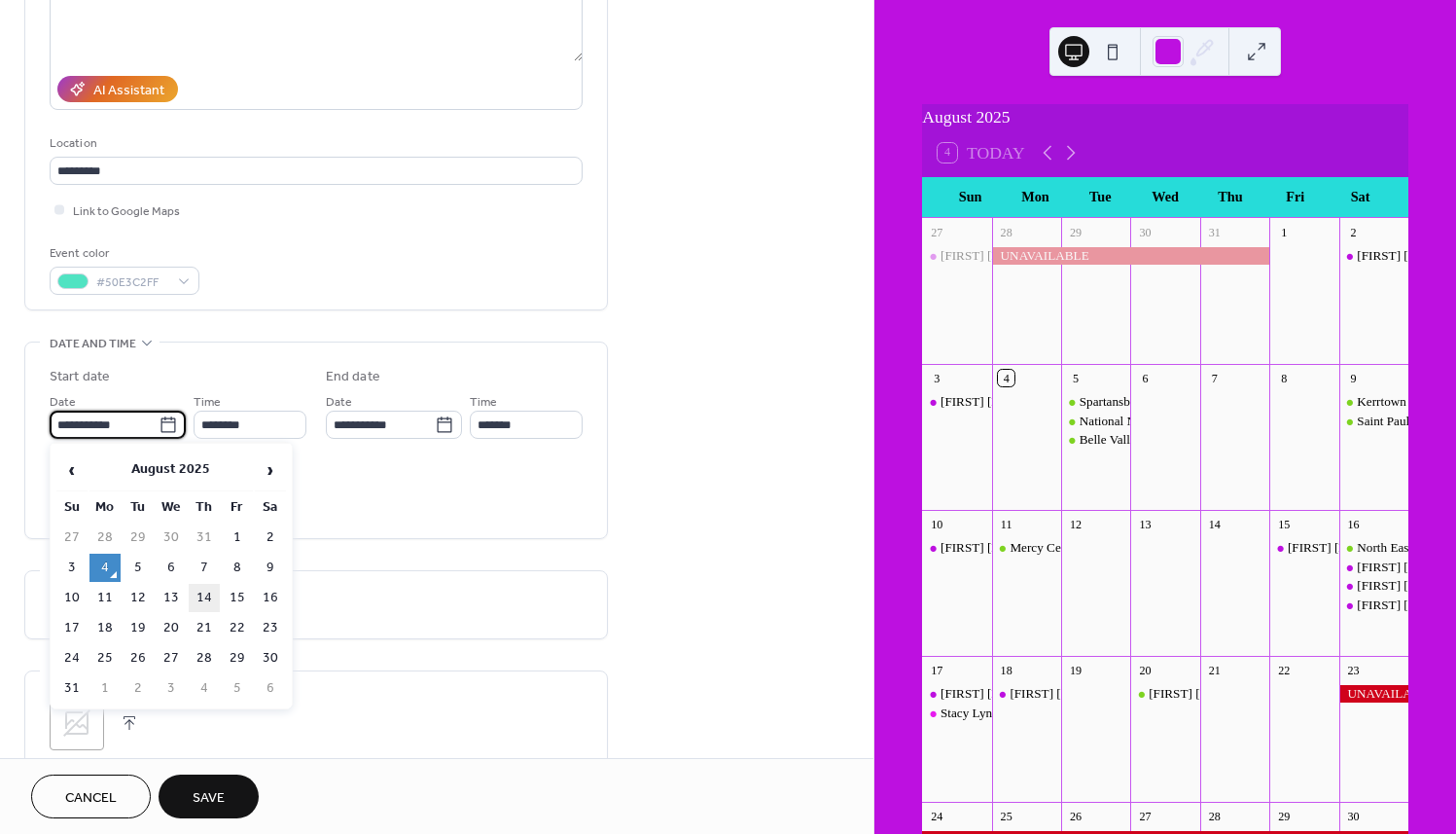 click on "14" at bounding box center [204, 598] 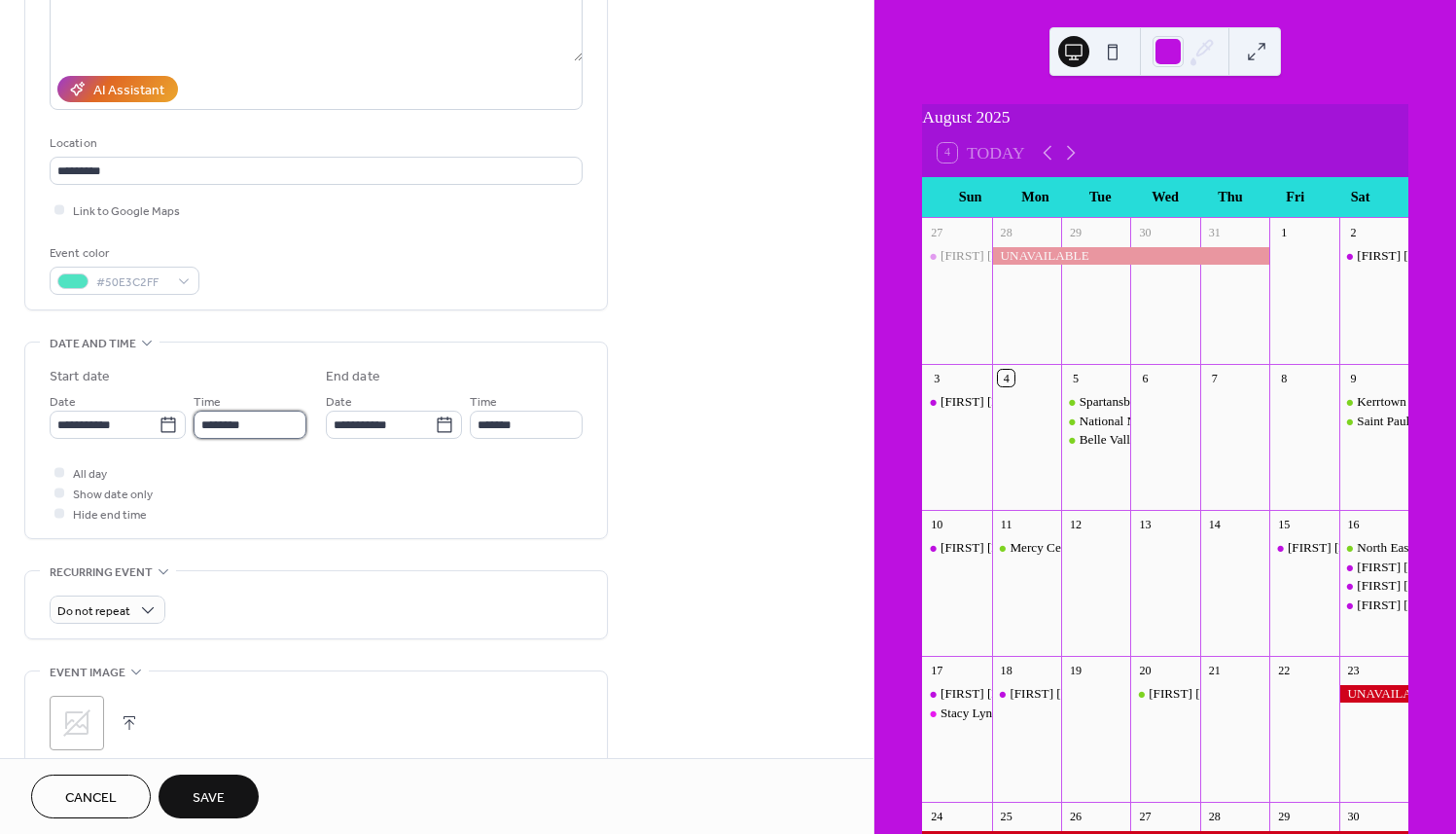 click on "********" at bounding box center [250, 424] 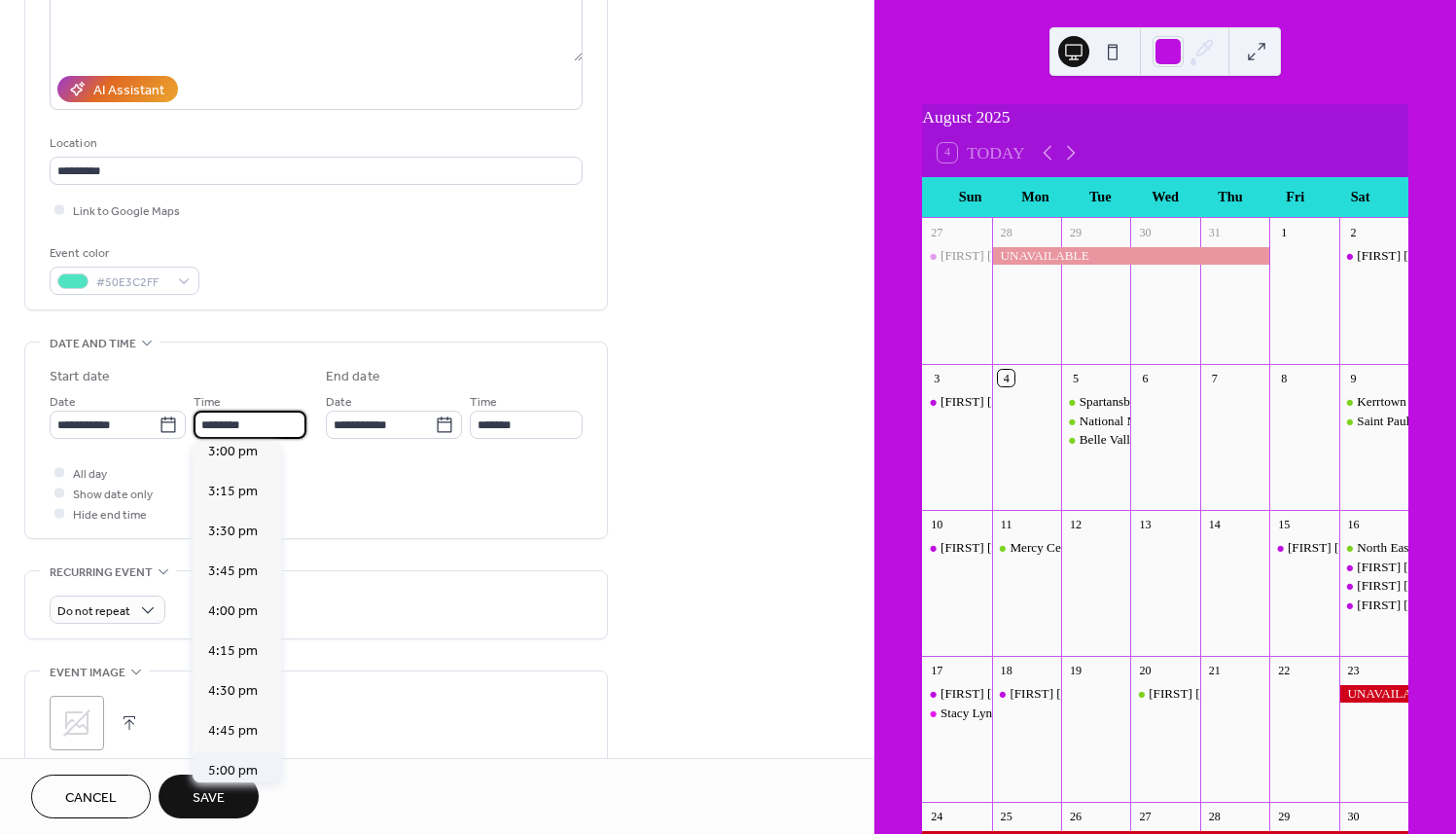 scroll, scrollTop: 2402, scrollLeft: 0, axis: vertical 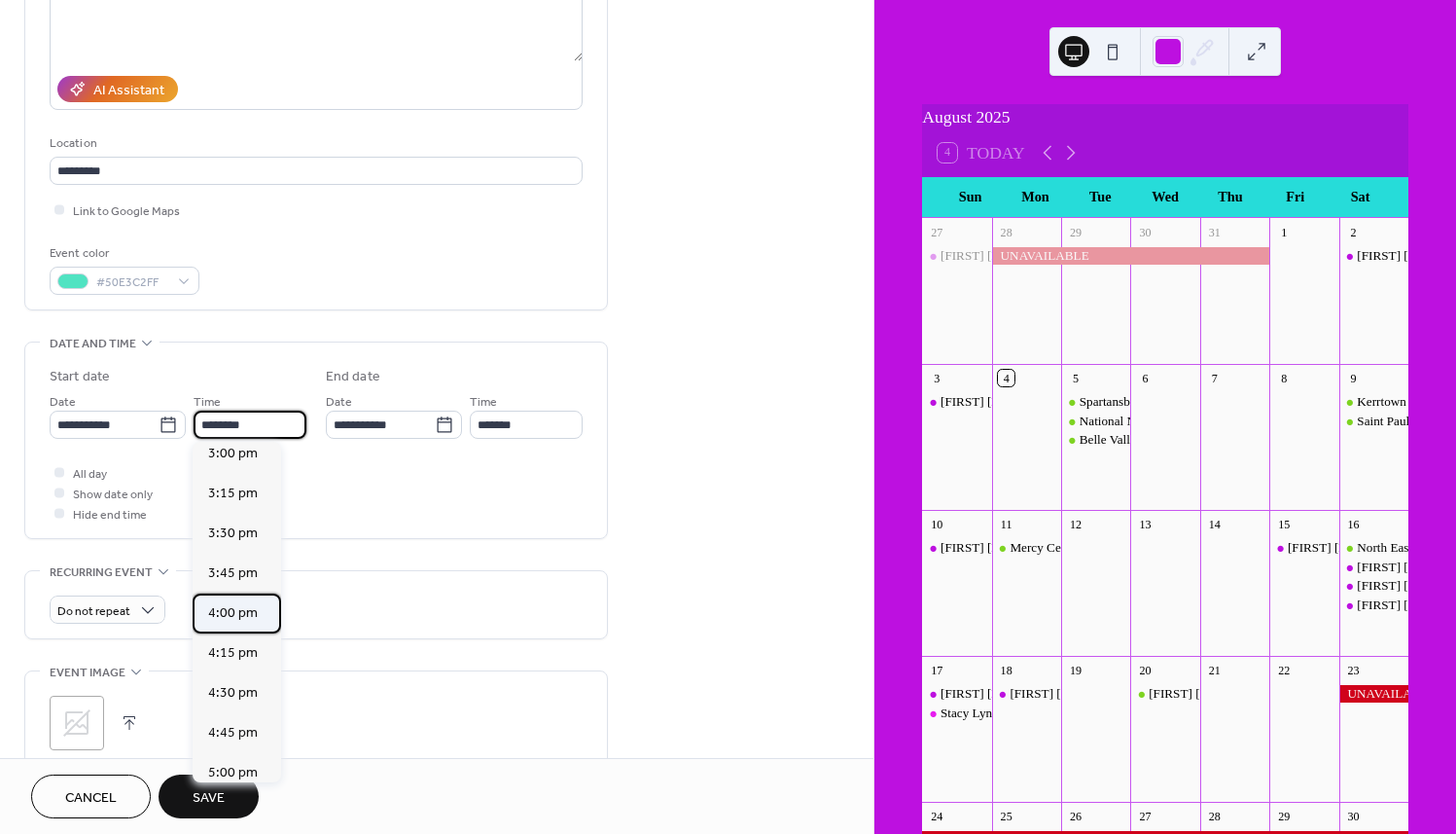 click on "4:00 pm" at bounding box center [232, 612] 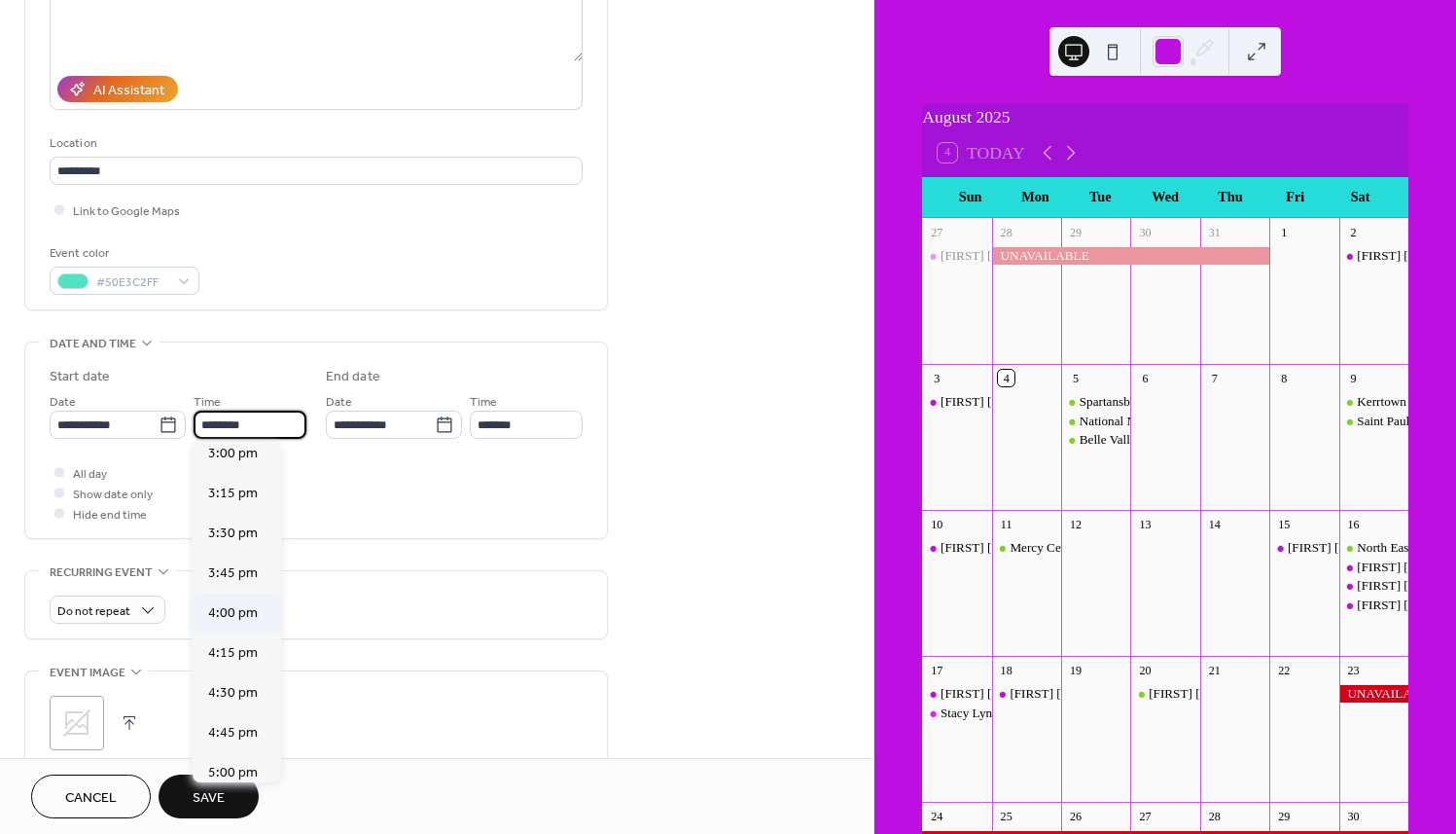 type on "*******" 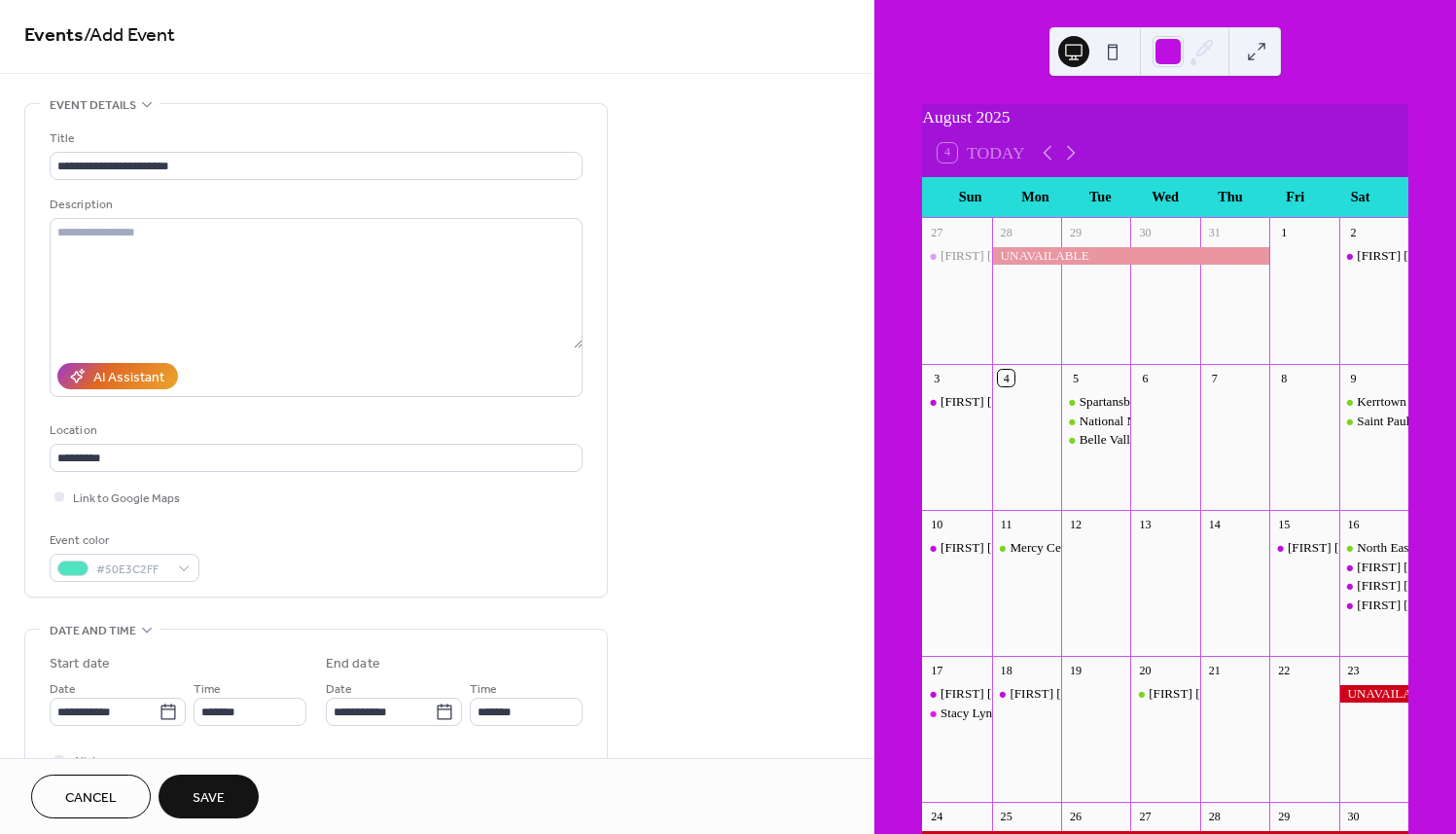scroll, scrollTop: 0, scrollLeft: 0, axis: both 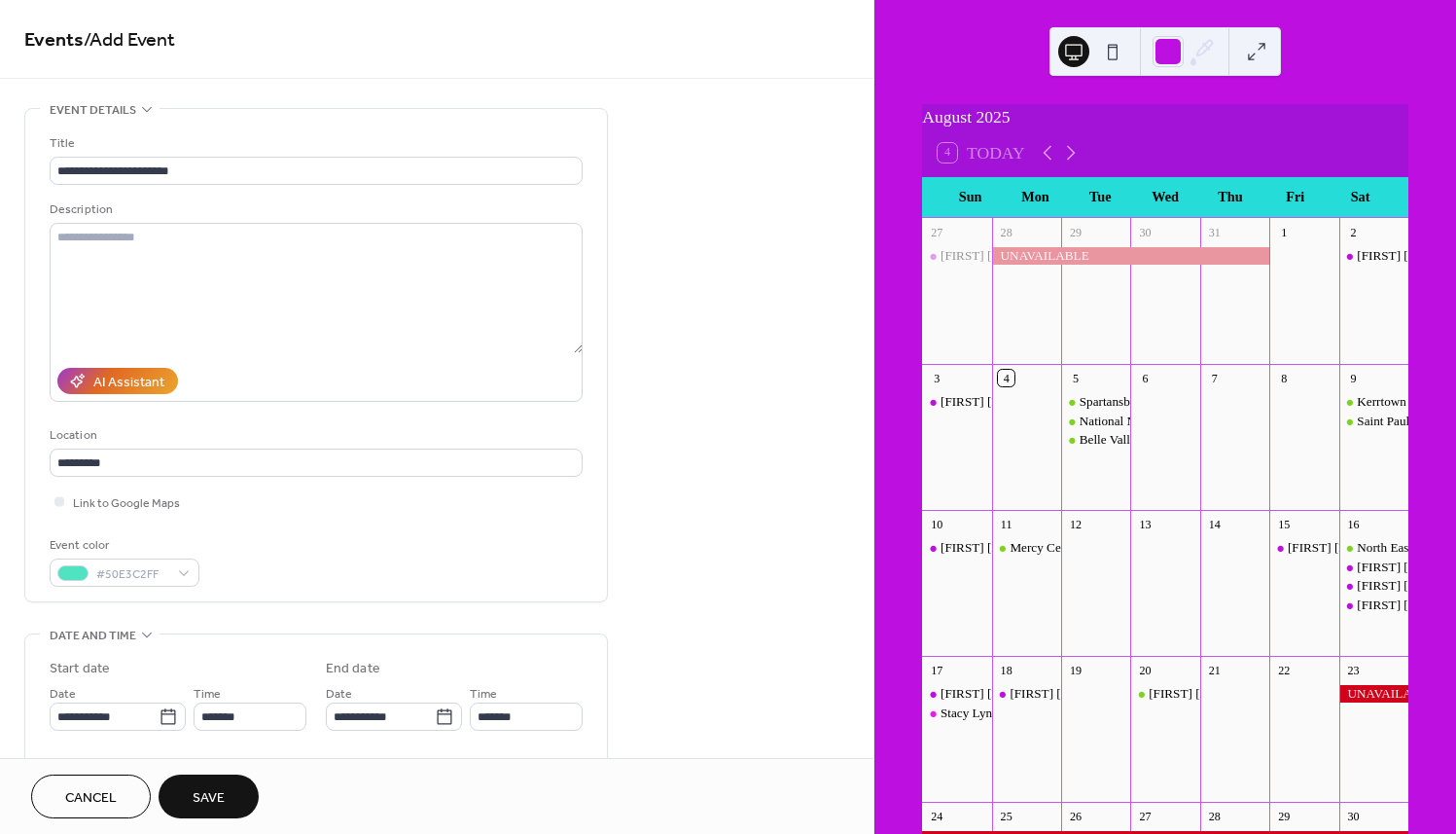 click on "Save" at bounding box center [208, 796] 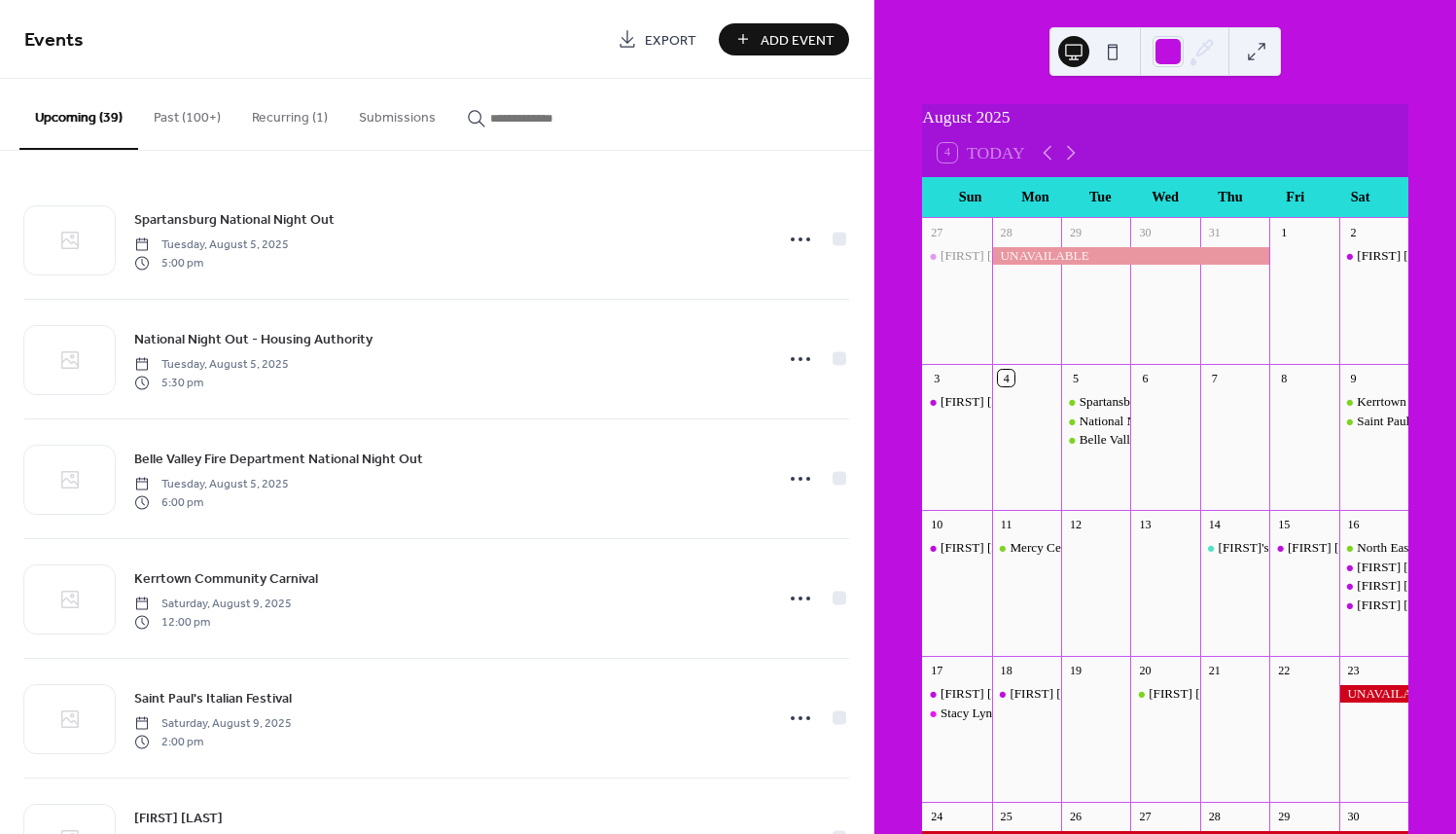click on "Add Event" at bounding box center (784, 39) 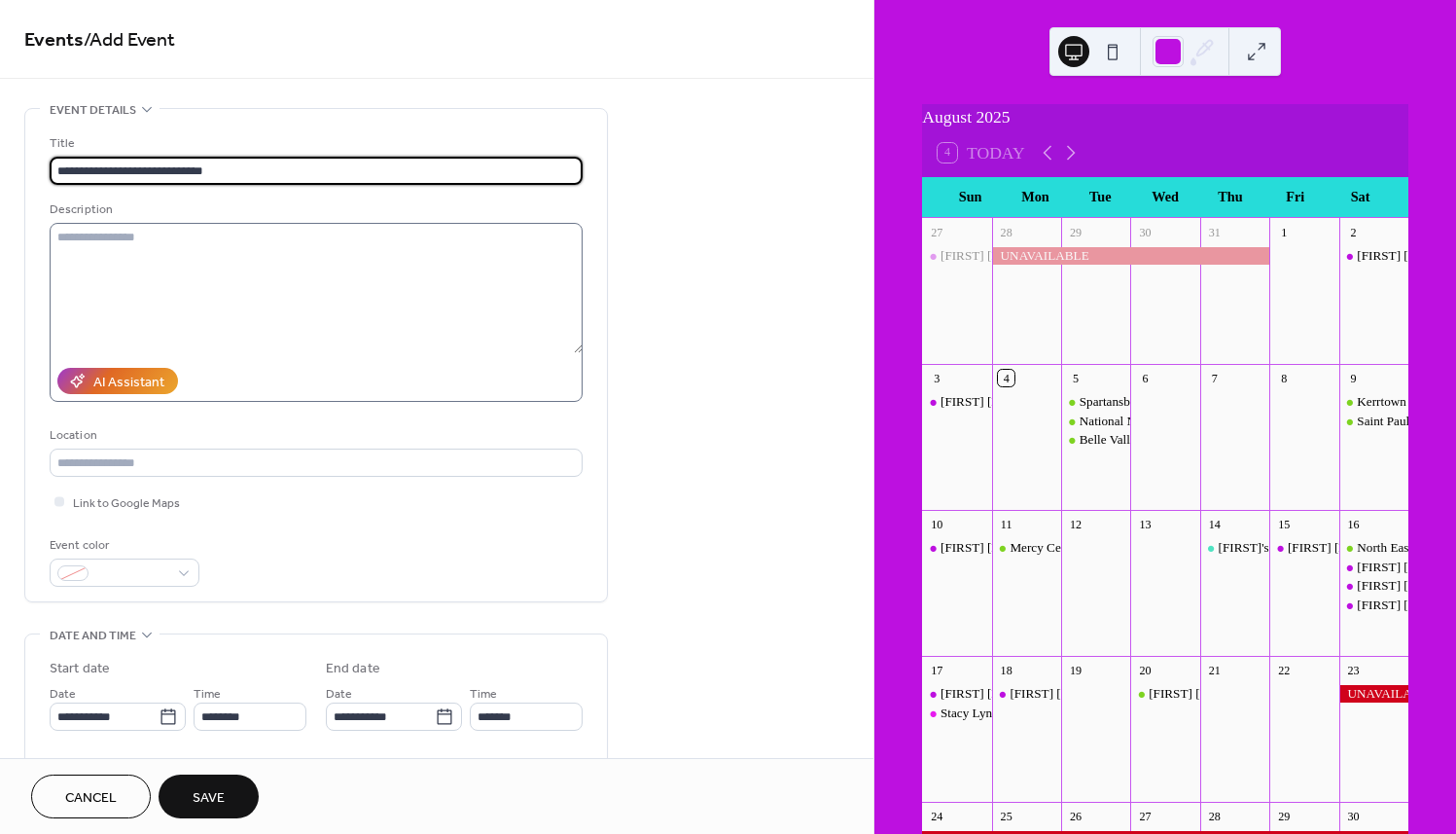 type on "**********" 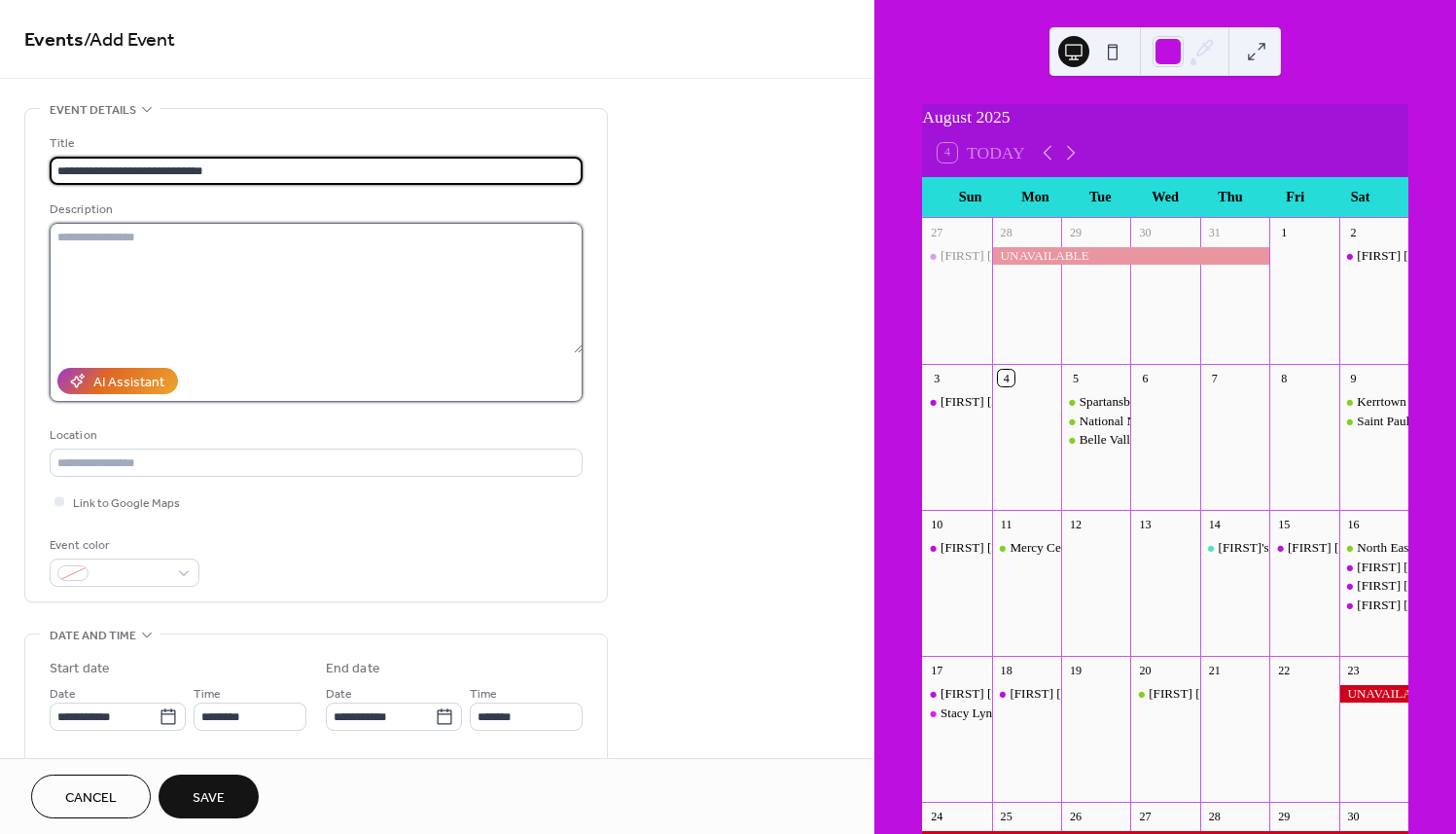 click at bounding box center [316, 288] 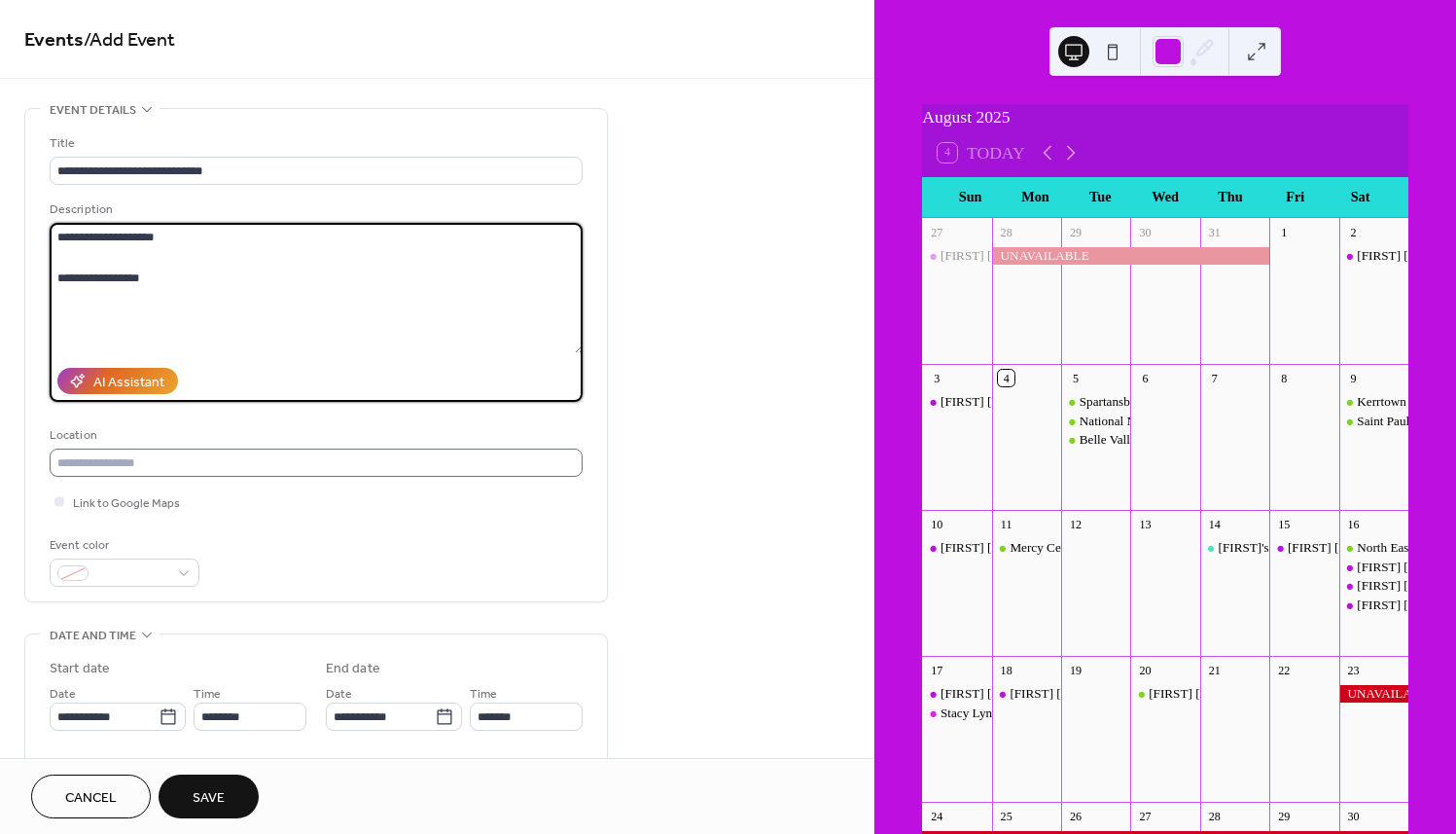 type on "**********" 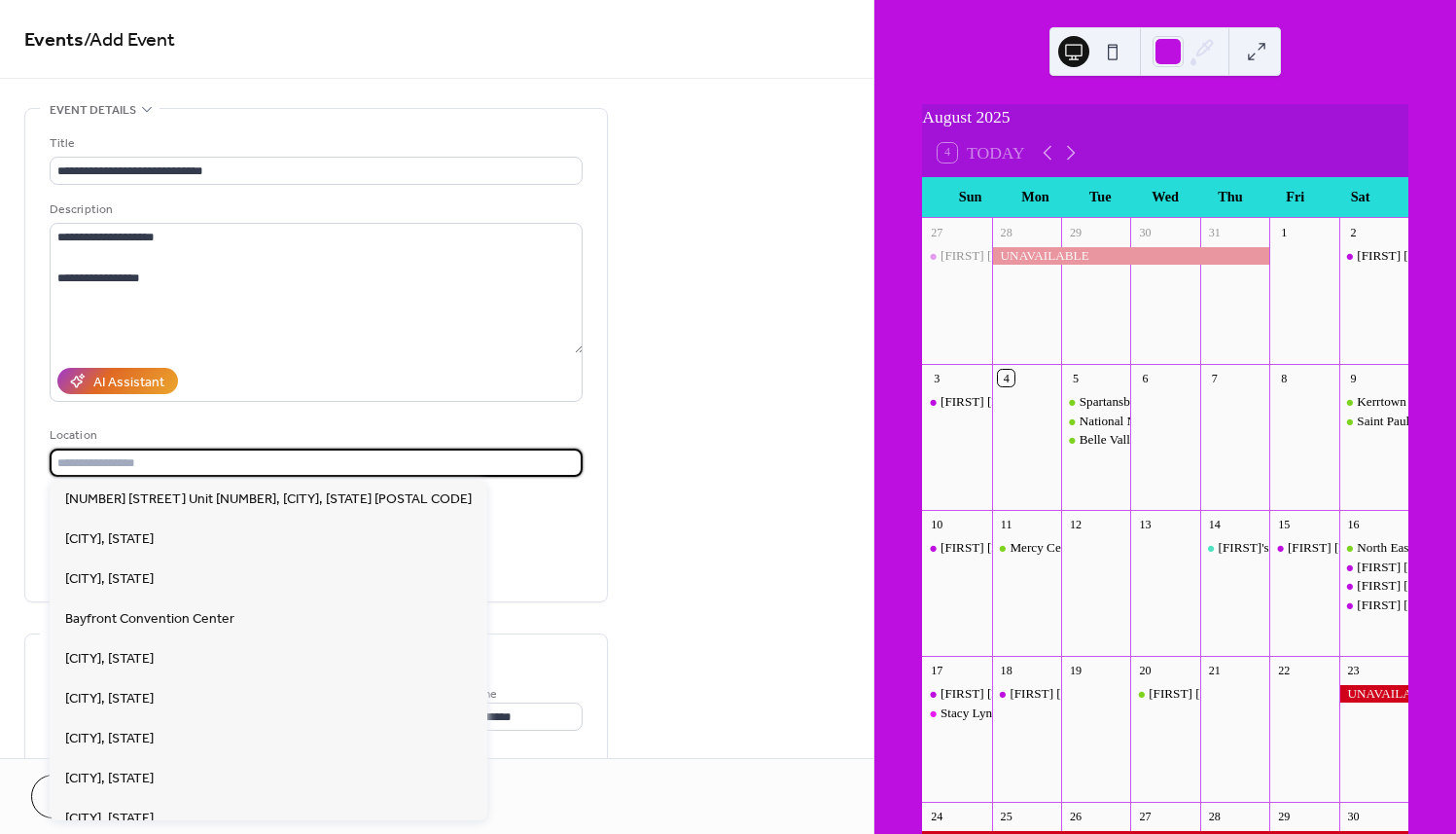 click at bounding box center (316, 462) 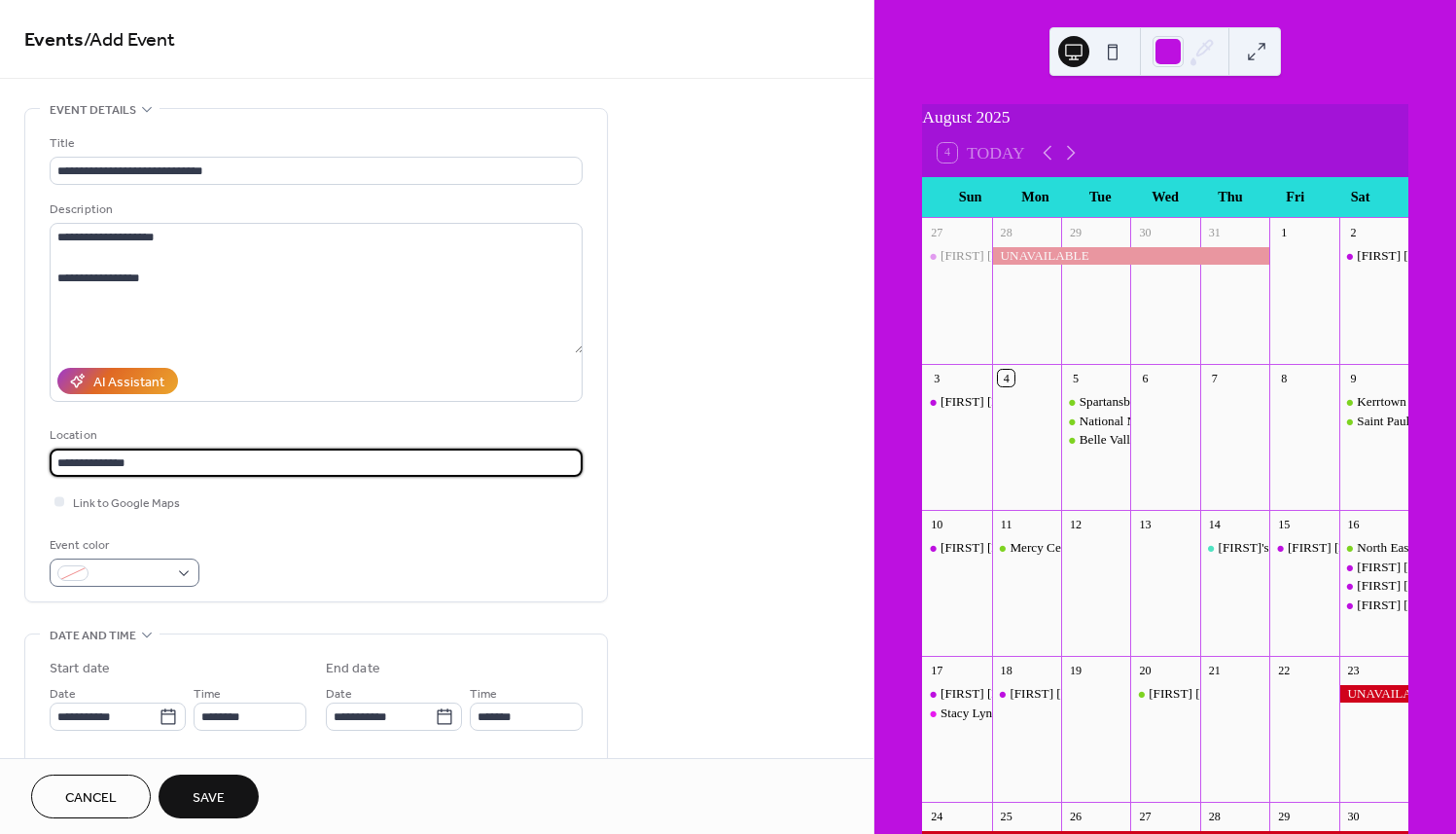 type on "**********" 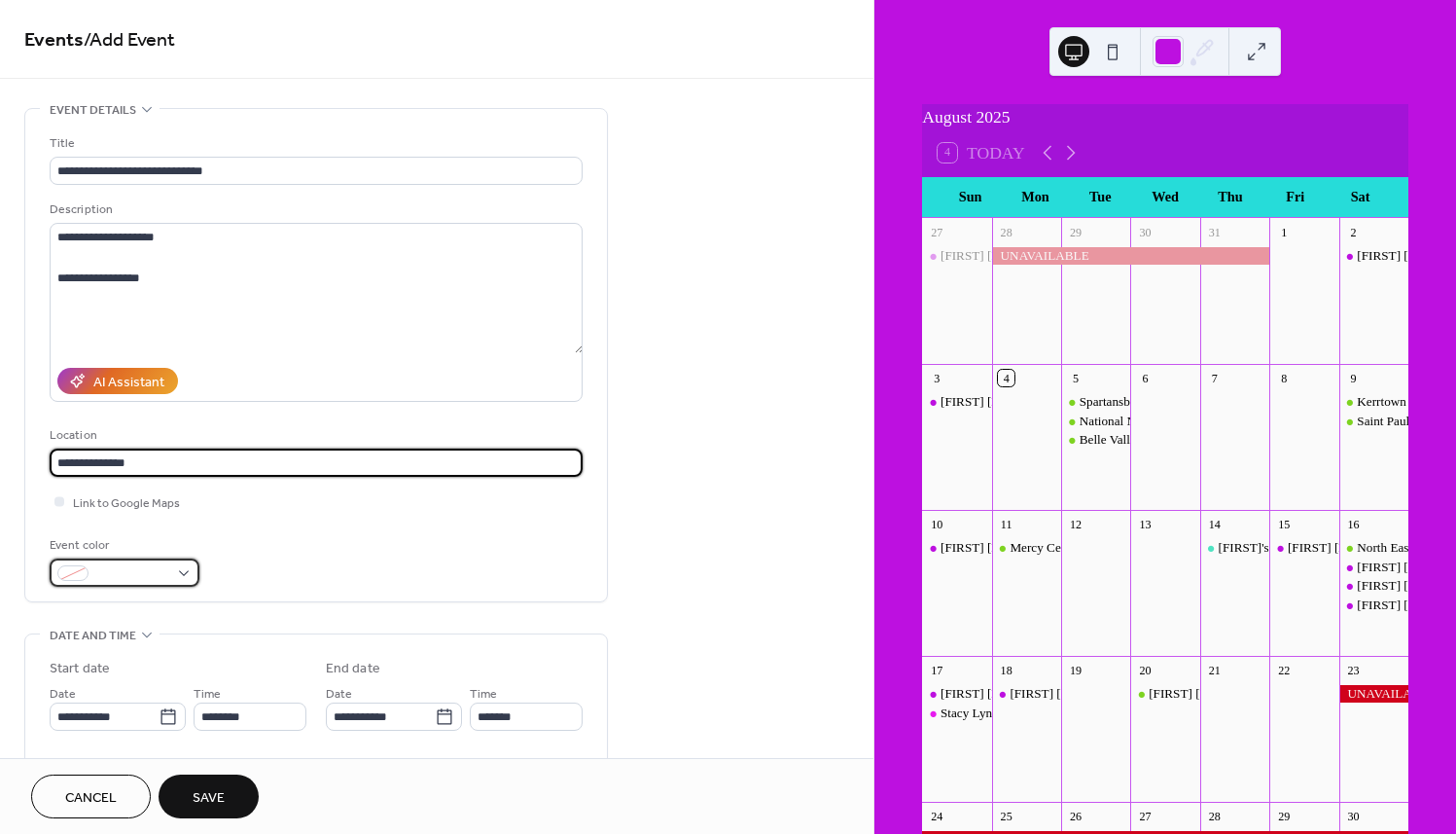 click at bounding box center (132, 574) 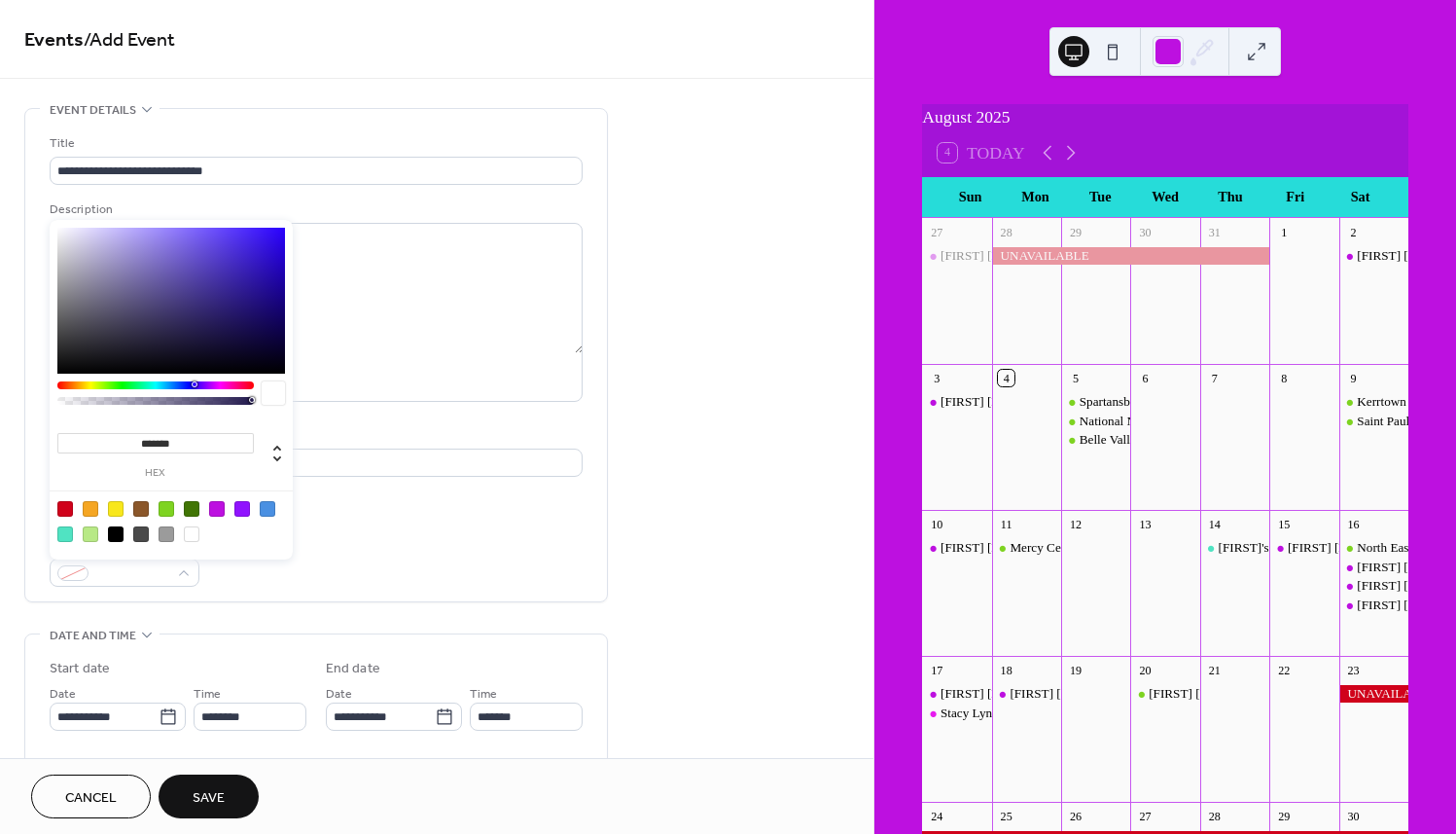 click at bounding box center [166, 509] 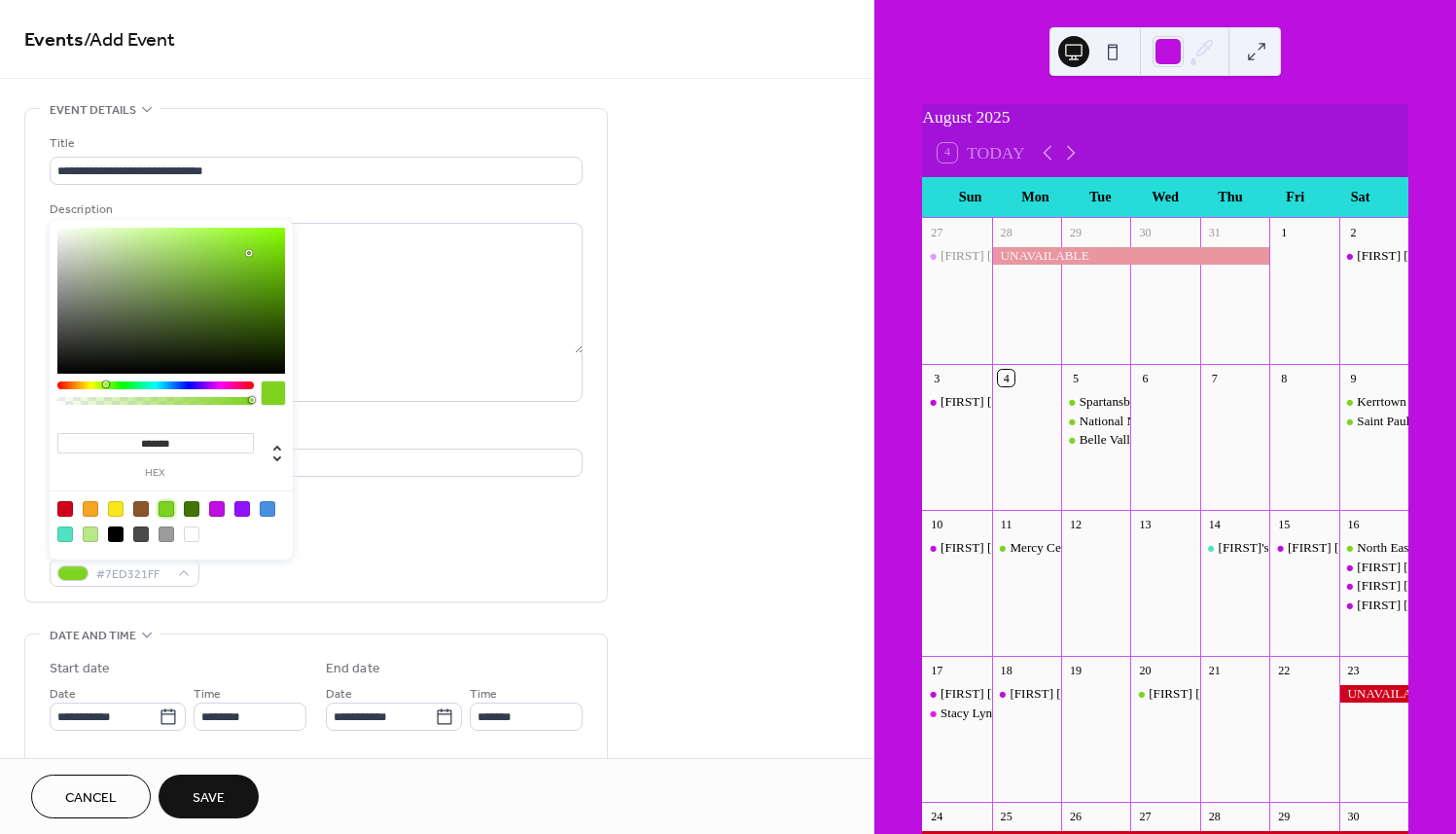 click at bounding box center (166, 509) 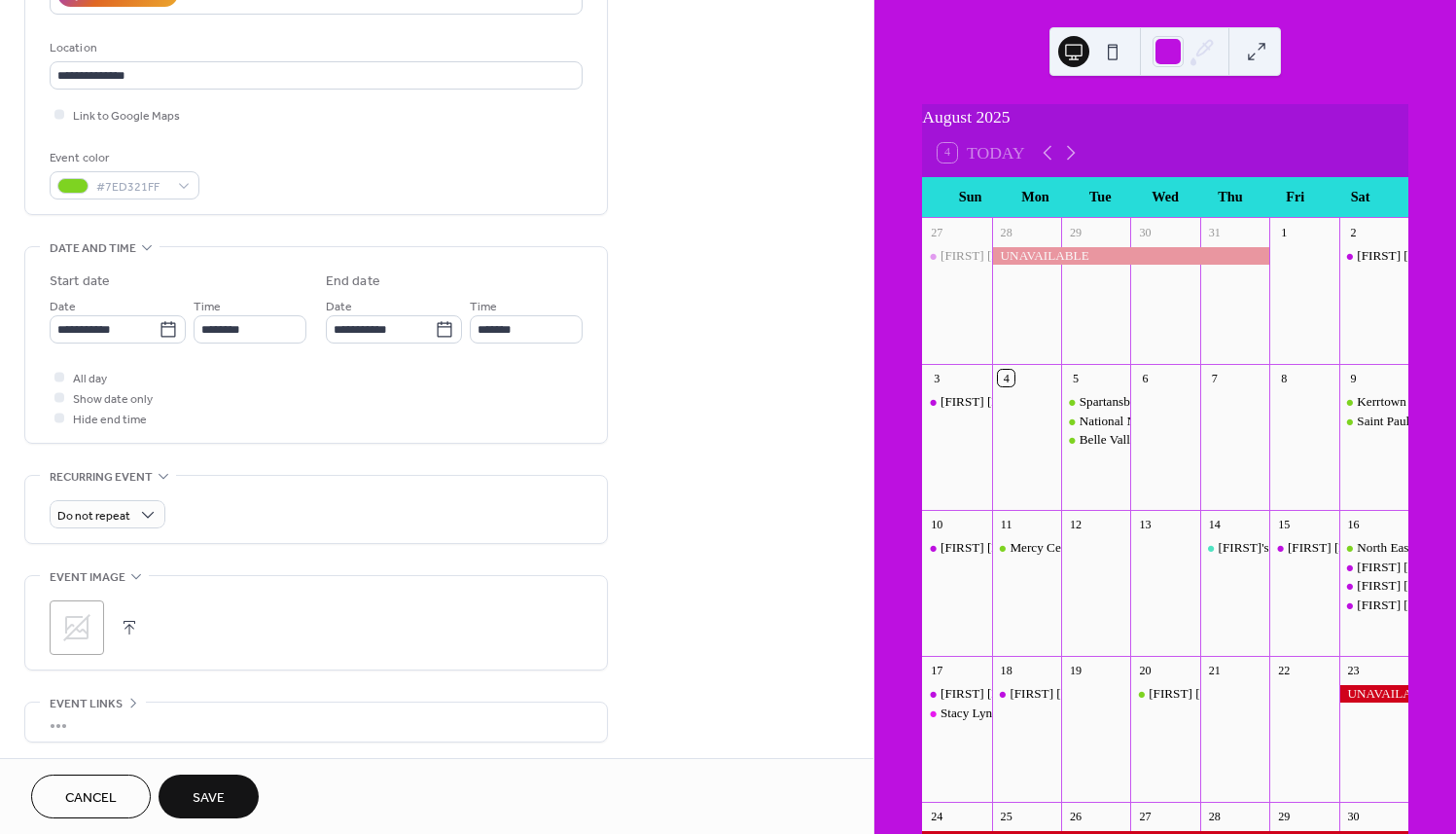 scroll, scrollTop: 389, scrollLeft: 0, axis: vertical 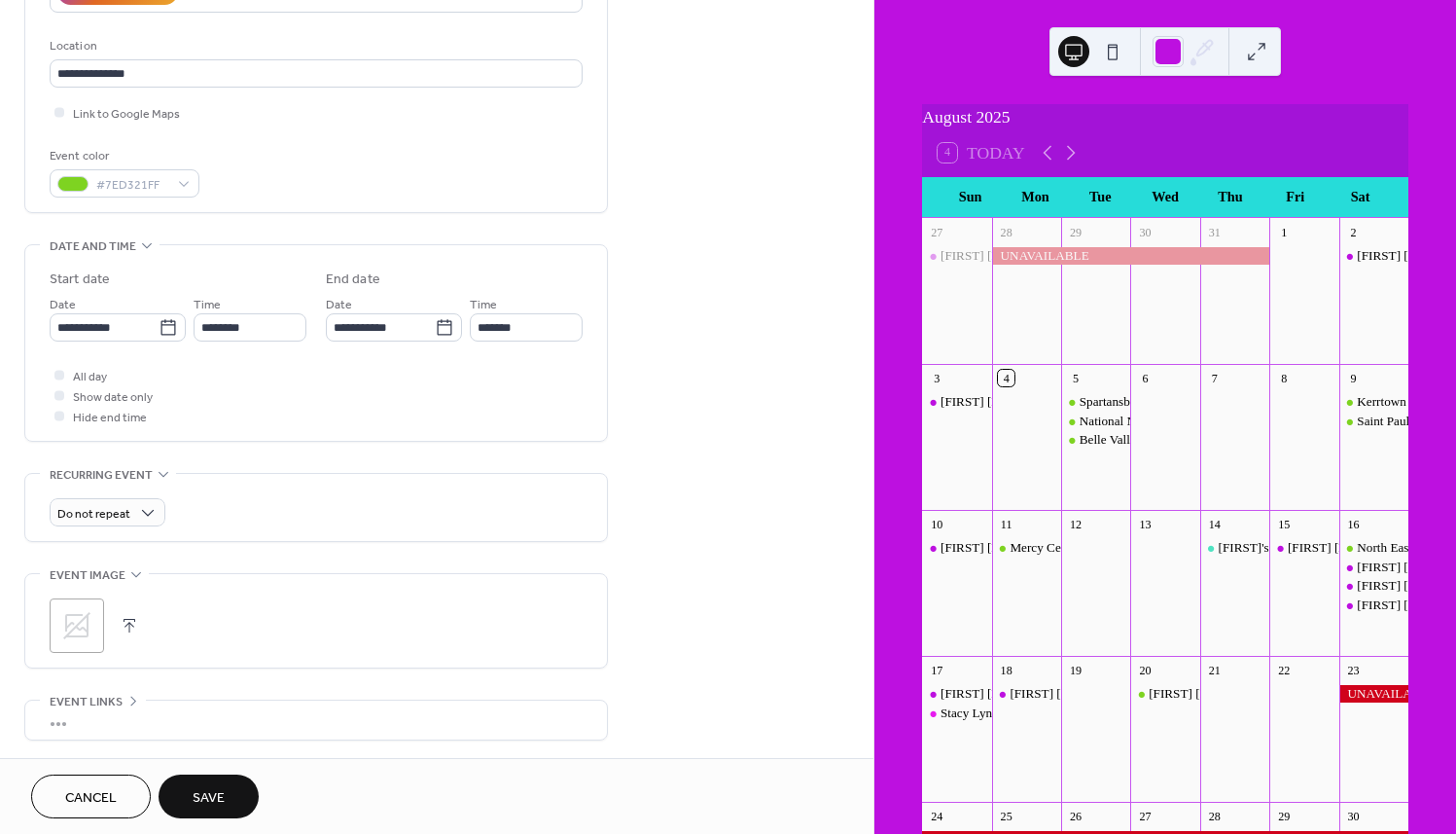 click on "**********" at bounding box center [118, 317] 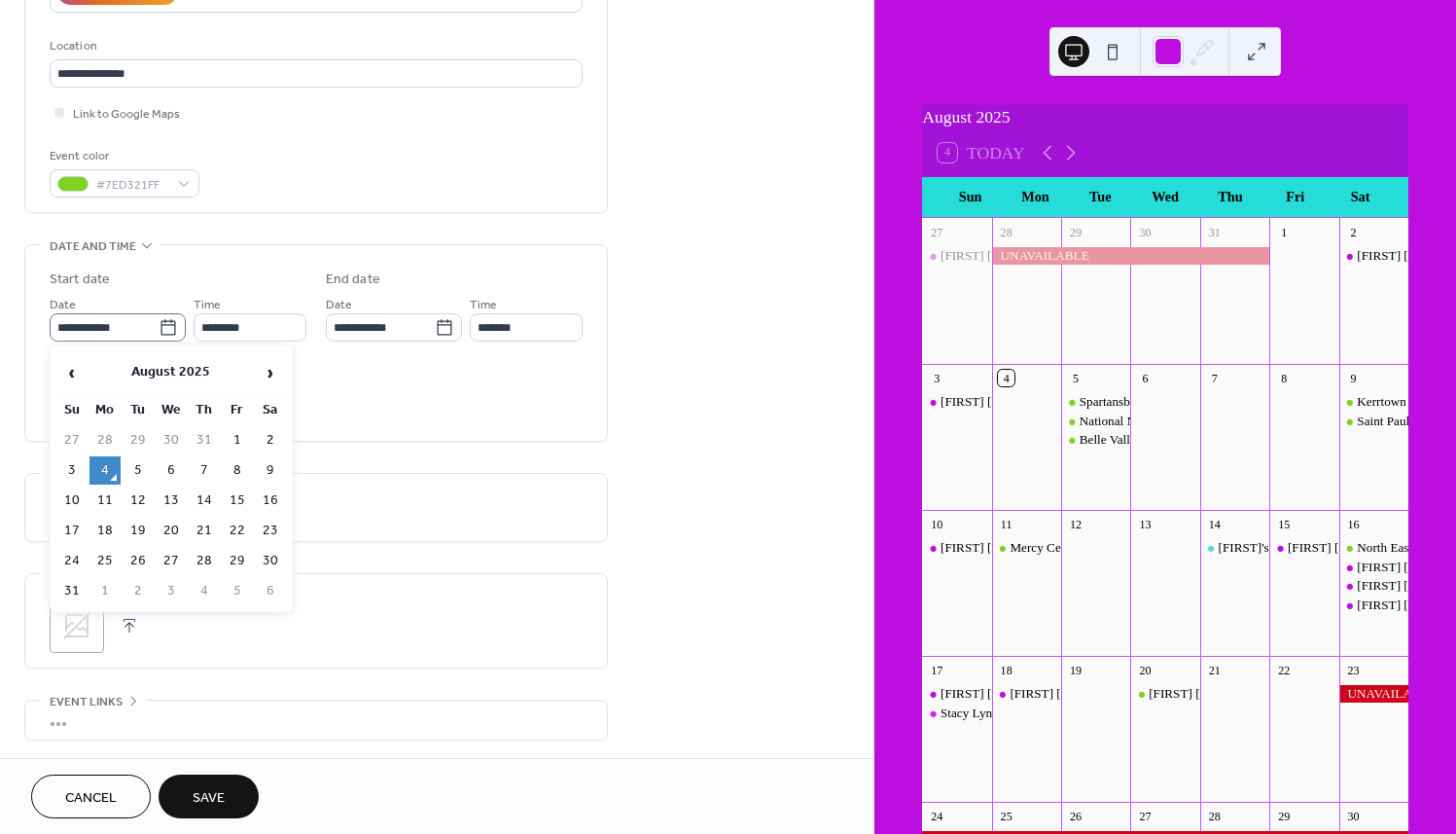 click 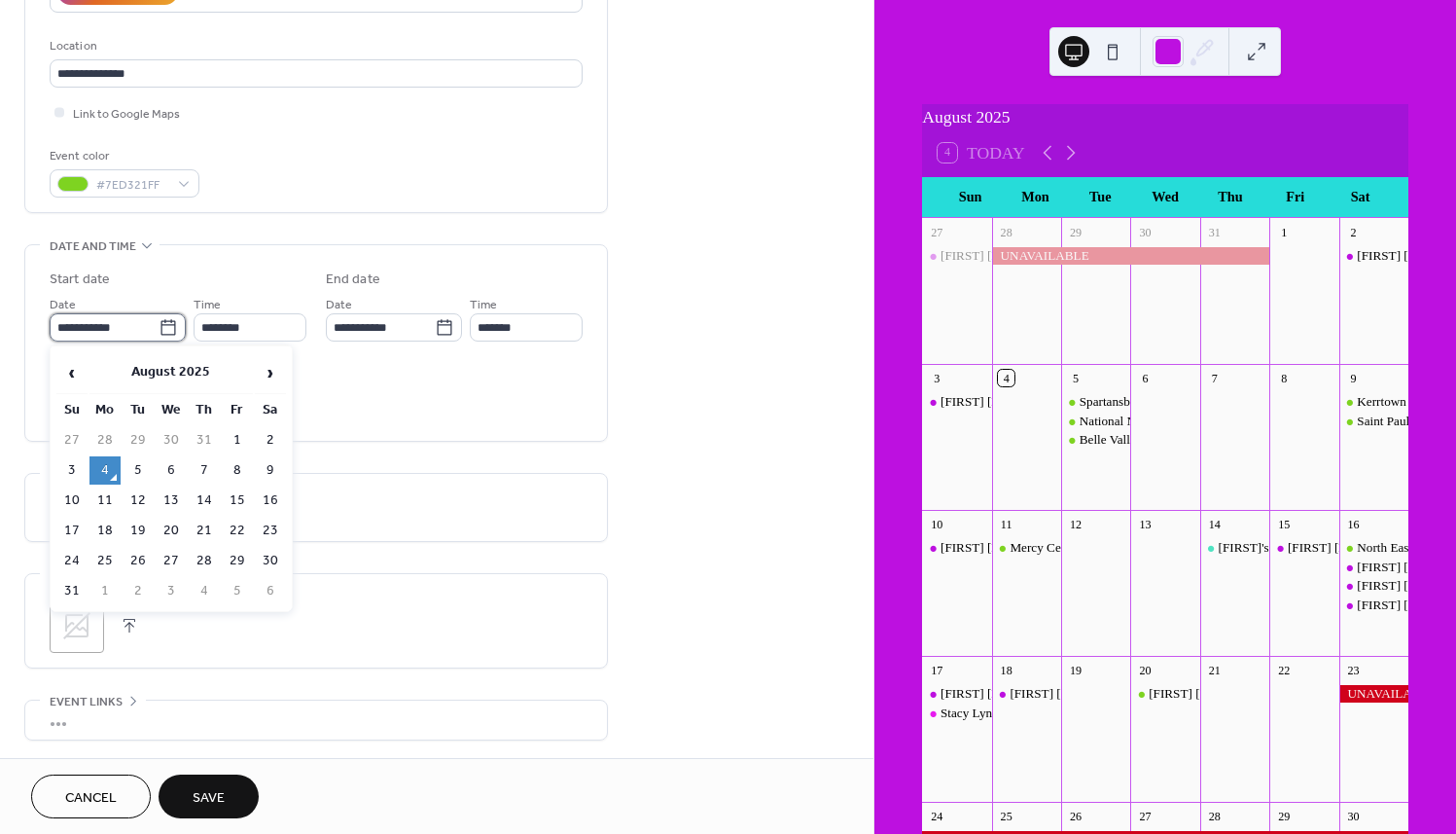 click on "**********" at bounding box center (104, 327) 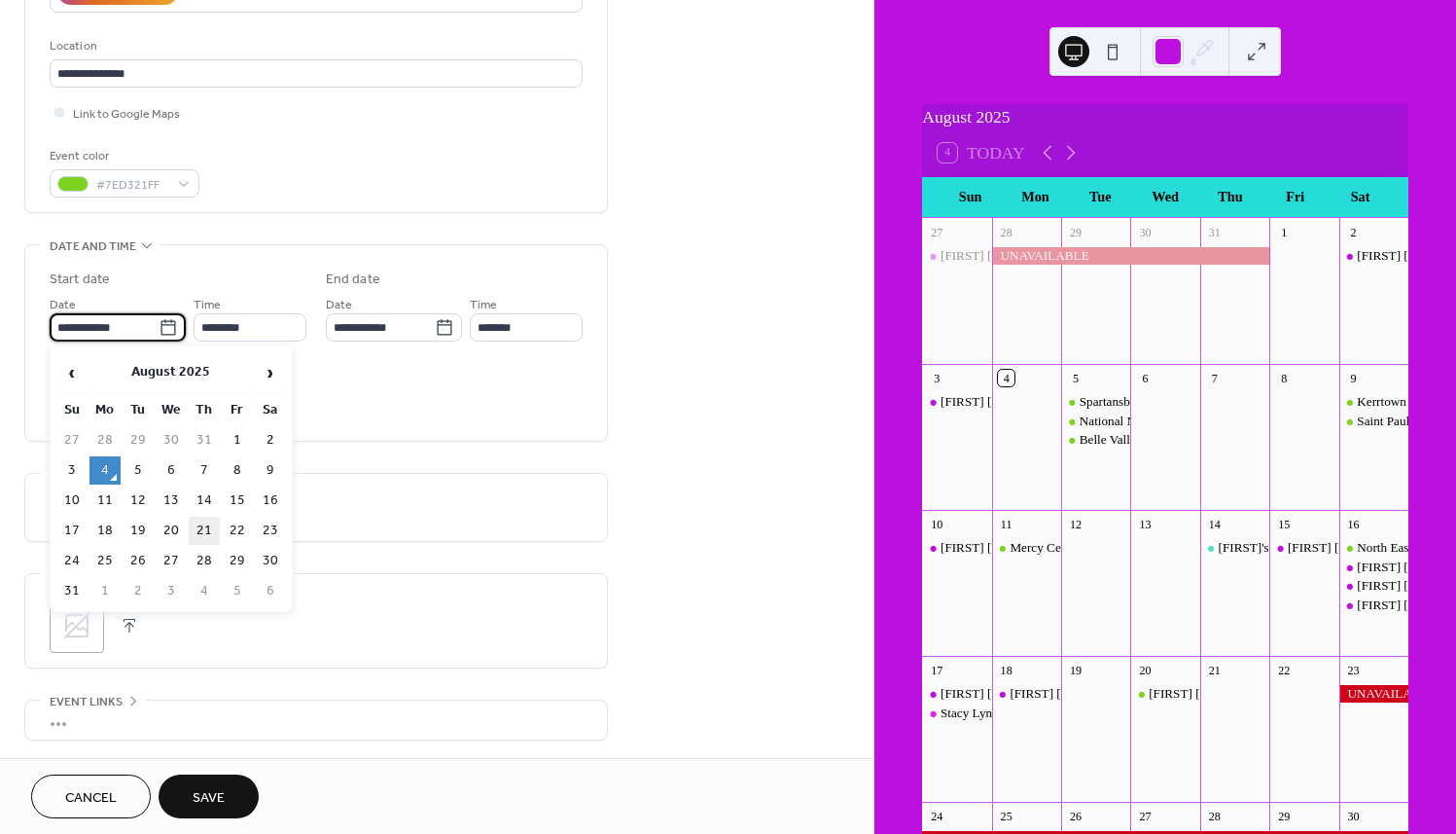 click on "21" at bounding box center (204, 530) 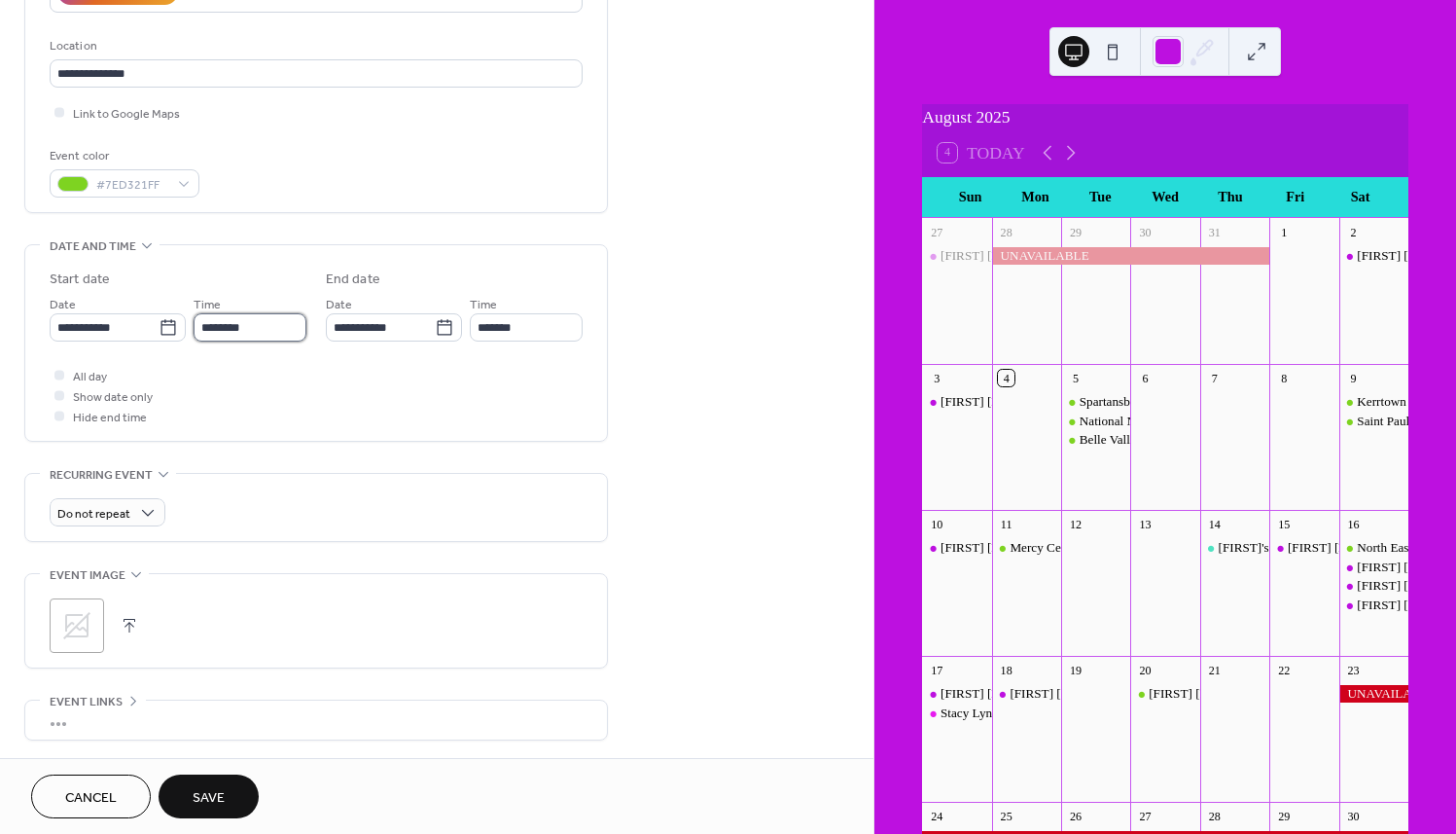 click on "********" at bounding box center [250, 327] 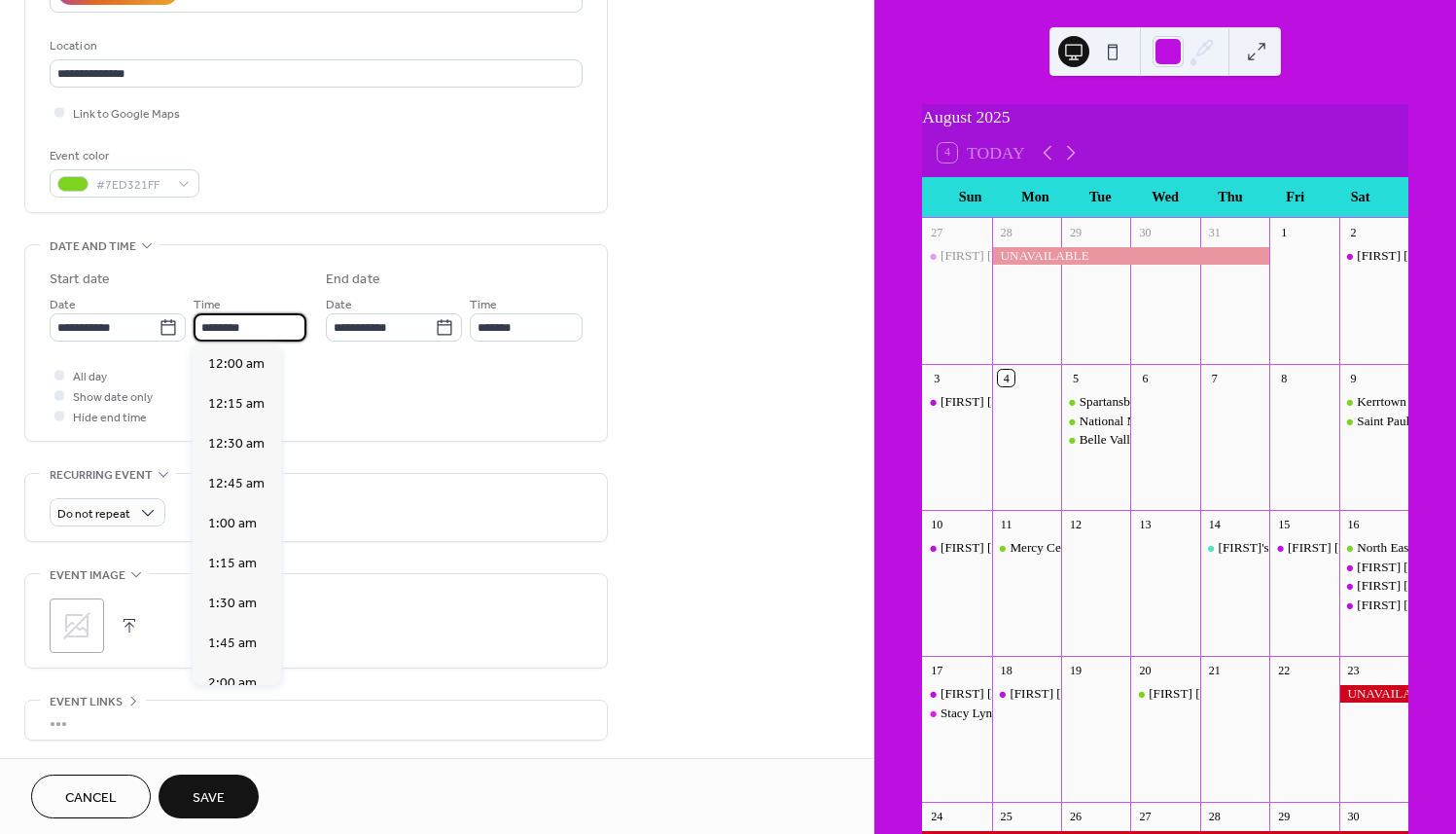 scroll, scrollTop: 1915, scrollLeft: 0, axis: vertical 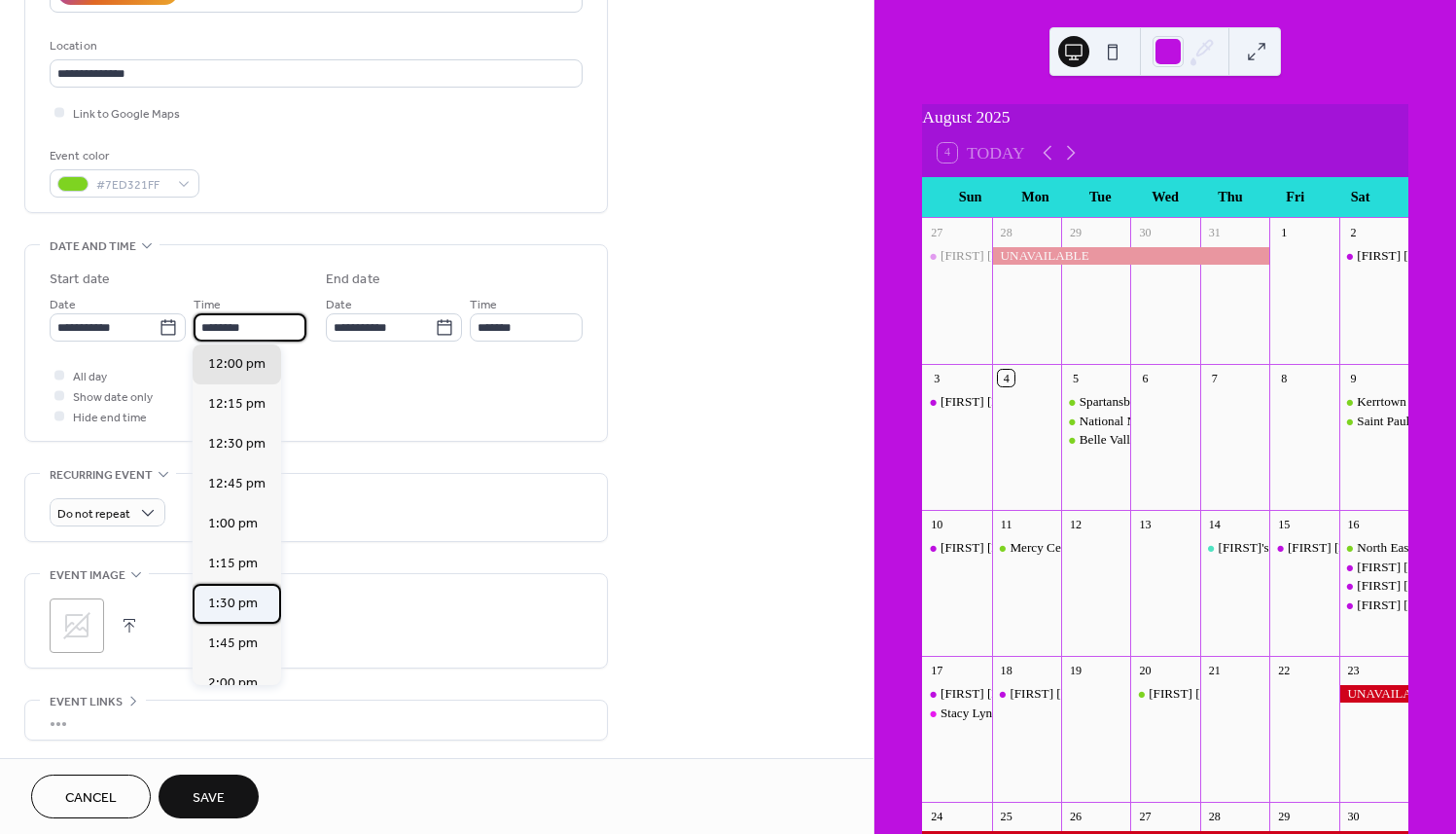 click on "1:30 pm" at bounding box center [232, 602] 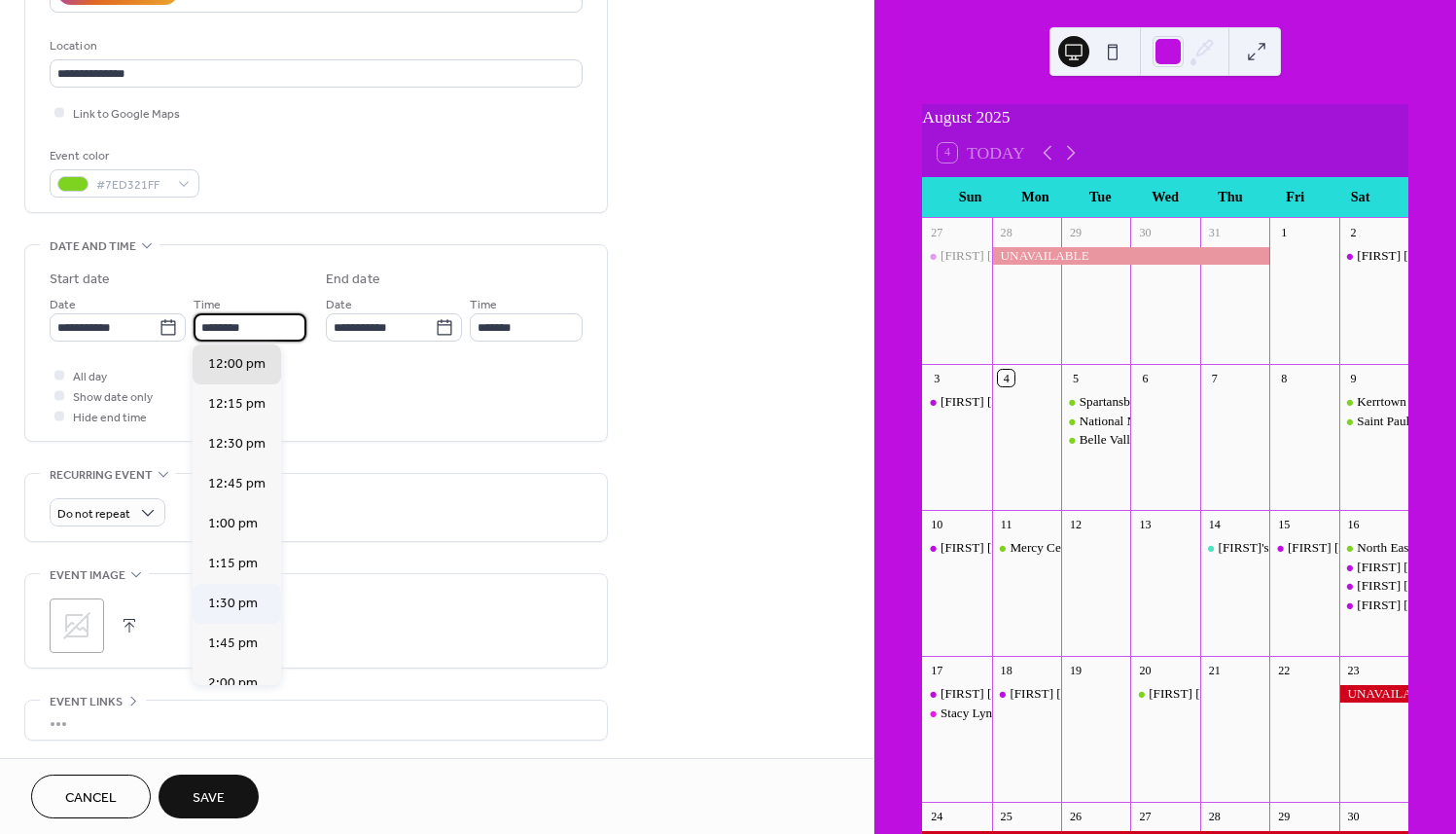 type on "*******" 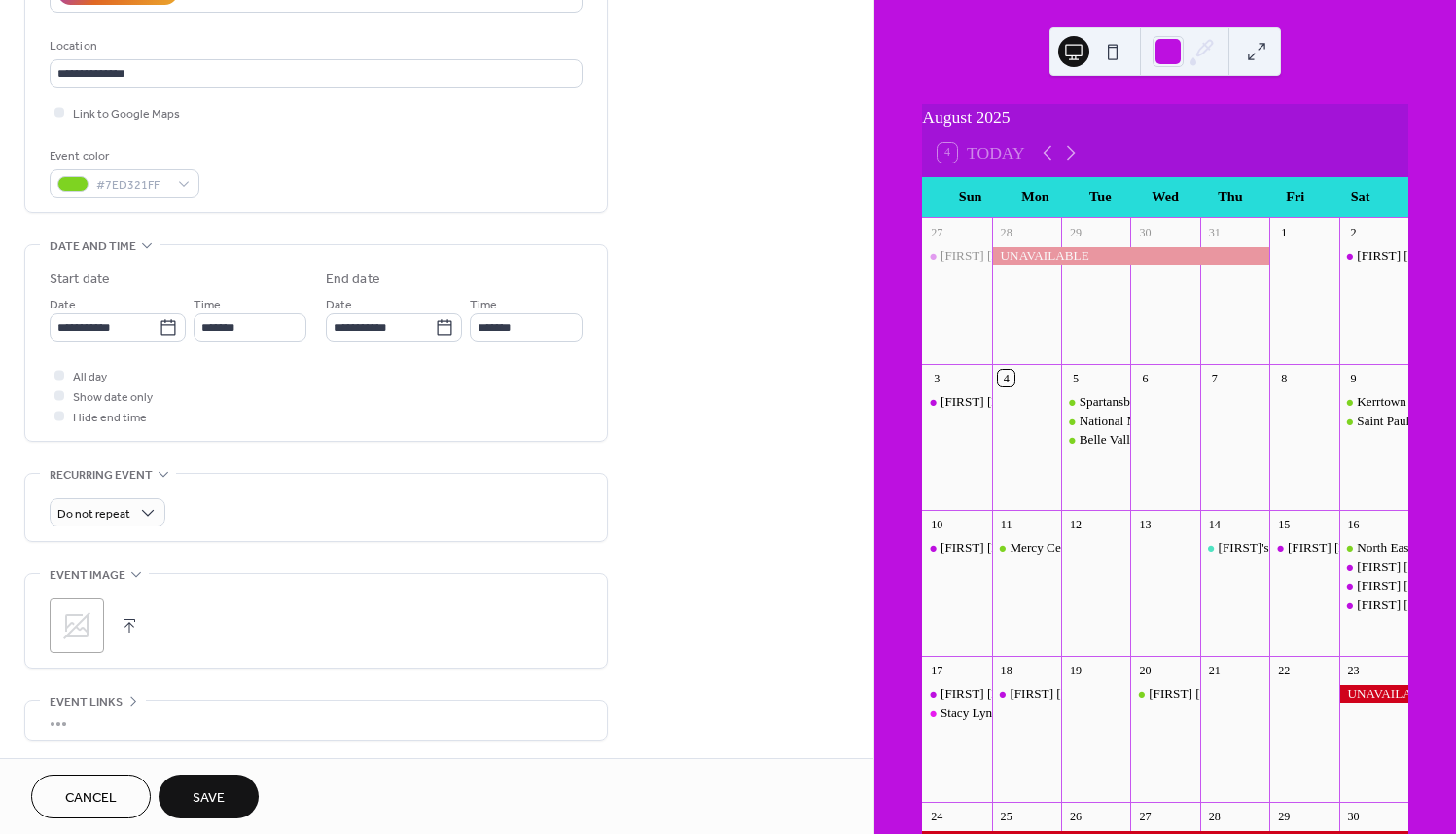 click on "Save" at bounding box center (208, 796) 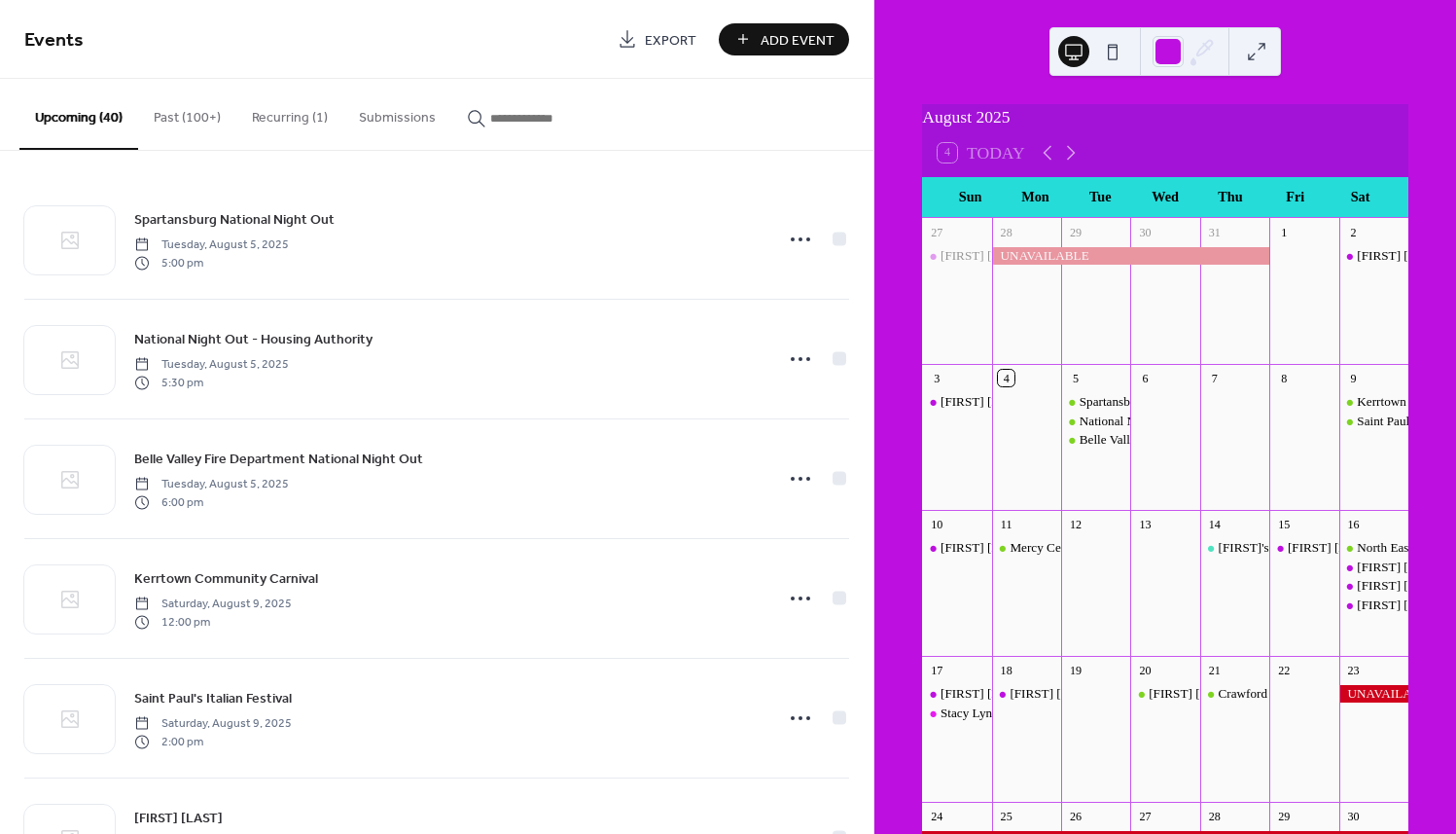 click on "Add Event" at bounding box center [784, 39] 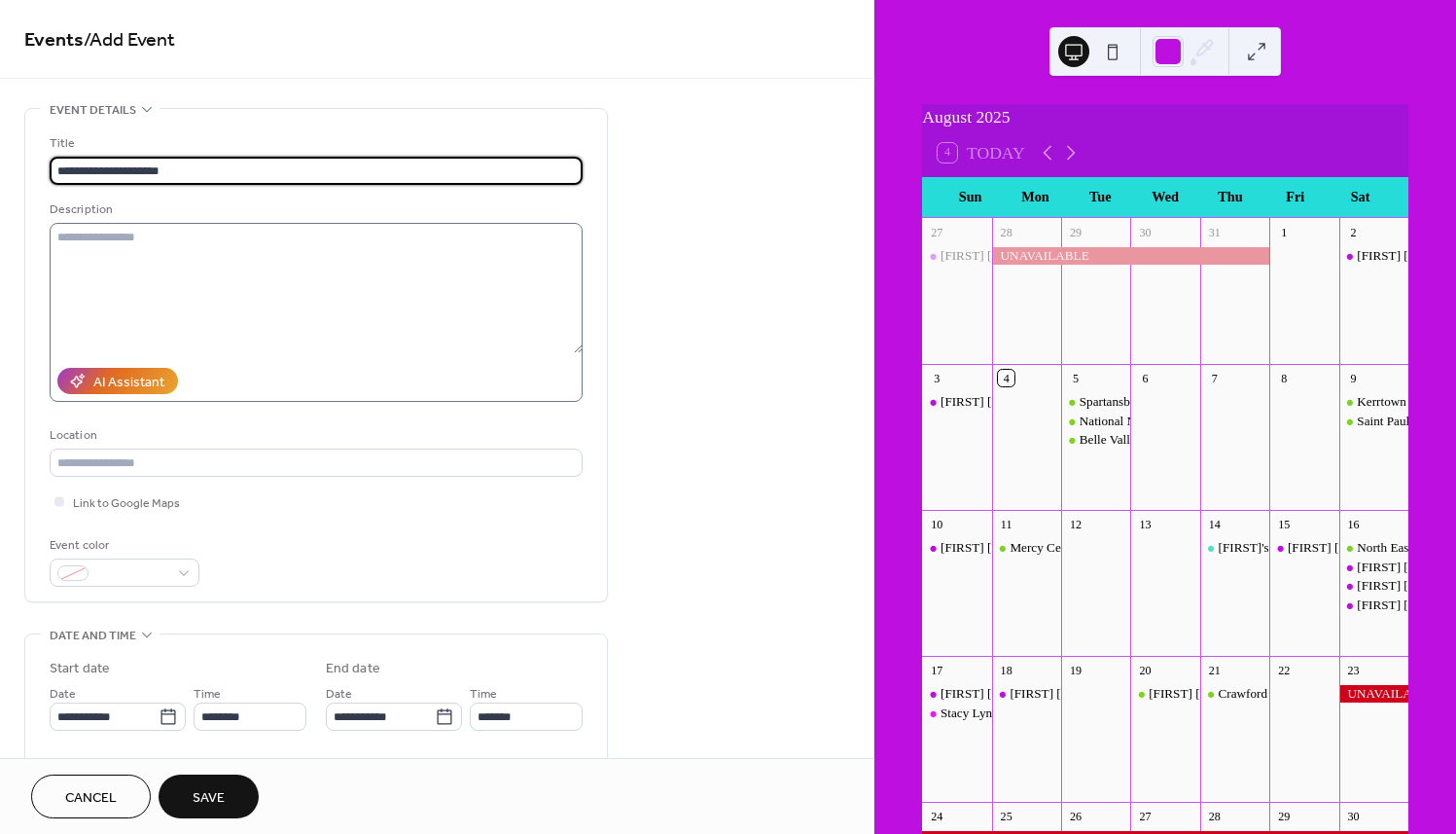 type on "**********" 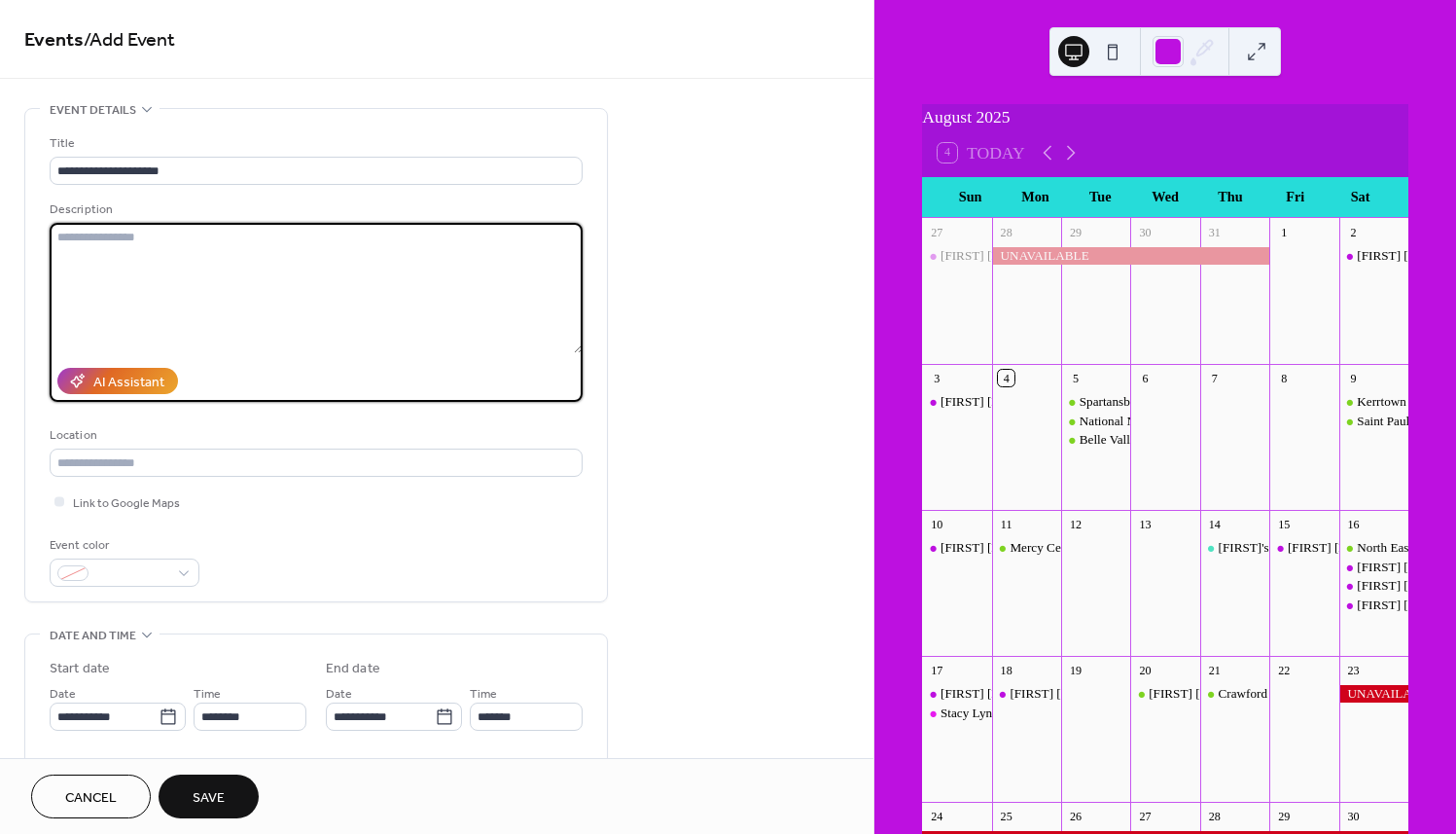 click at bounding box center [316, 288] 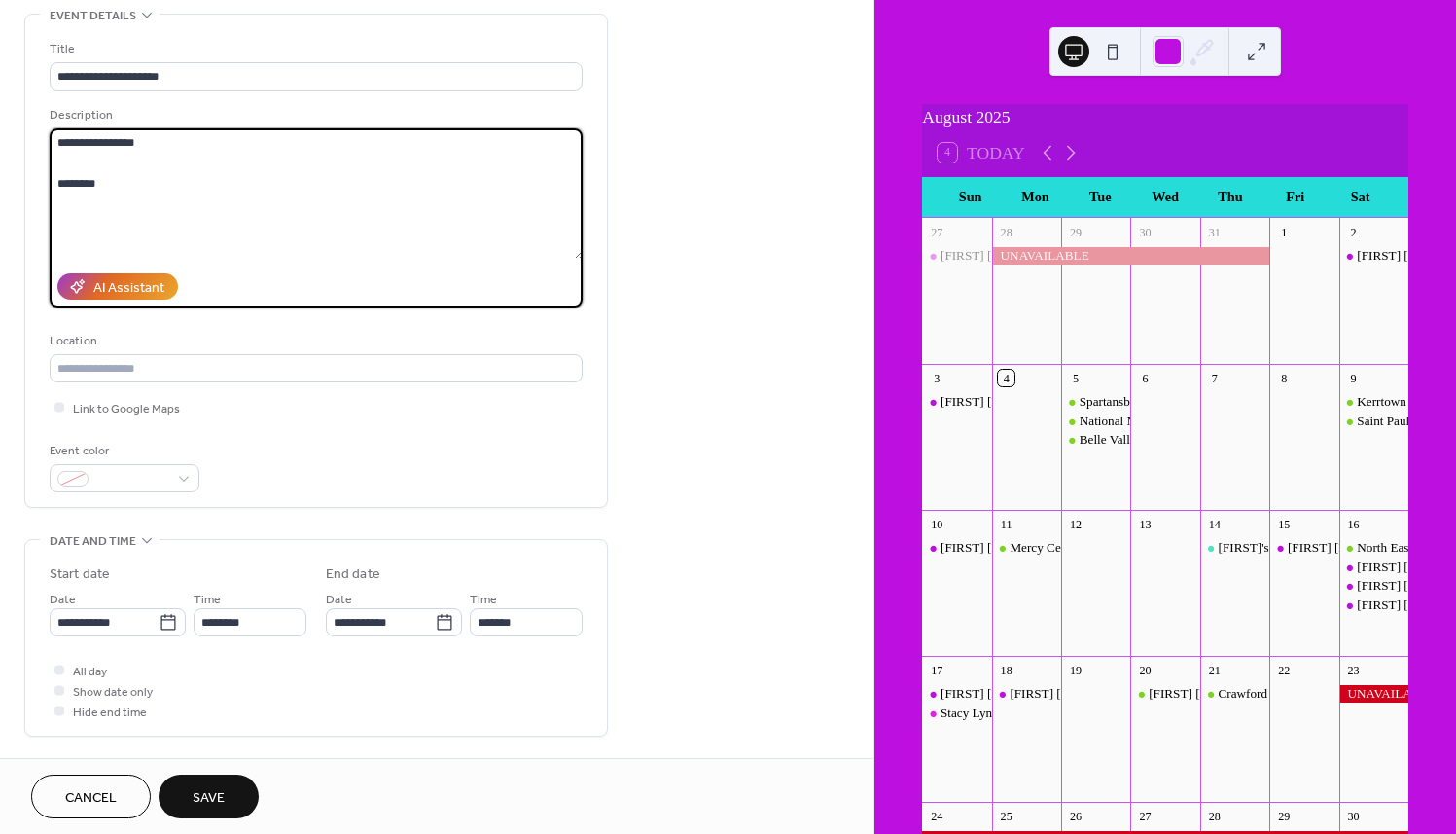 scroll, scrollTop: 97, scrollLeft: 0, axis: vertical 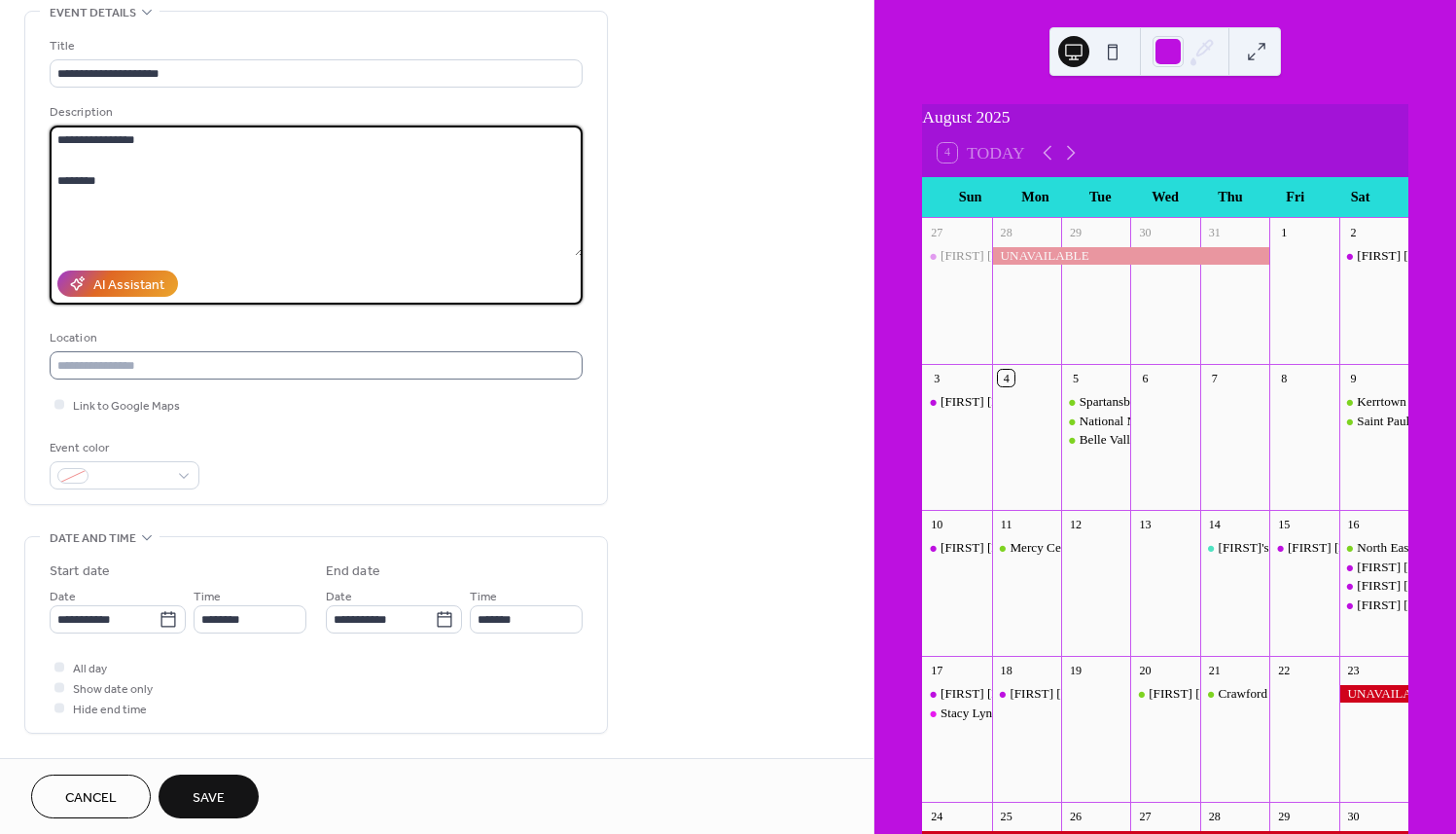 type on "**********" 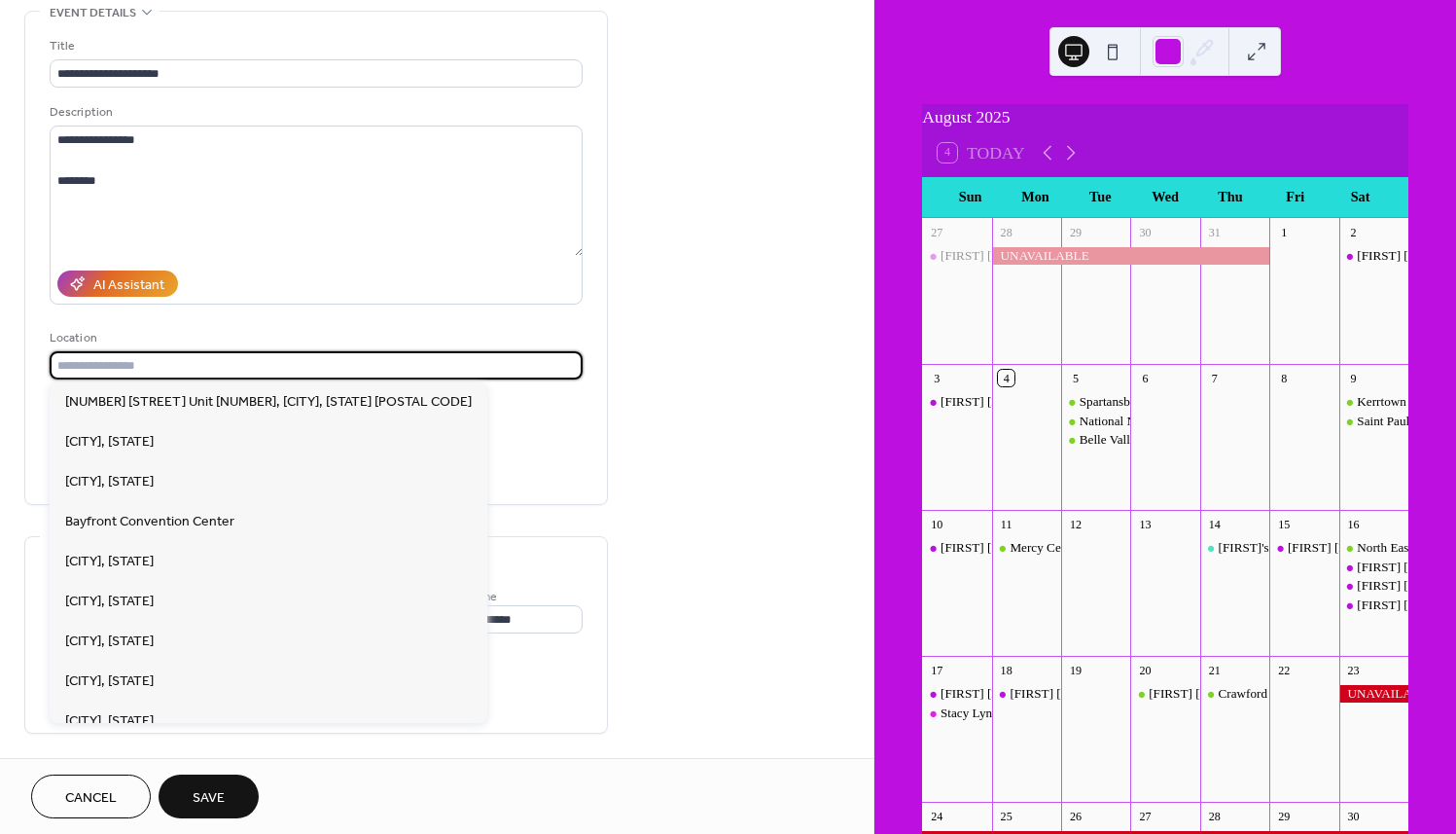 click at bounding box center [316, 365] 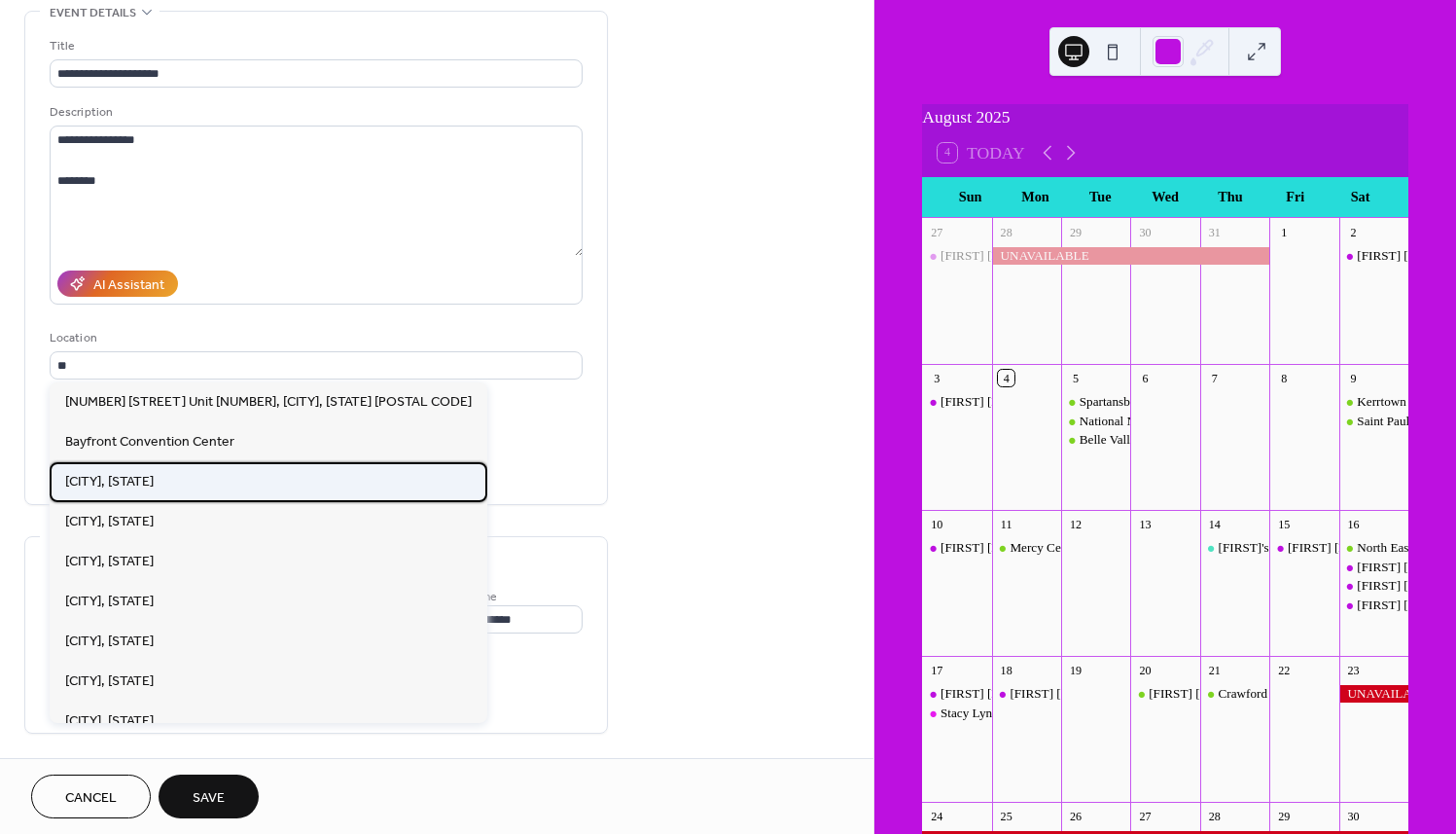 click on "[CITY], [STATE]" at bounding box center [268, 482] 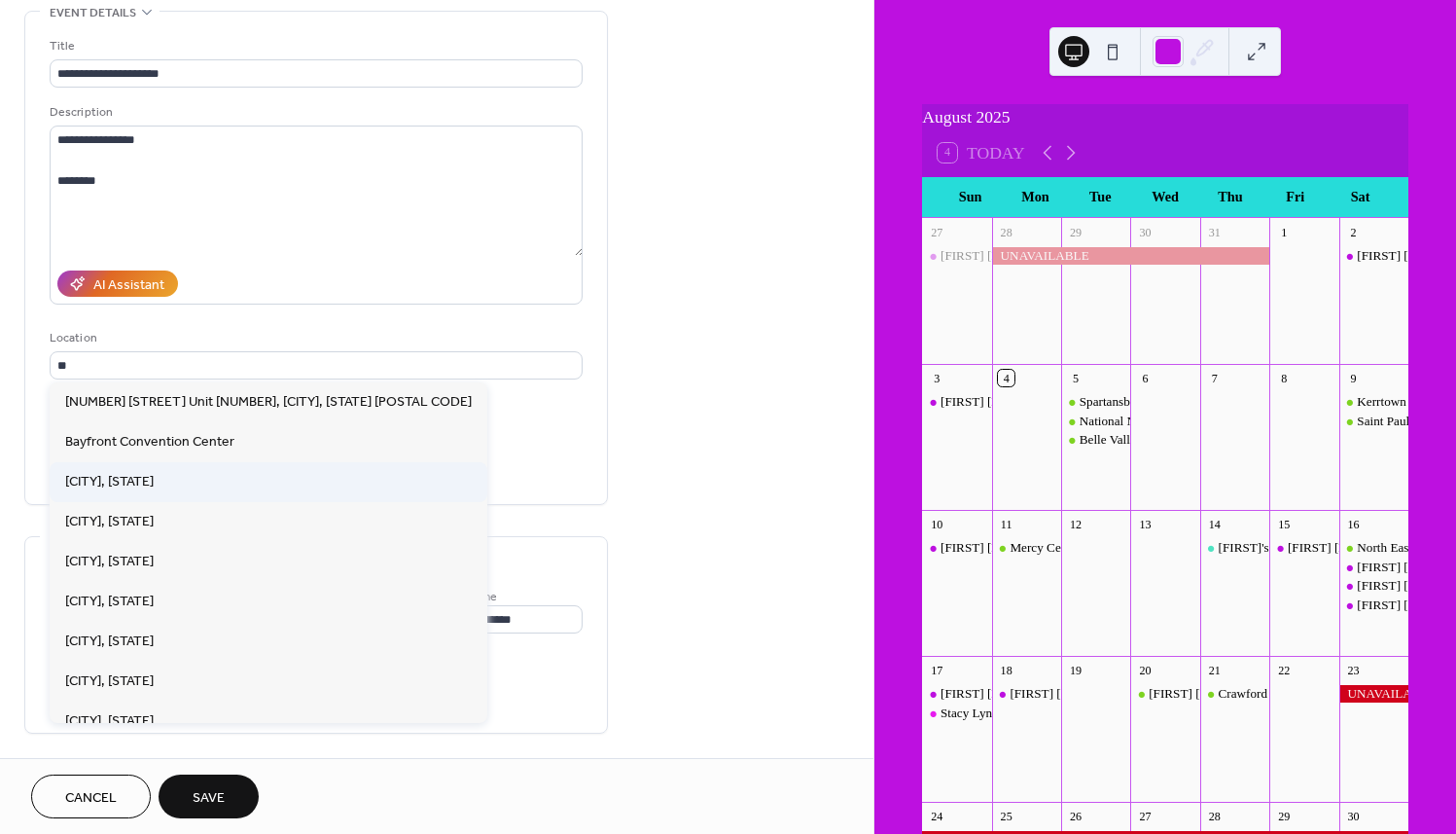 type on "********" 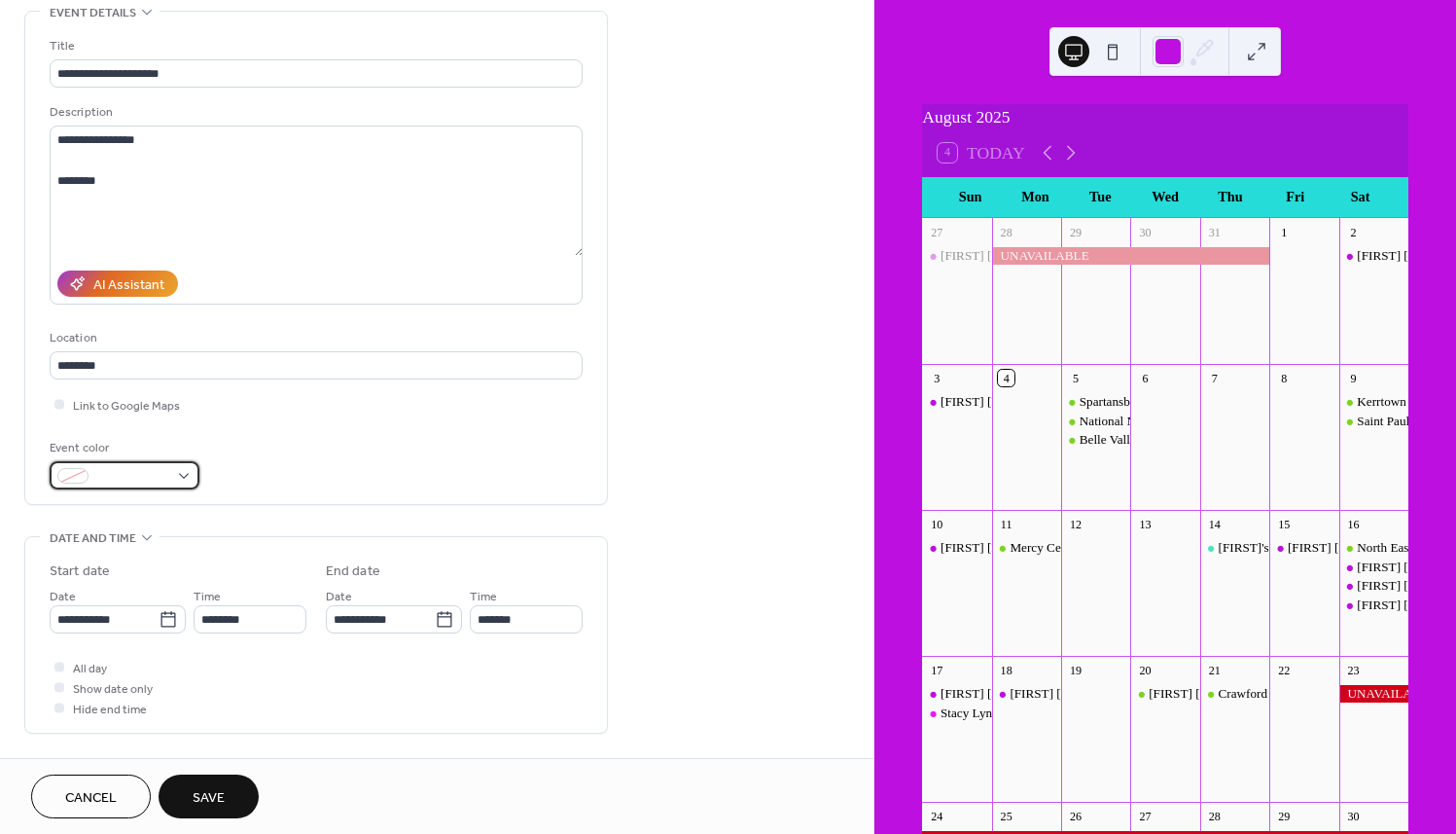click at bounding box center (124, 475) 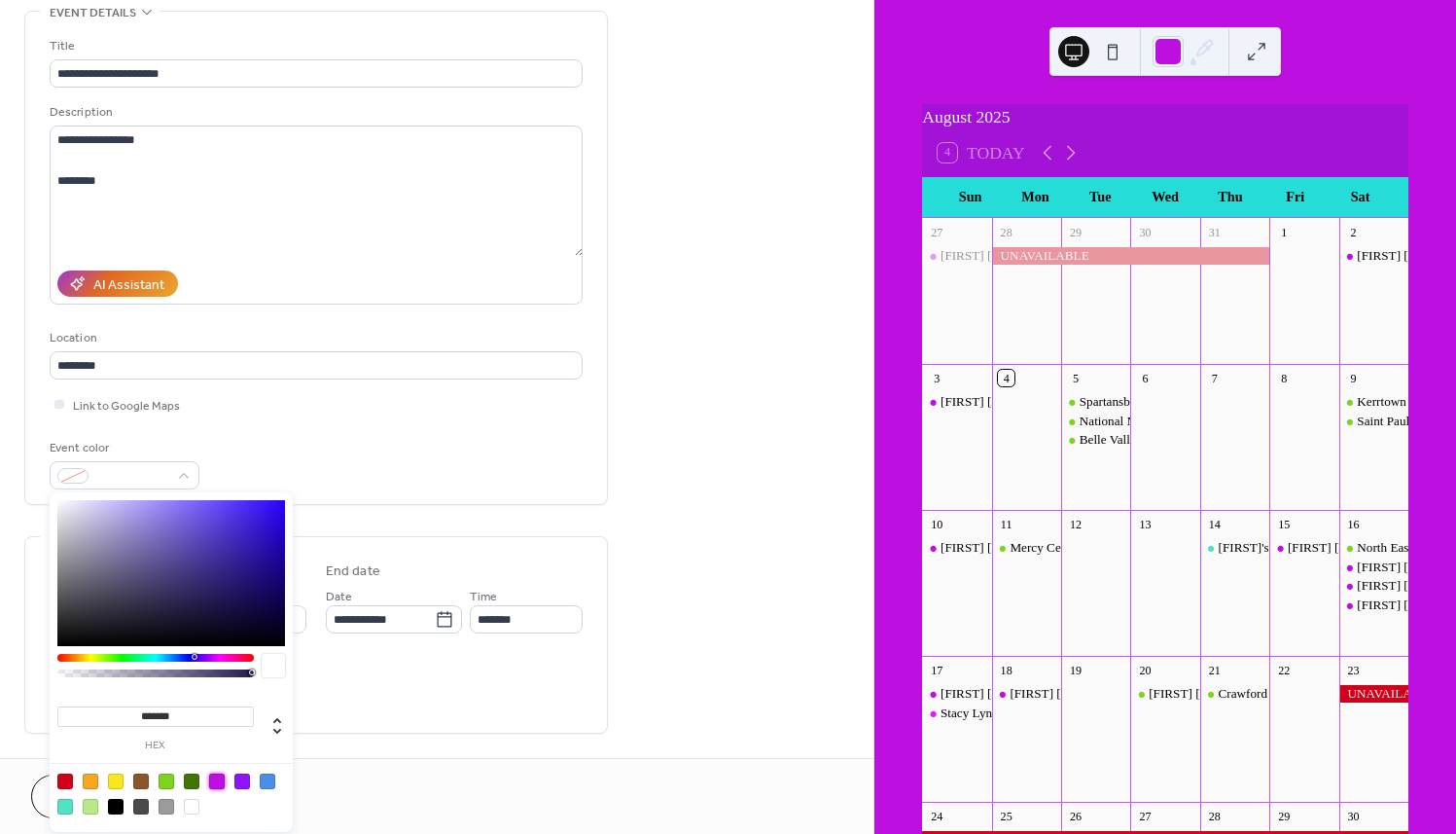 click at bounding box center [217, 781] 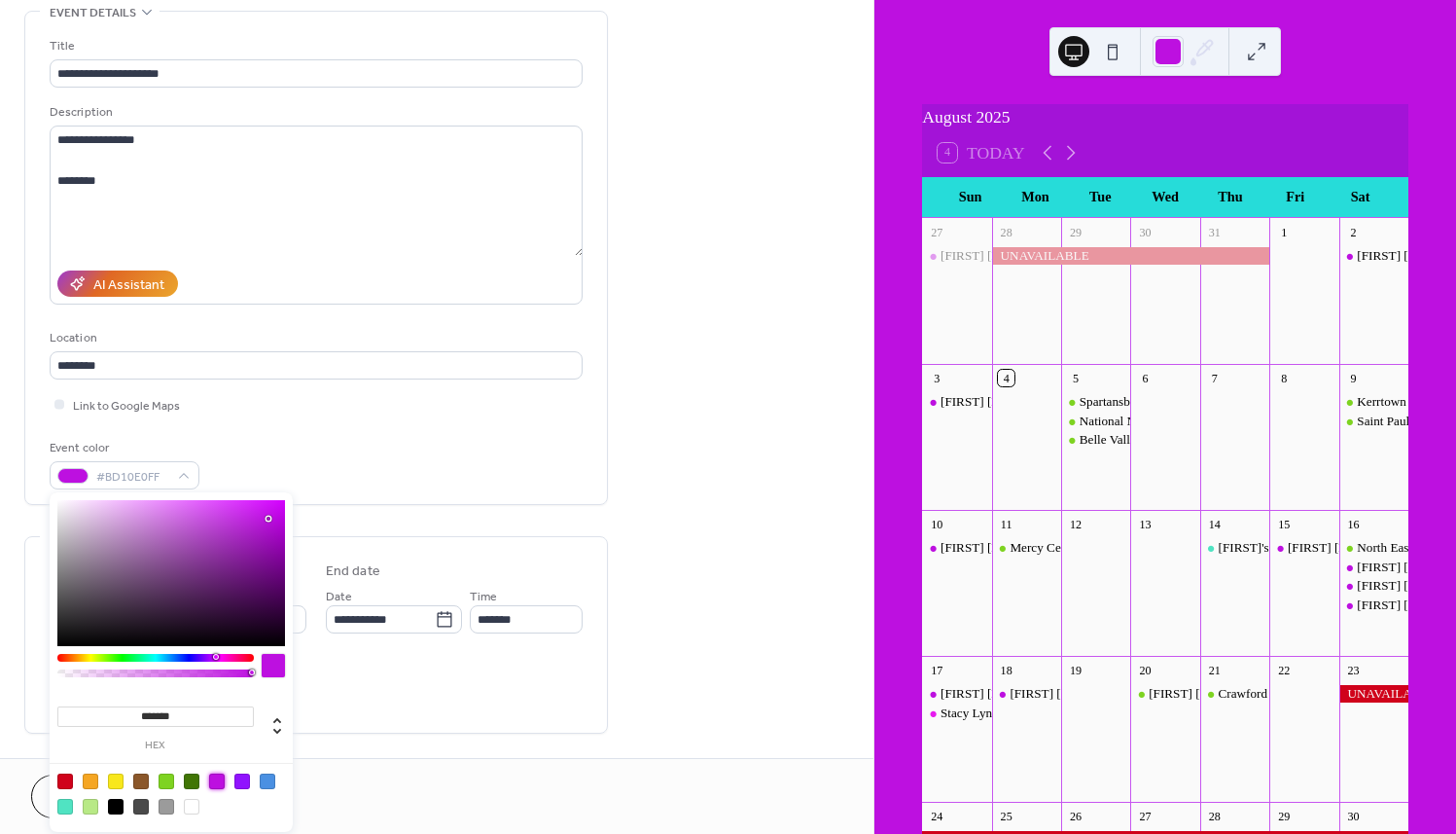 click on "Event color #BD10E0FF" at bounding box center (316, 463) 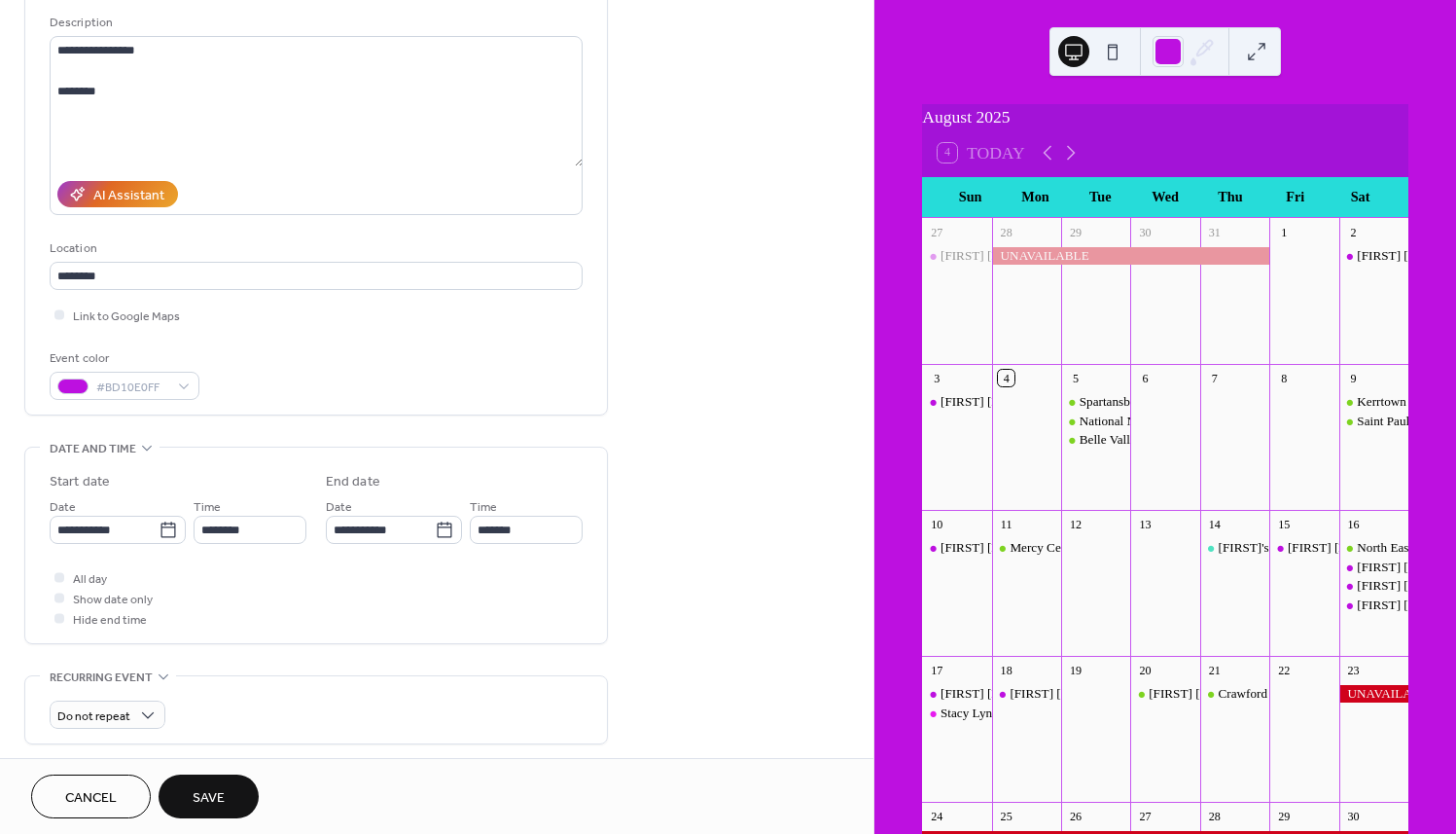 scroll, scrollTop: 195, scrollLeft: 0, axis: vertical 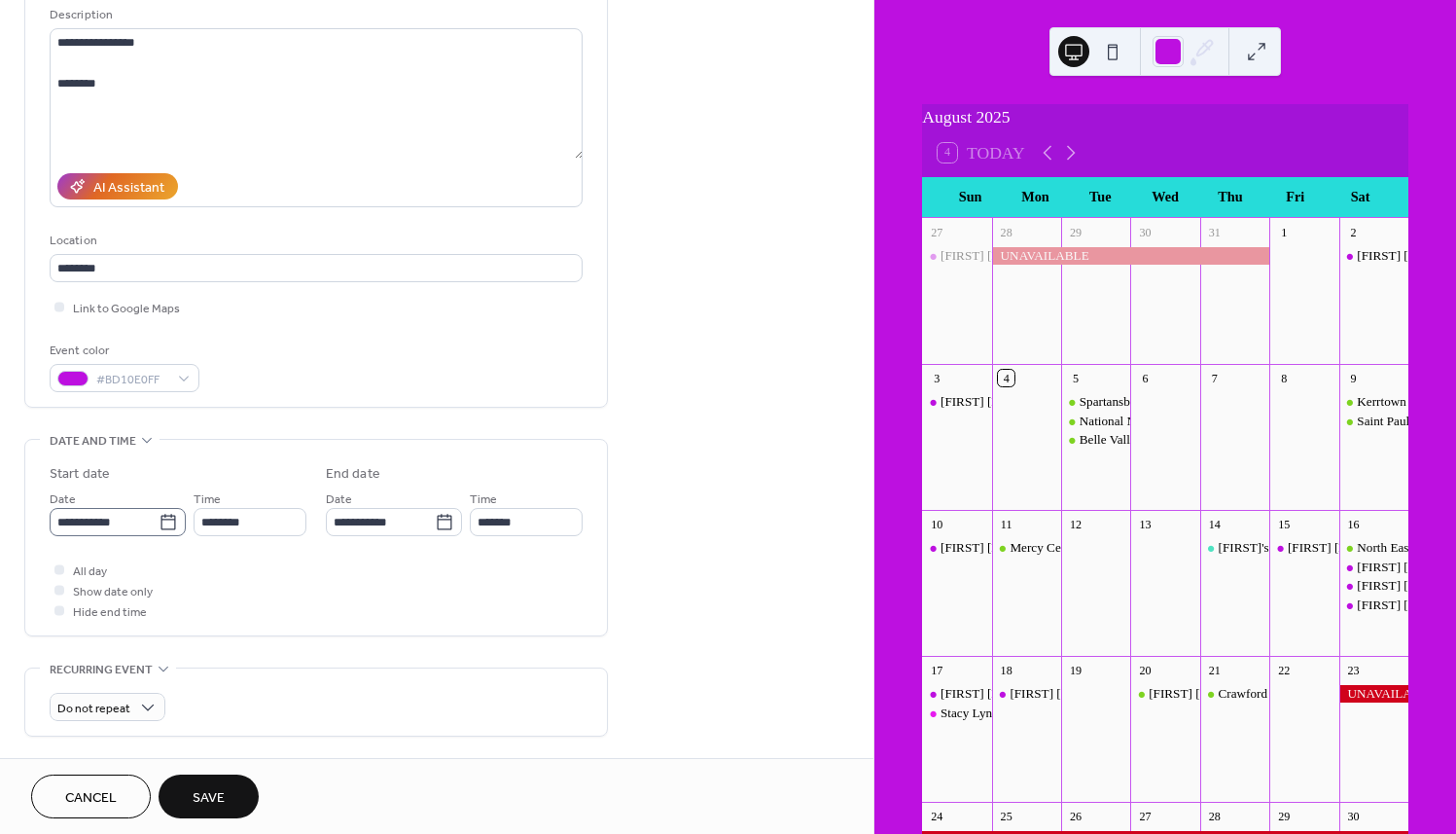 click 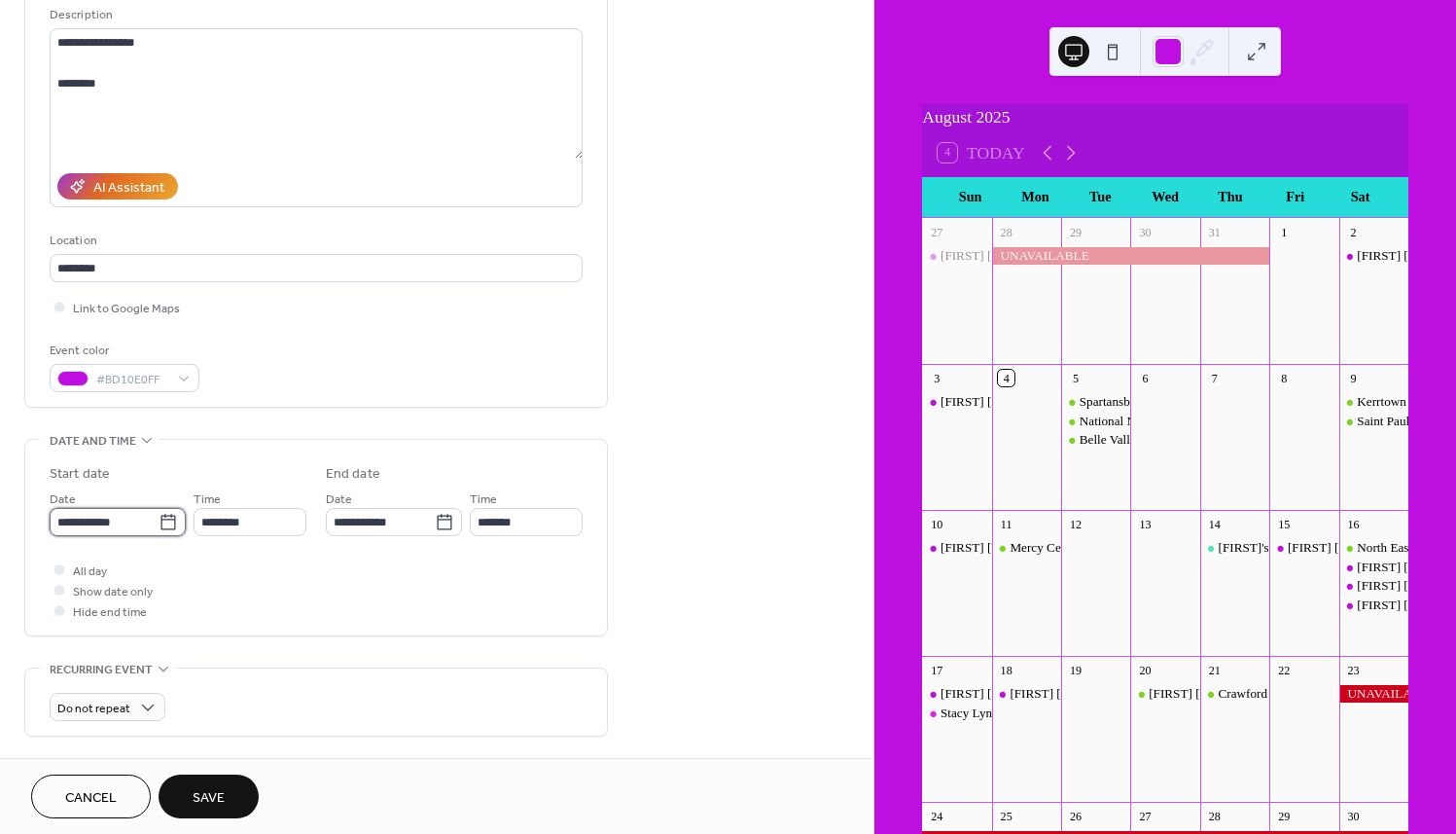 click on "**********" at bounding box center (104, 522) 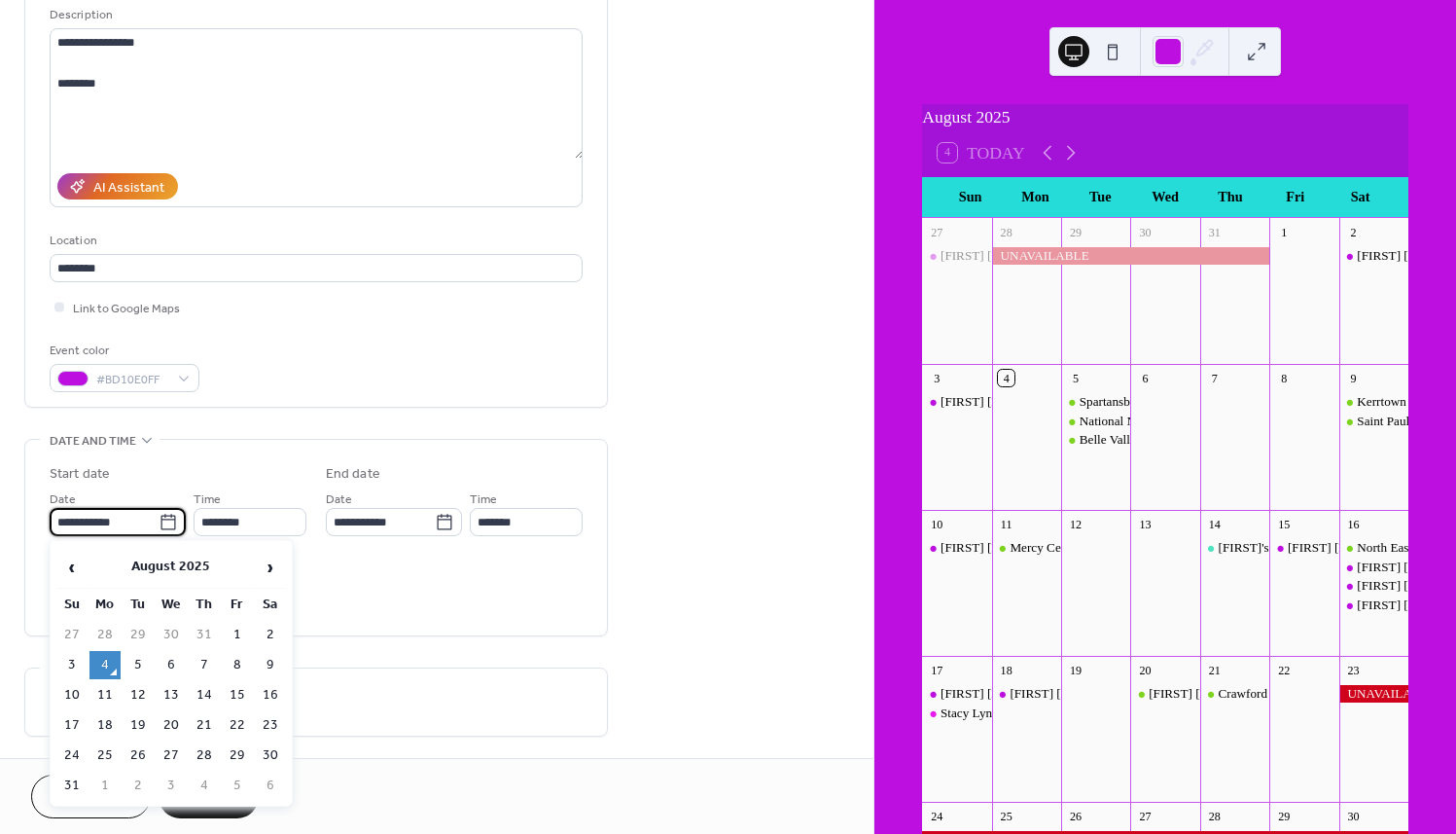 click on "23" at bounding box center (270, 725) 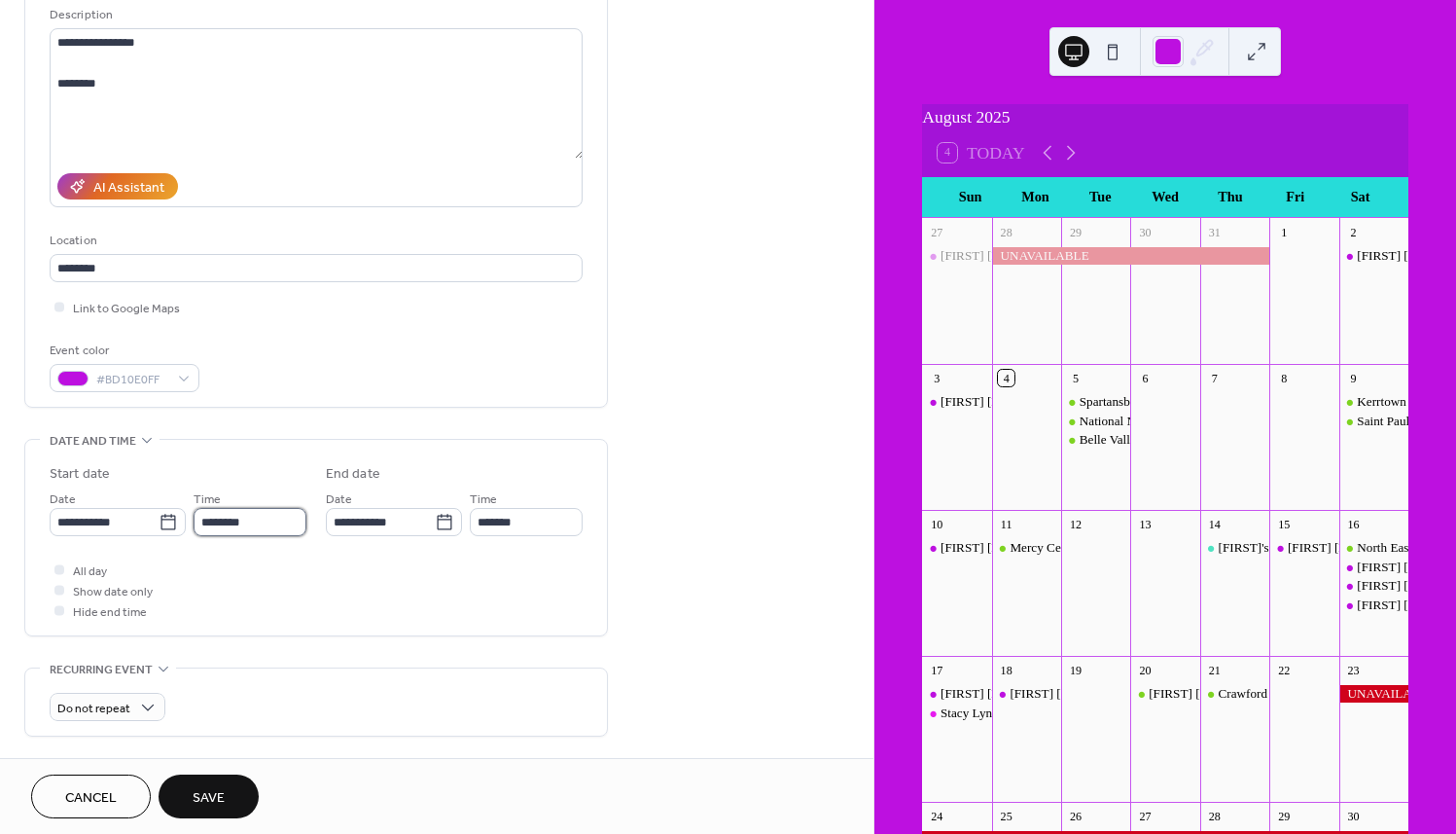 click on "********" at bounding box center (250, 522) 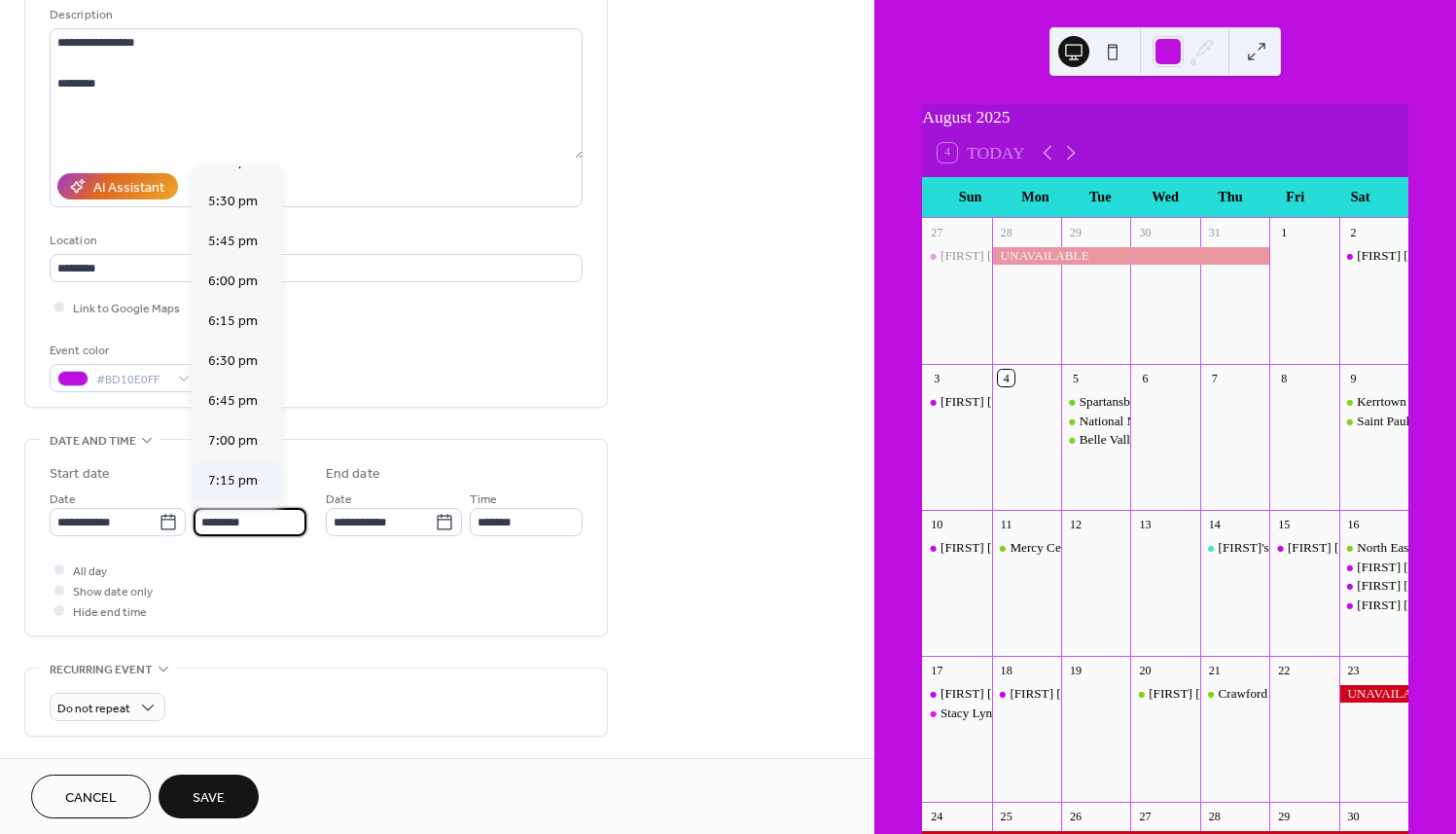 scroll, scrollTop: 2791, scrollLeft: 0, axis: vertical 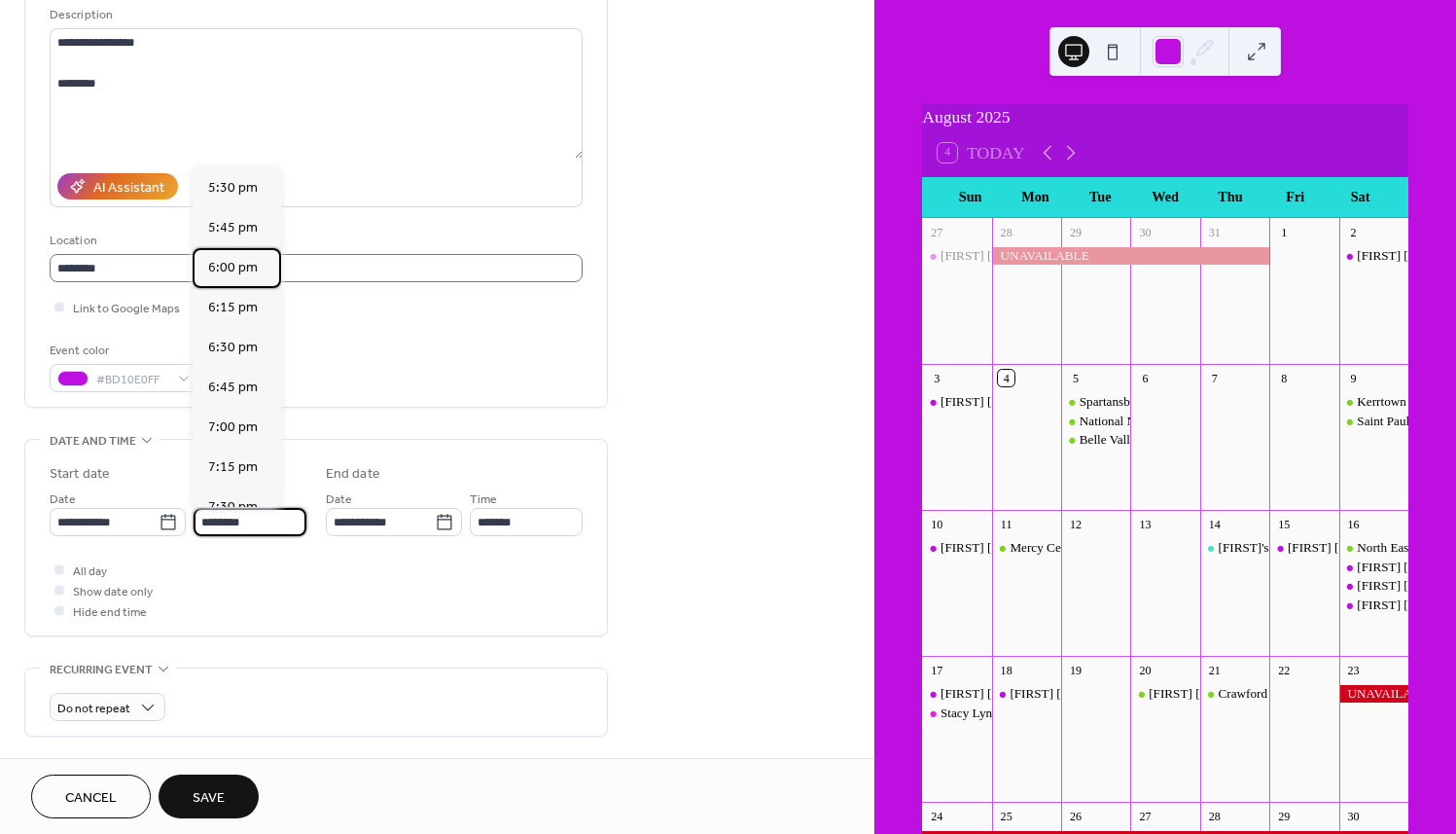 click on "6:00 pm" at bounding box center (232, 267) 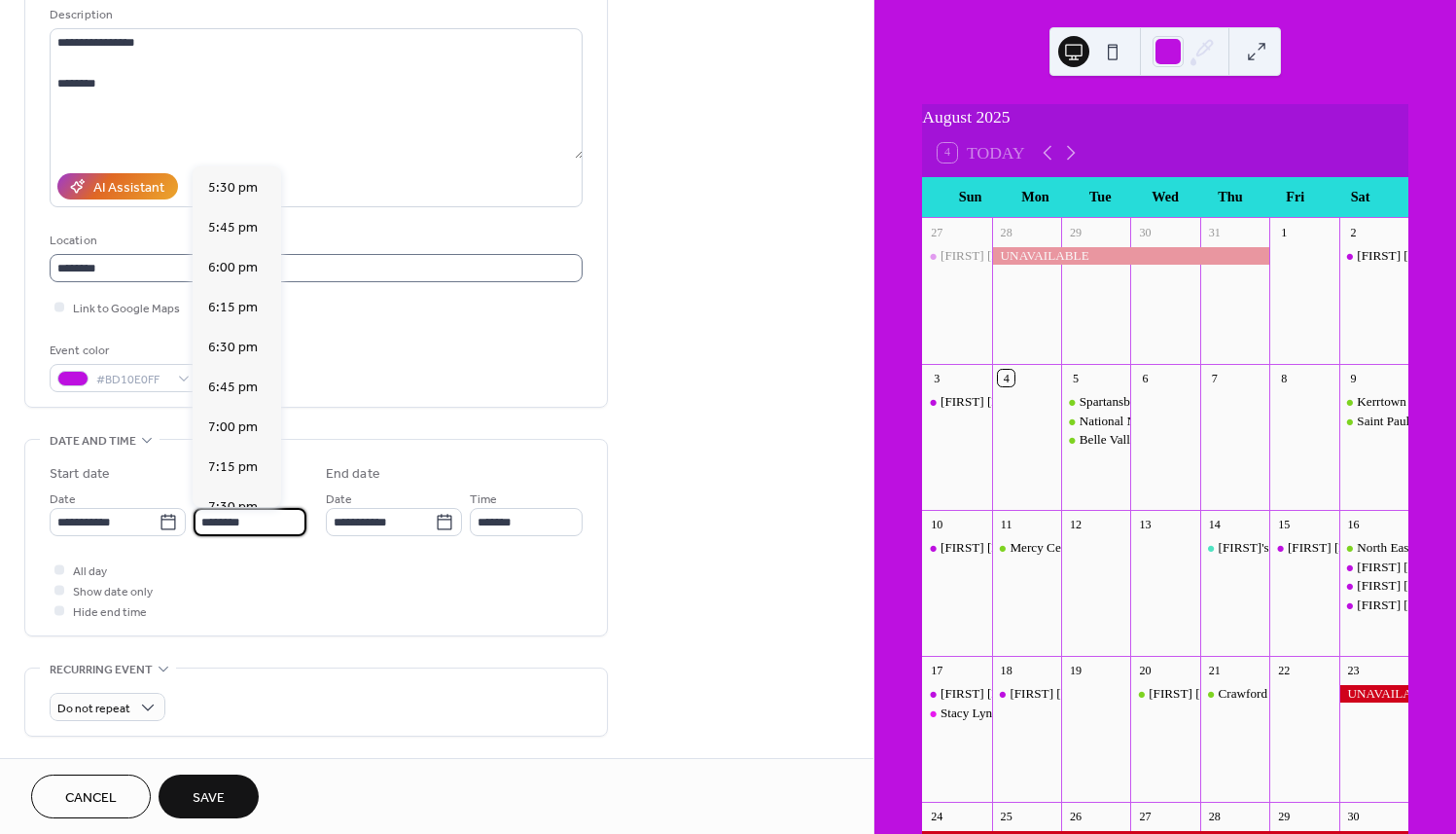 type on "*******" 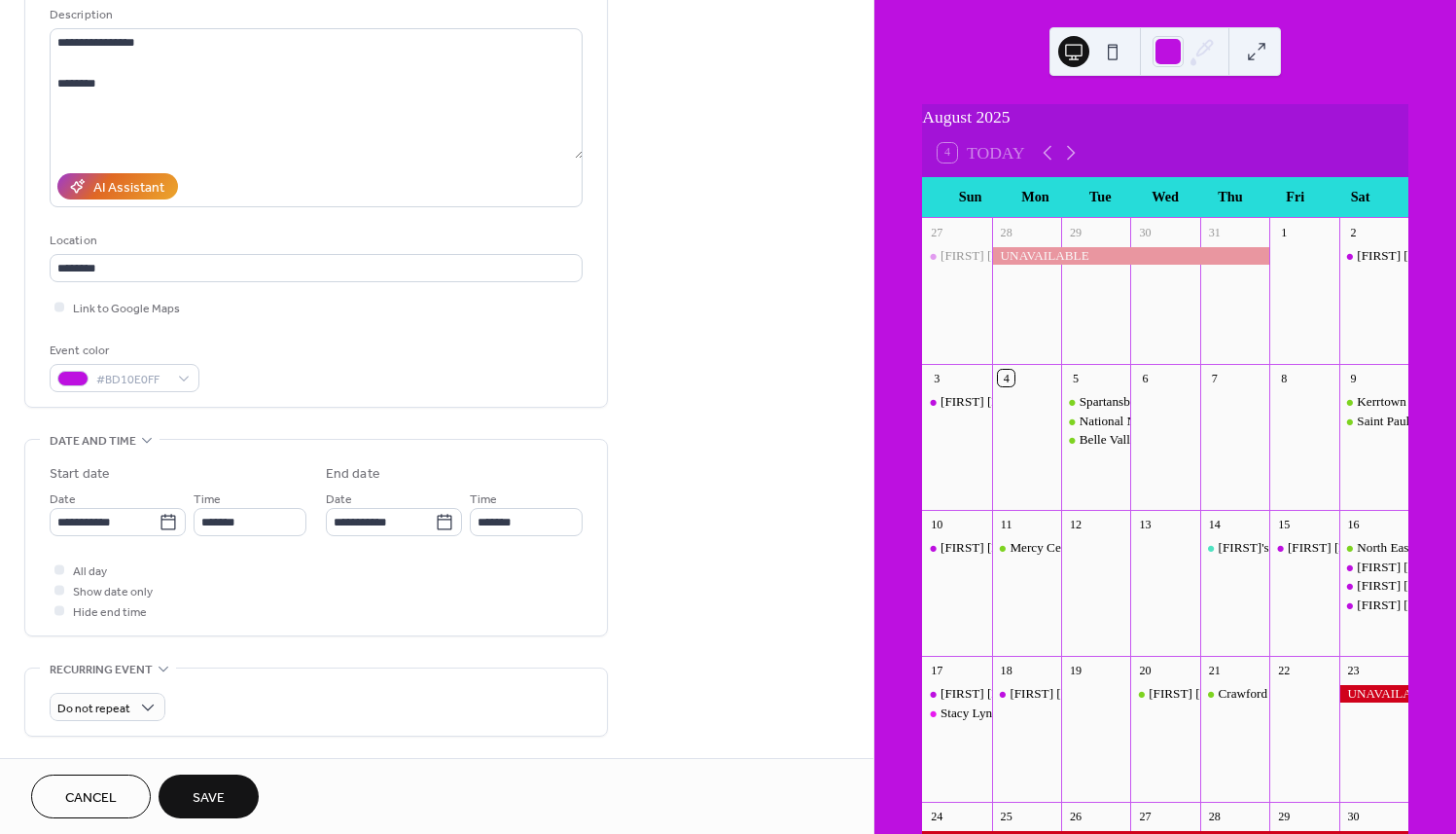 click on "Save" at bounding box center (208, 798) 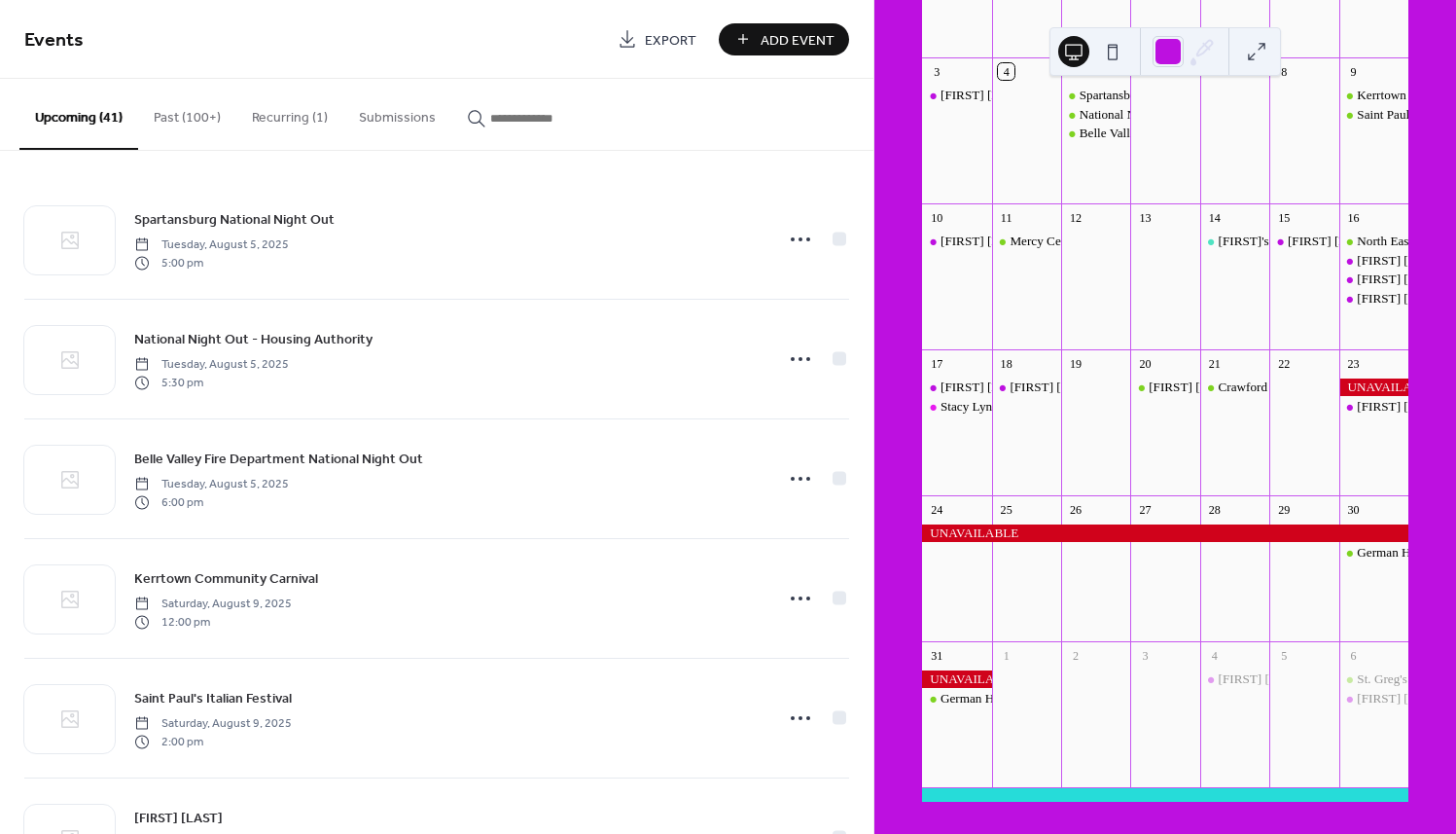 scroll, scrollTop: 316, scrollLeft: 0, axis: vertical 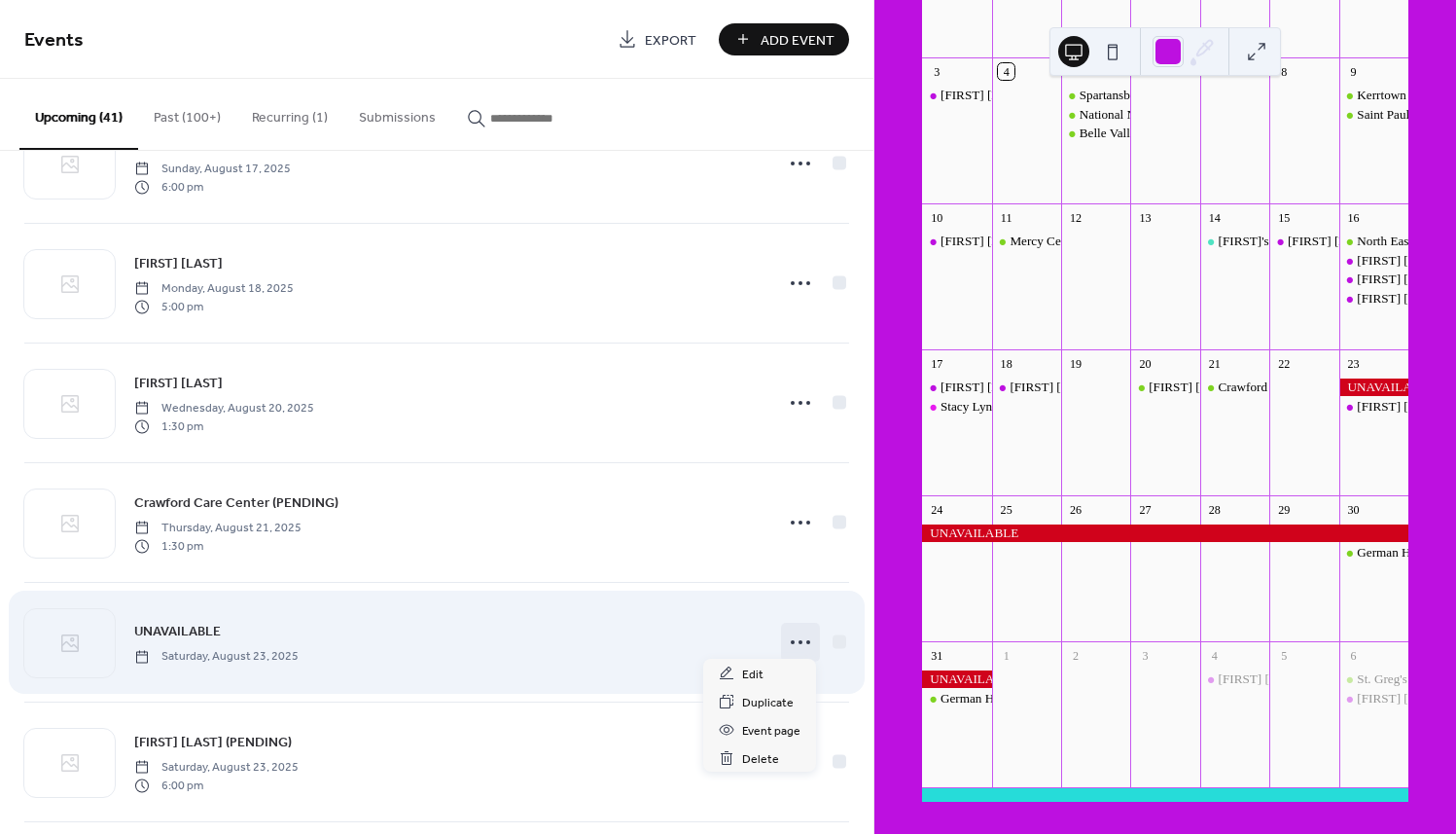 click 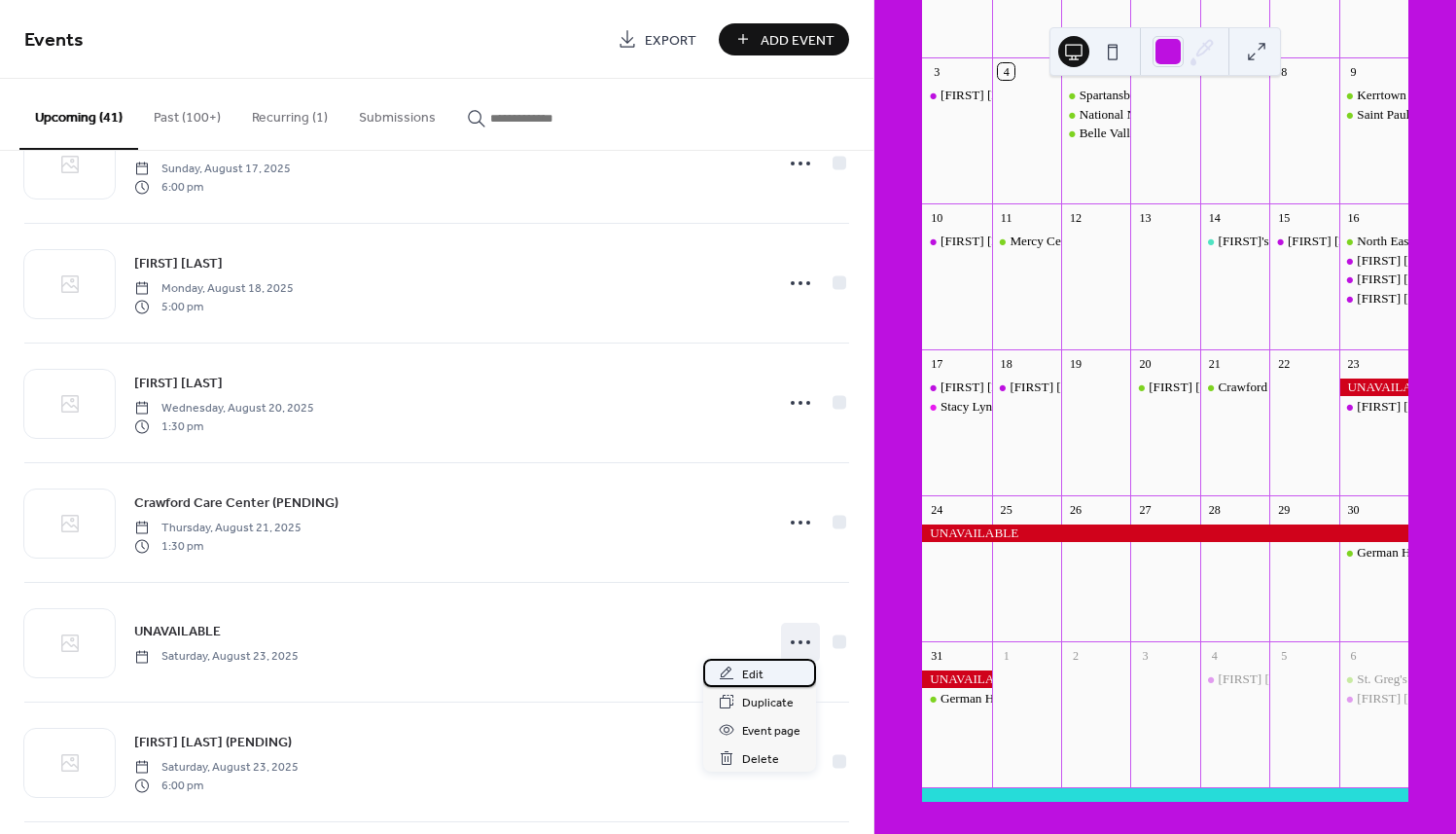 click on "Edit" at bounding box center [753, 674] 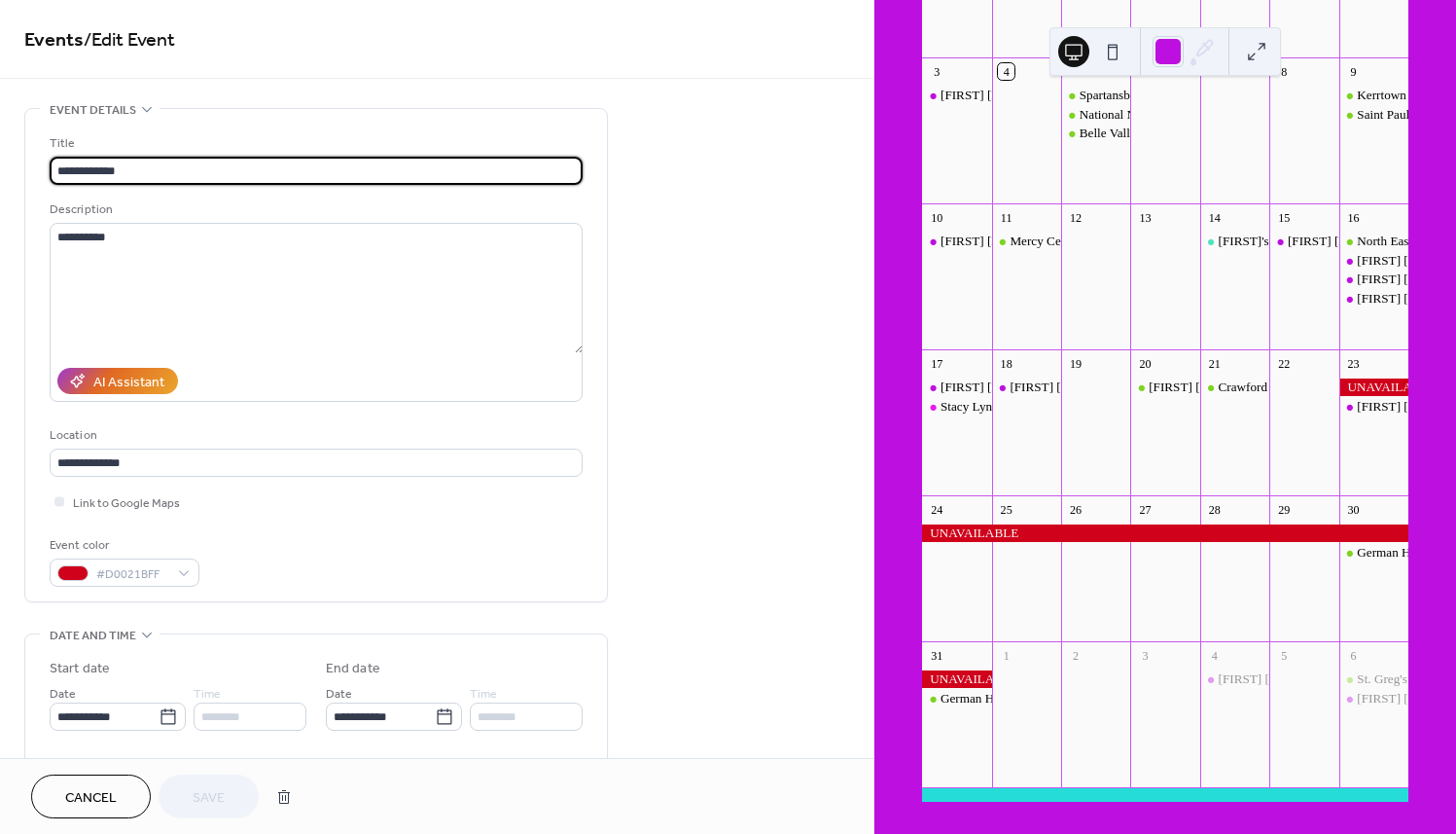 drag, startPoint x: 196, startPoint y: 173, endPoint x: 19, endPoint y: 171, distance: 177.0113 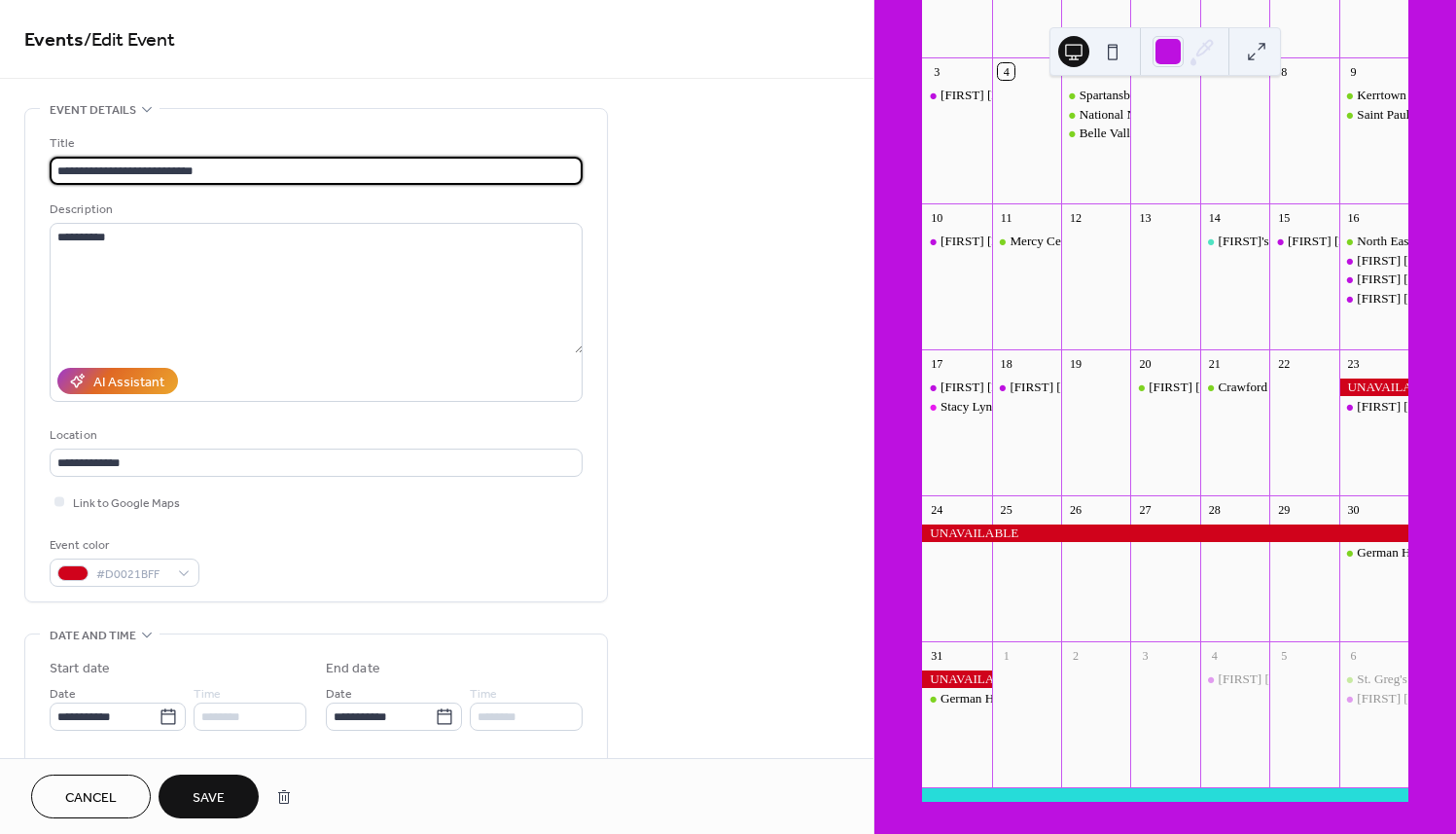 type on "**********" 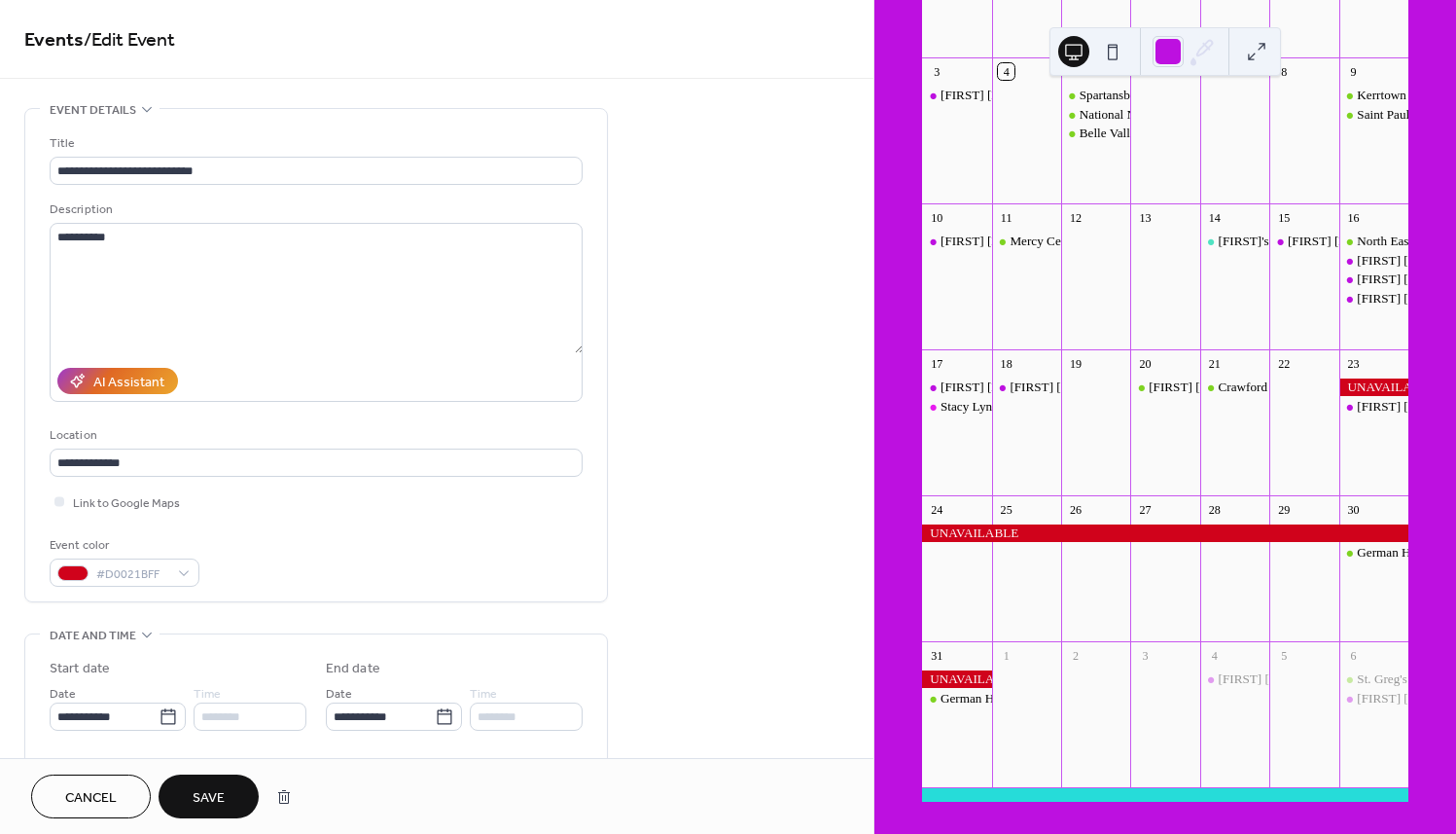 click on "Save" at bounding box center [208, 798] 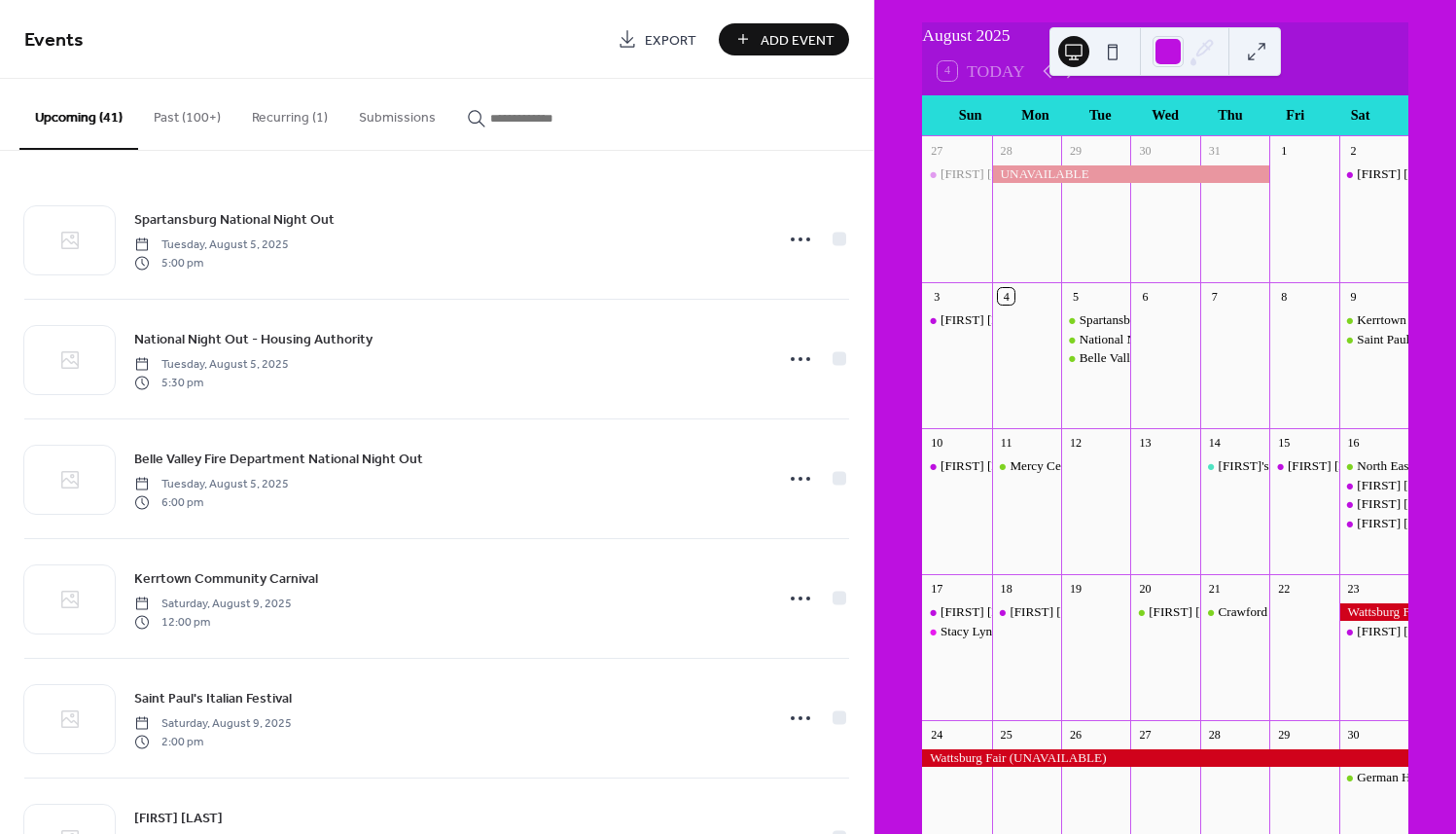 scroll, scrollTop: 24, scrollLeft: 0, axis: vertical 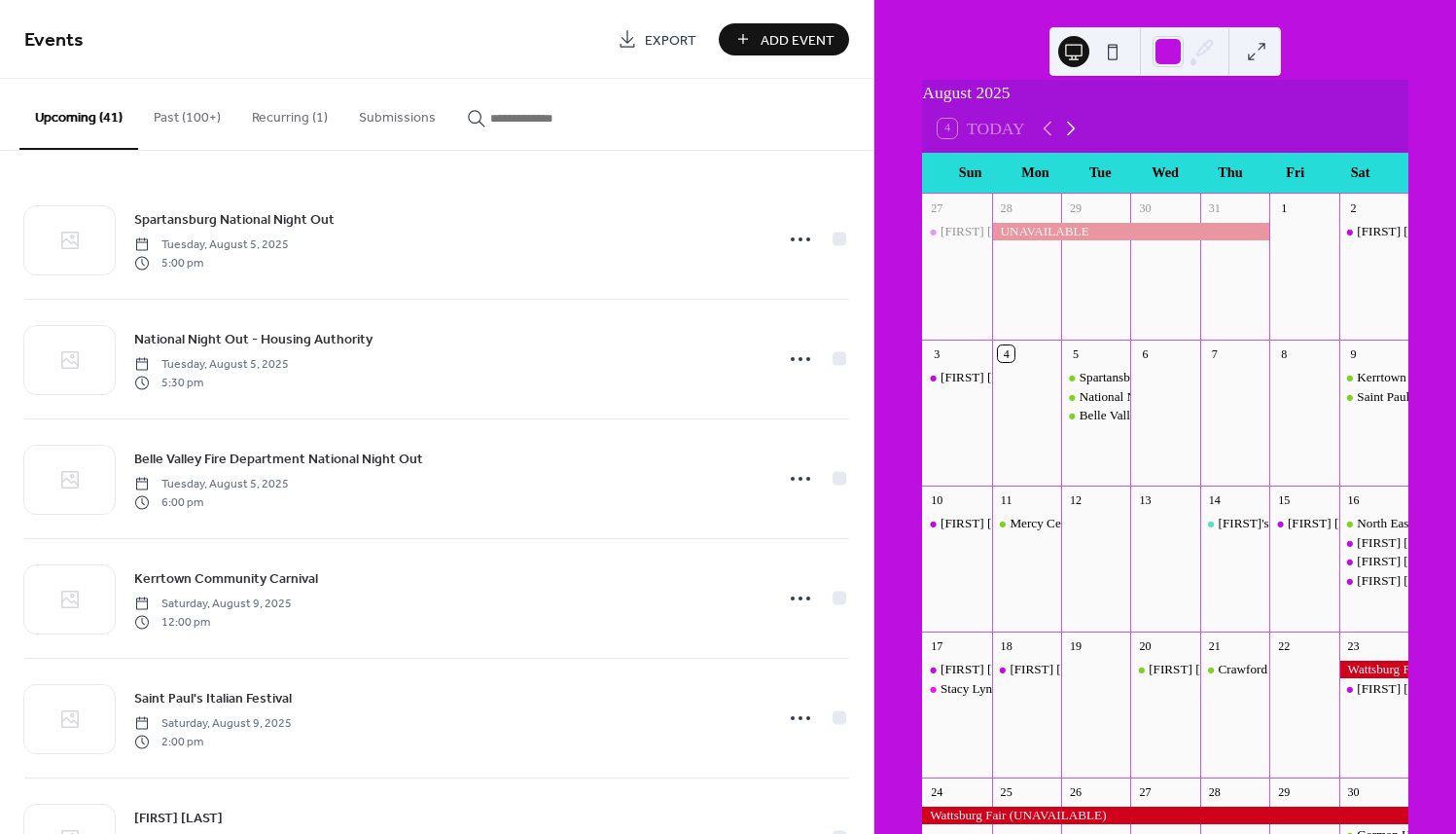 click 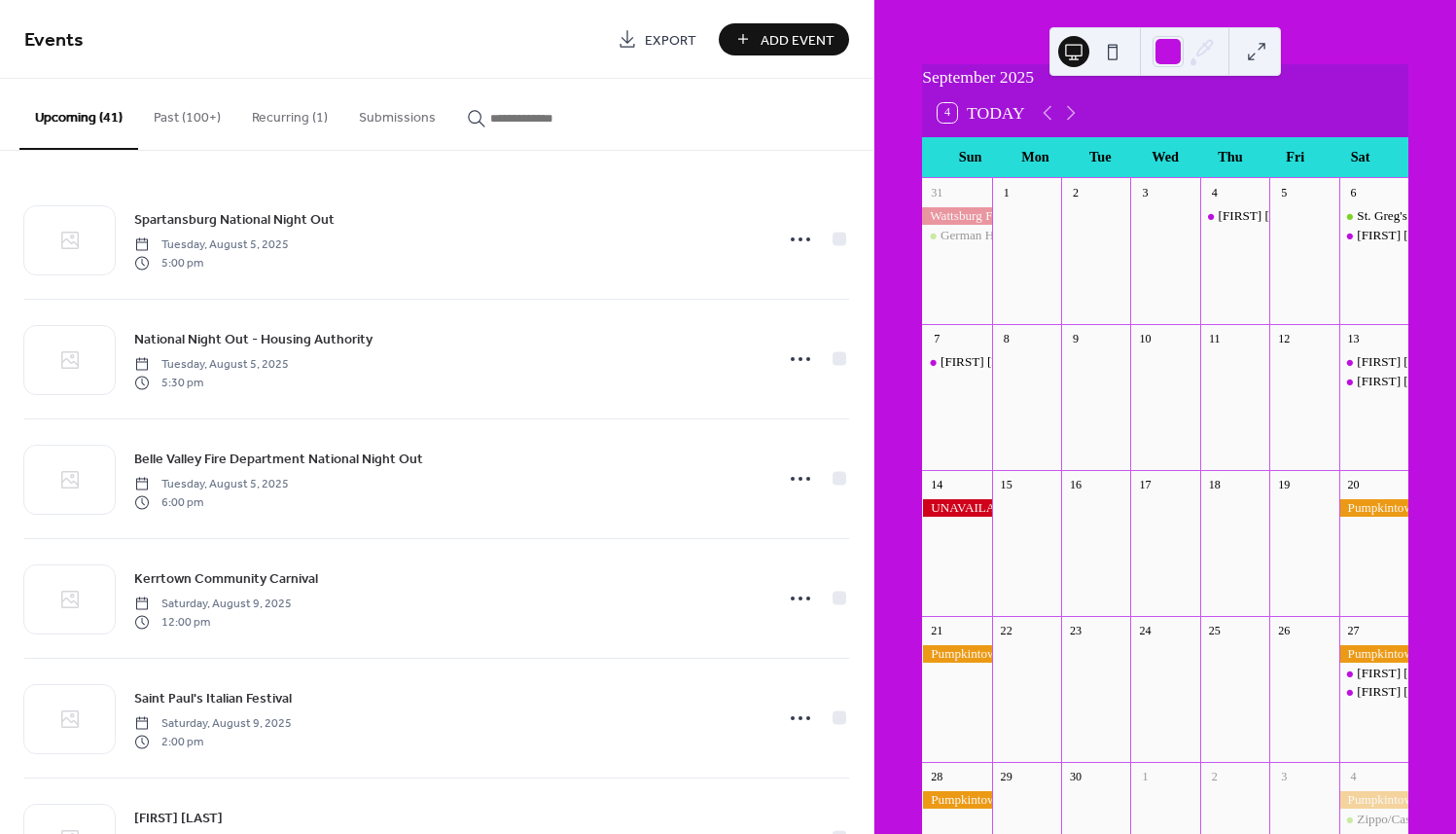 scroll, scrollTop: 24, scrollLeft: 0, axis: vertical 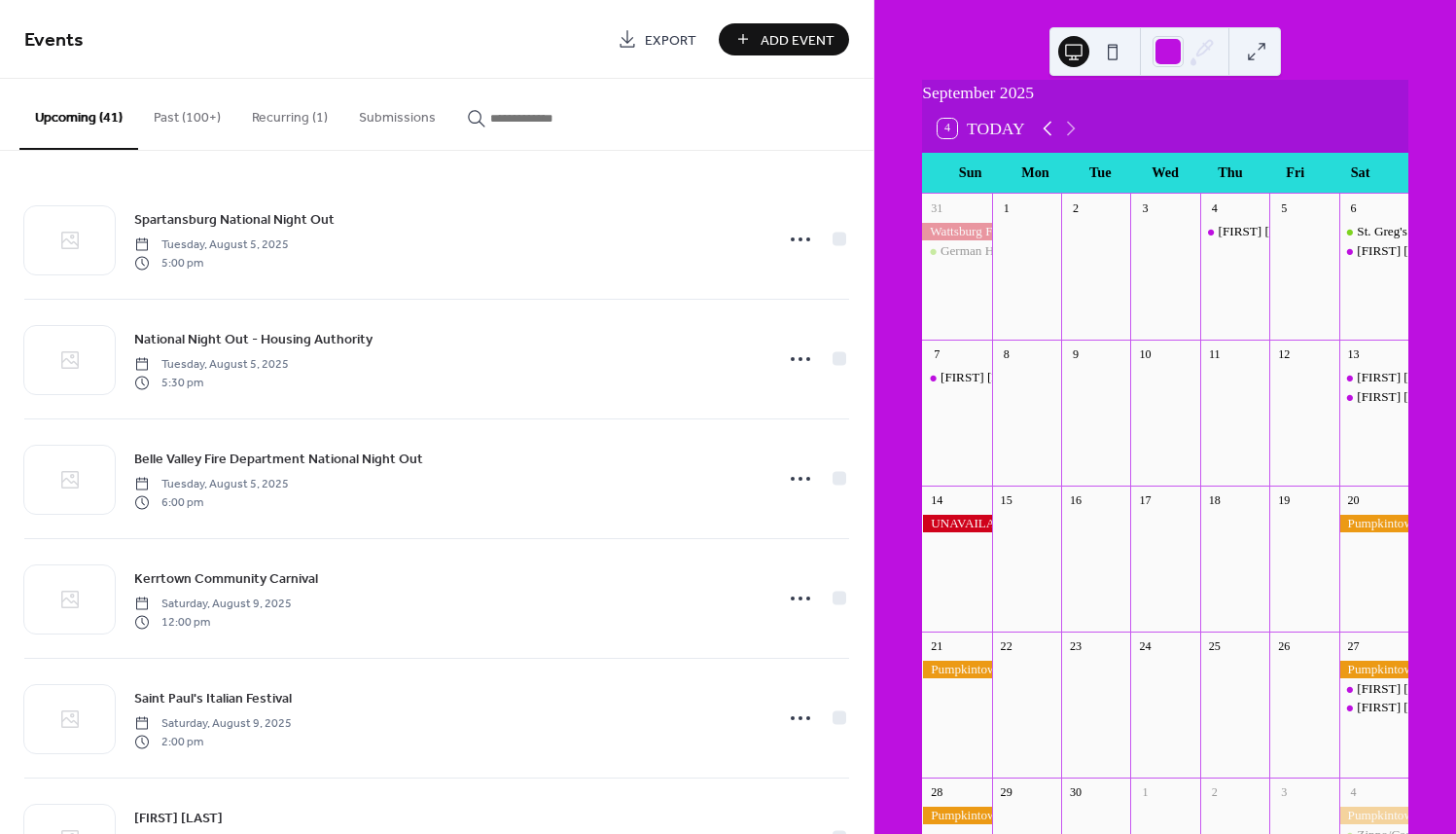 click 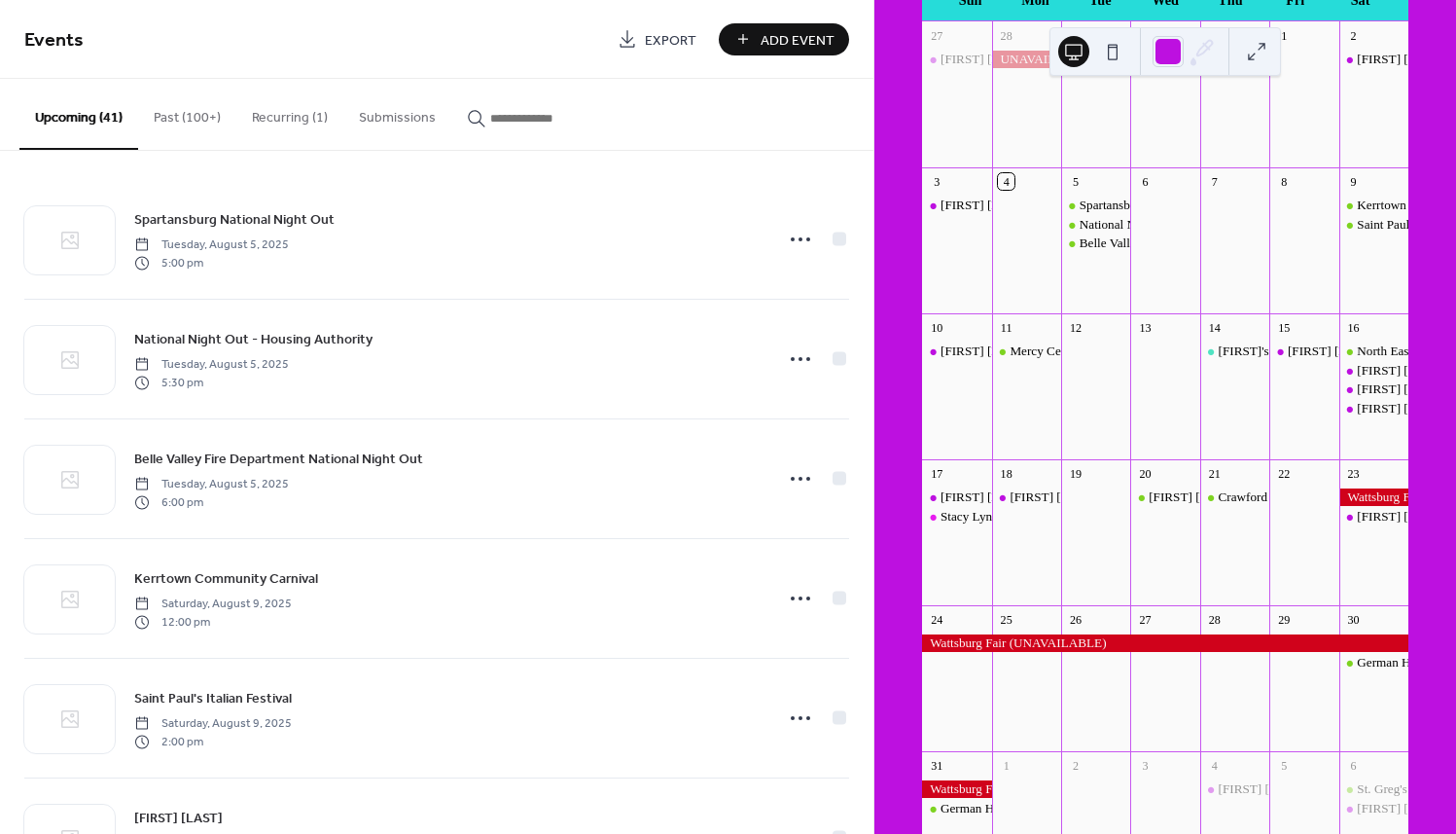 scroll, scrollTop: 122, scrollLeft: 0, axis: vertical 